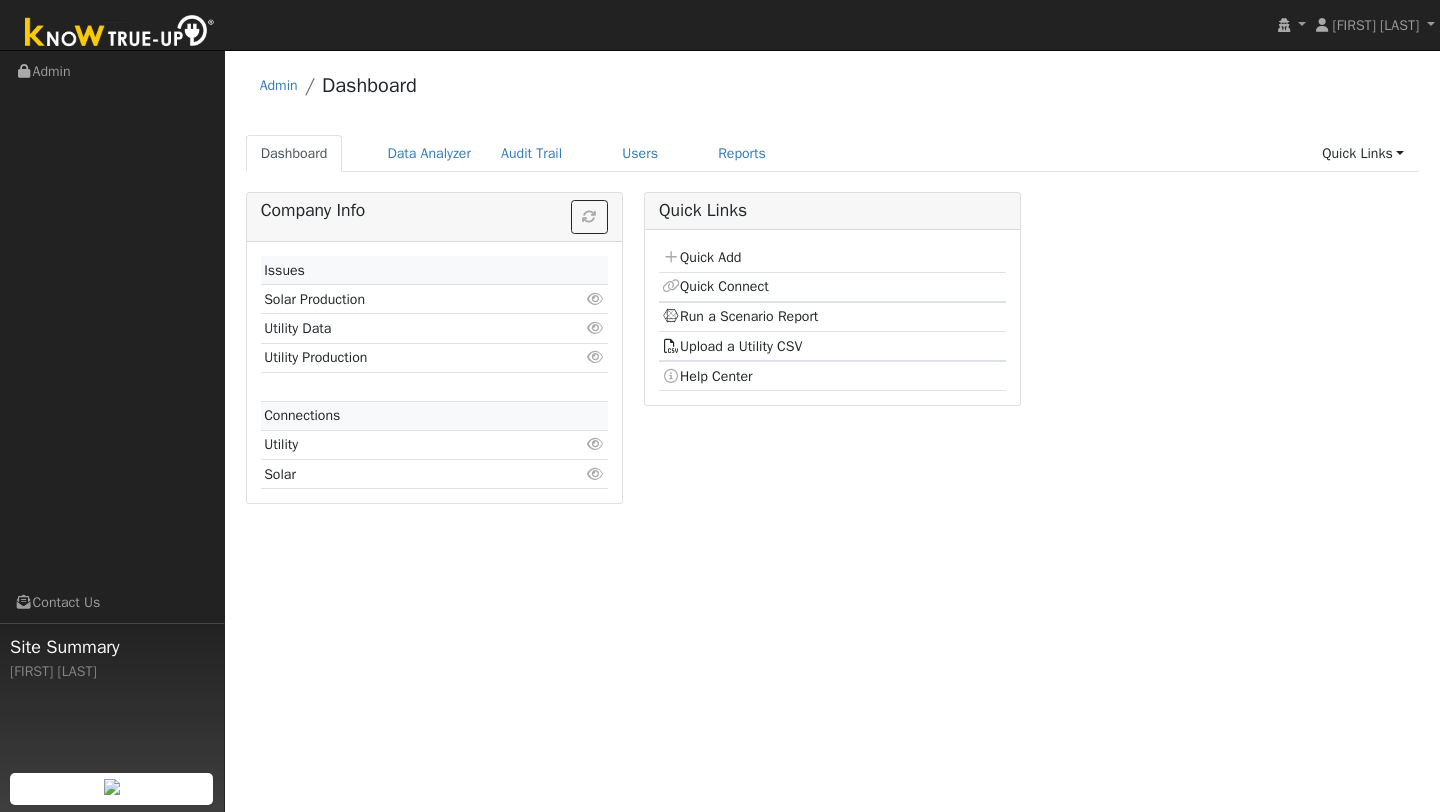 scroll, scrollTop: 0, scrollLeft: 0, axis: both 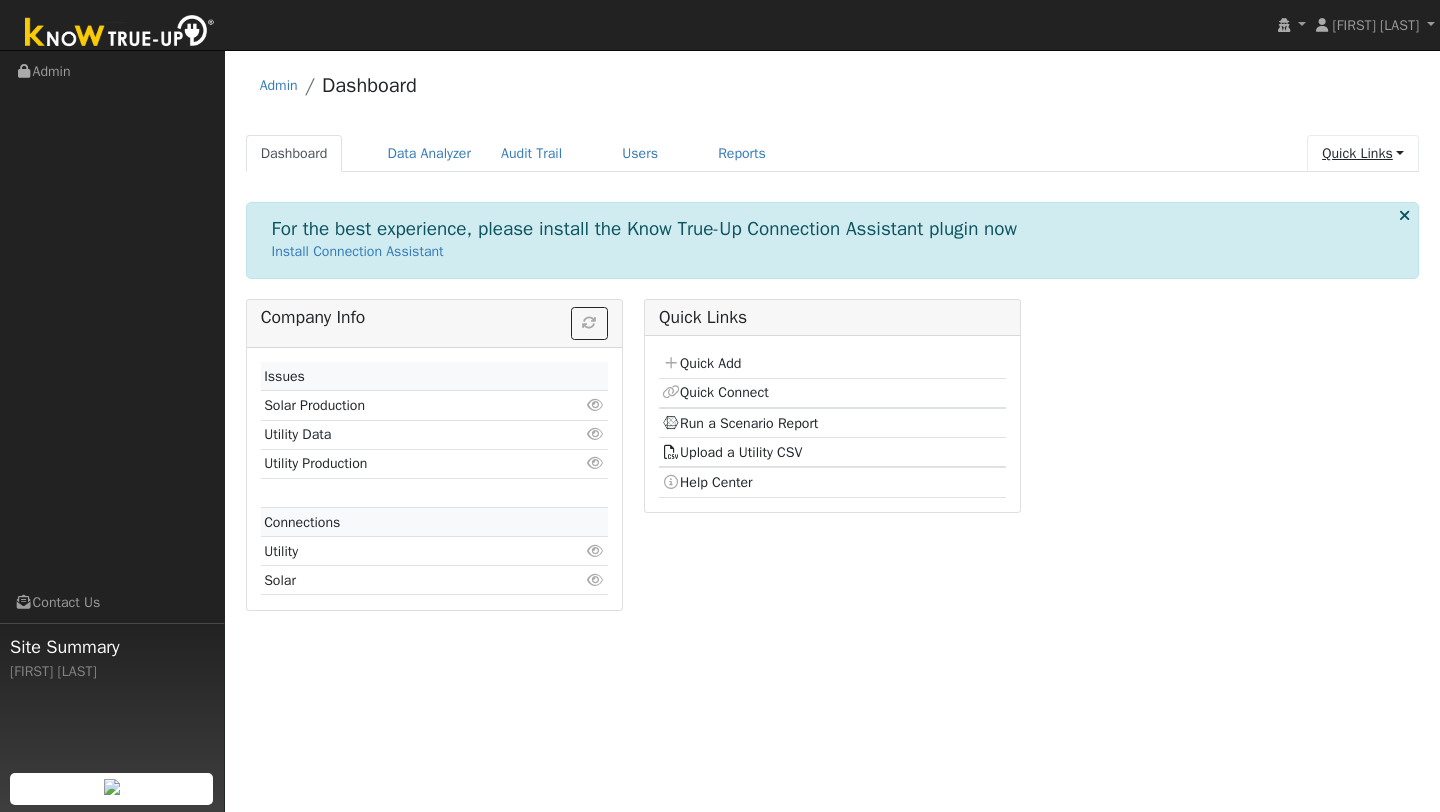 click on "Quick Links" at bounding box center (1363, 153) 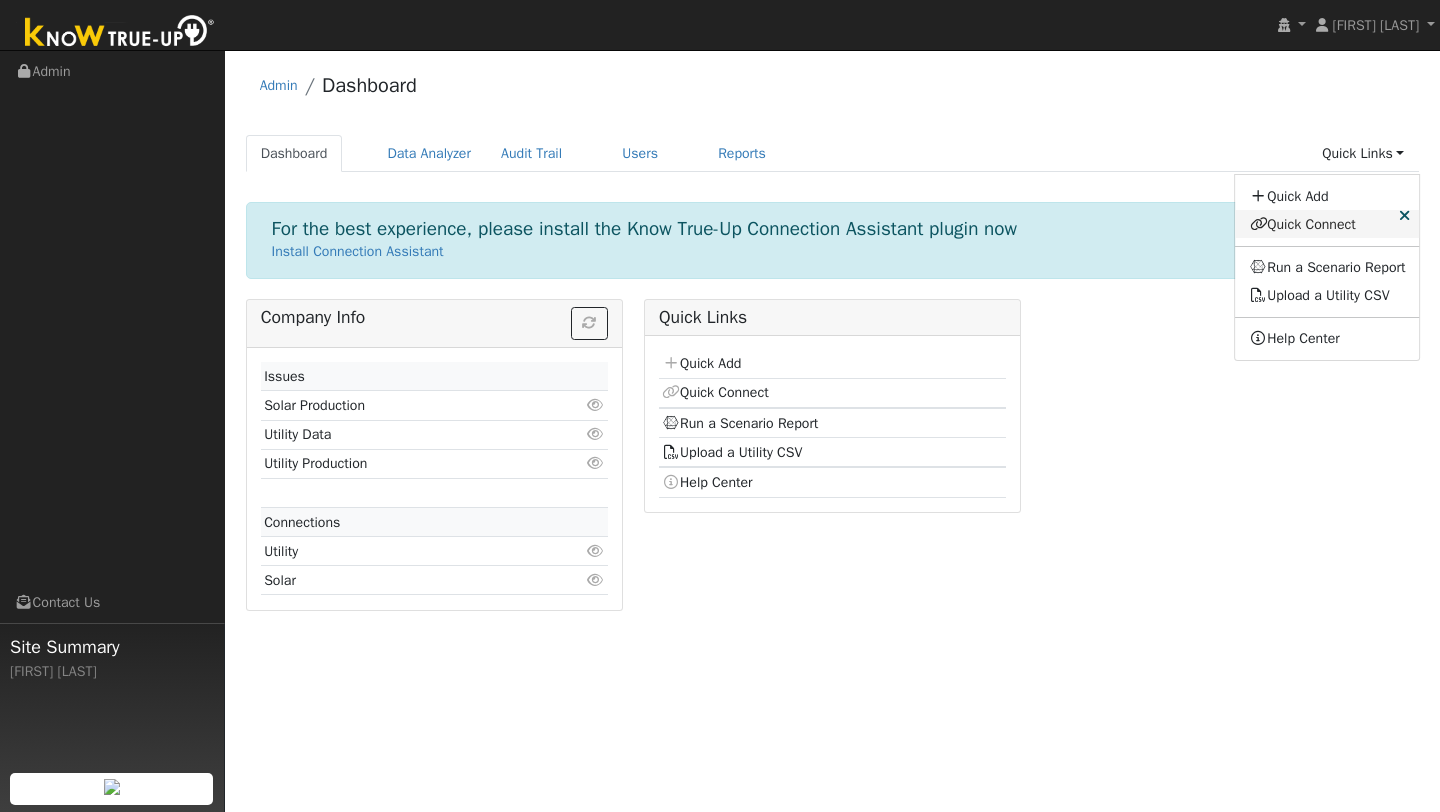 click on "Quick Connect" at bounding box center (1328, 224) 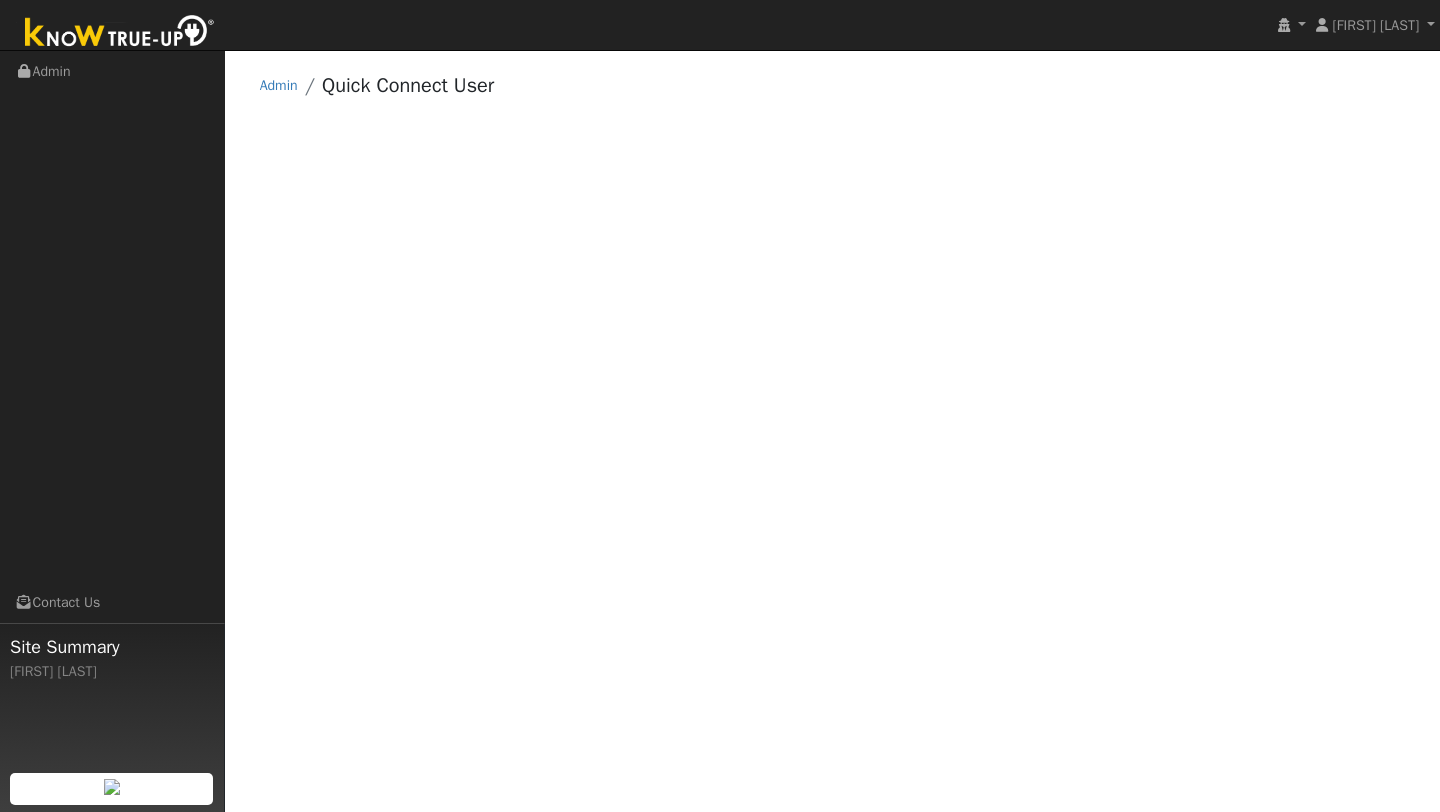 scroll, scrollTop: 0, scrollLeft: 0, axis: both 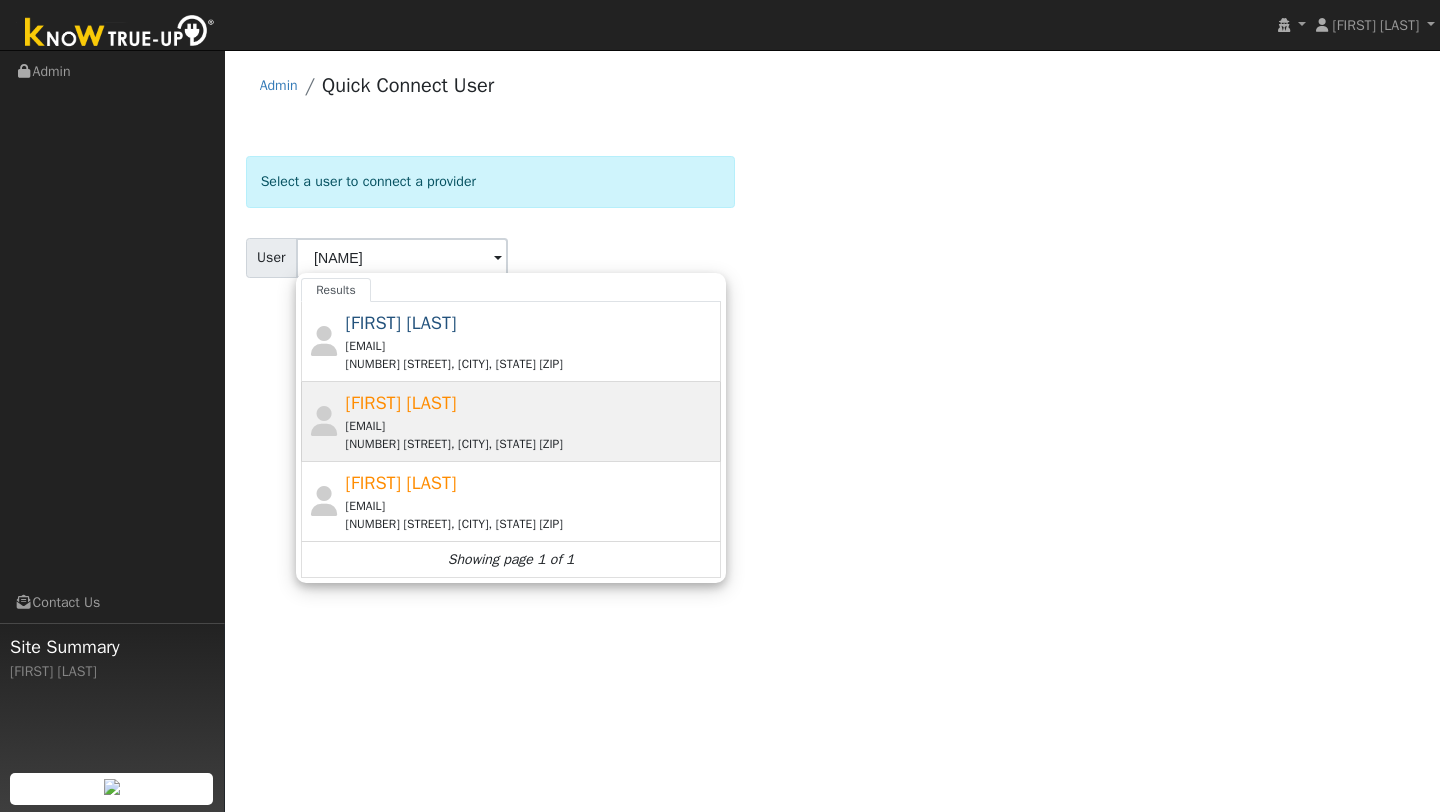 click on "[FIRST] [LAST] [EMAIL] [NUMBER] [STREET], [CITY], [STATE] [ZIP]" at bounding box center [531, 421] 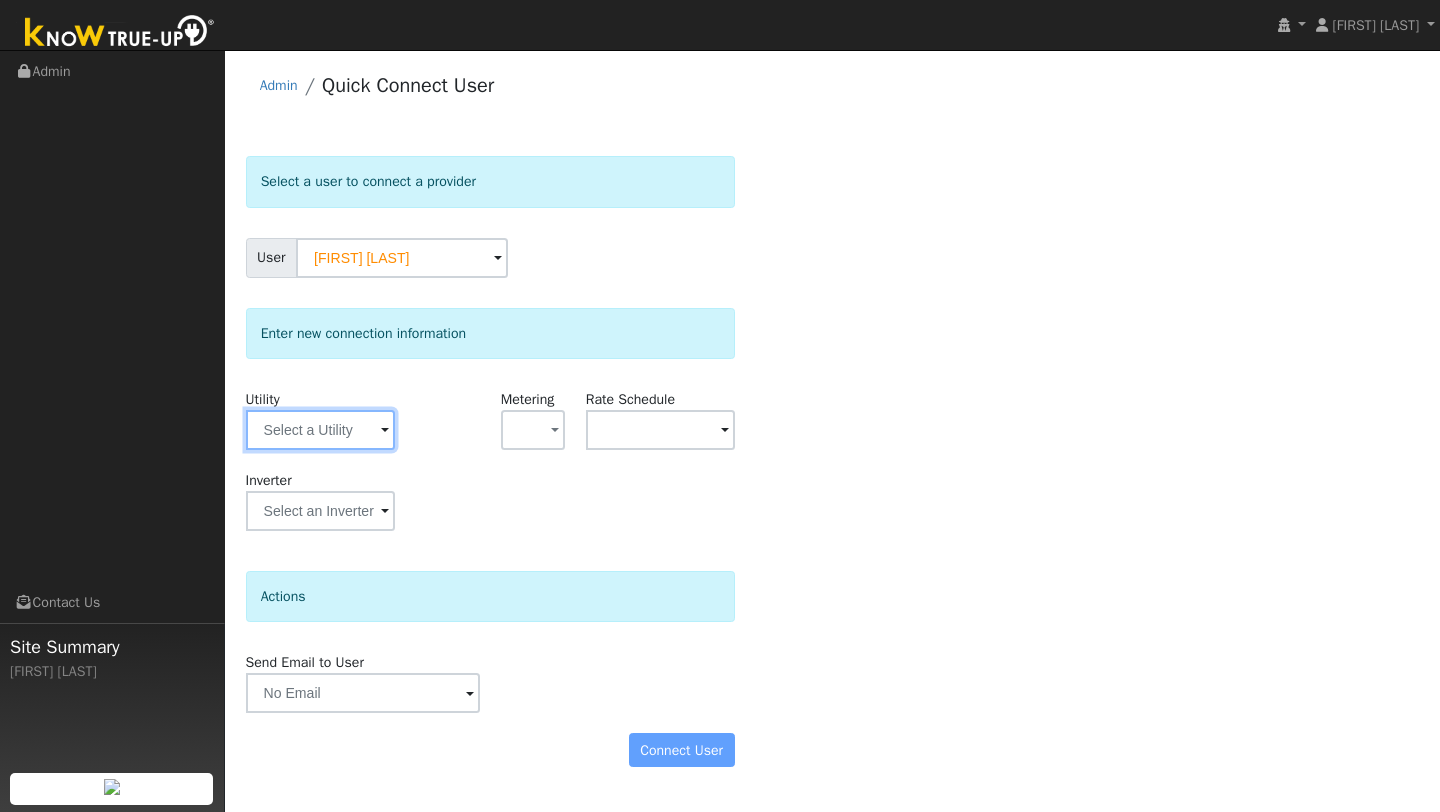 click at bounding box center (320, 430) 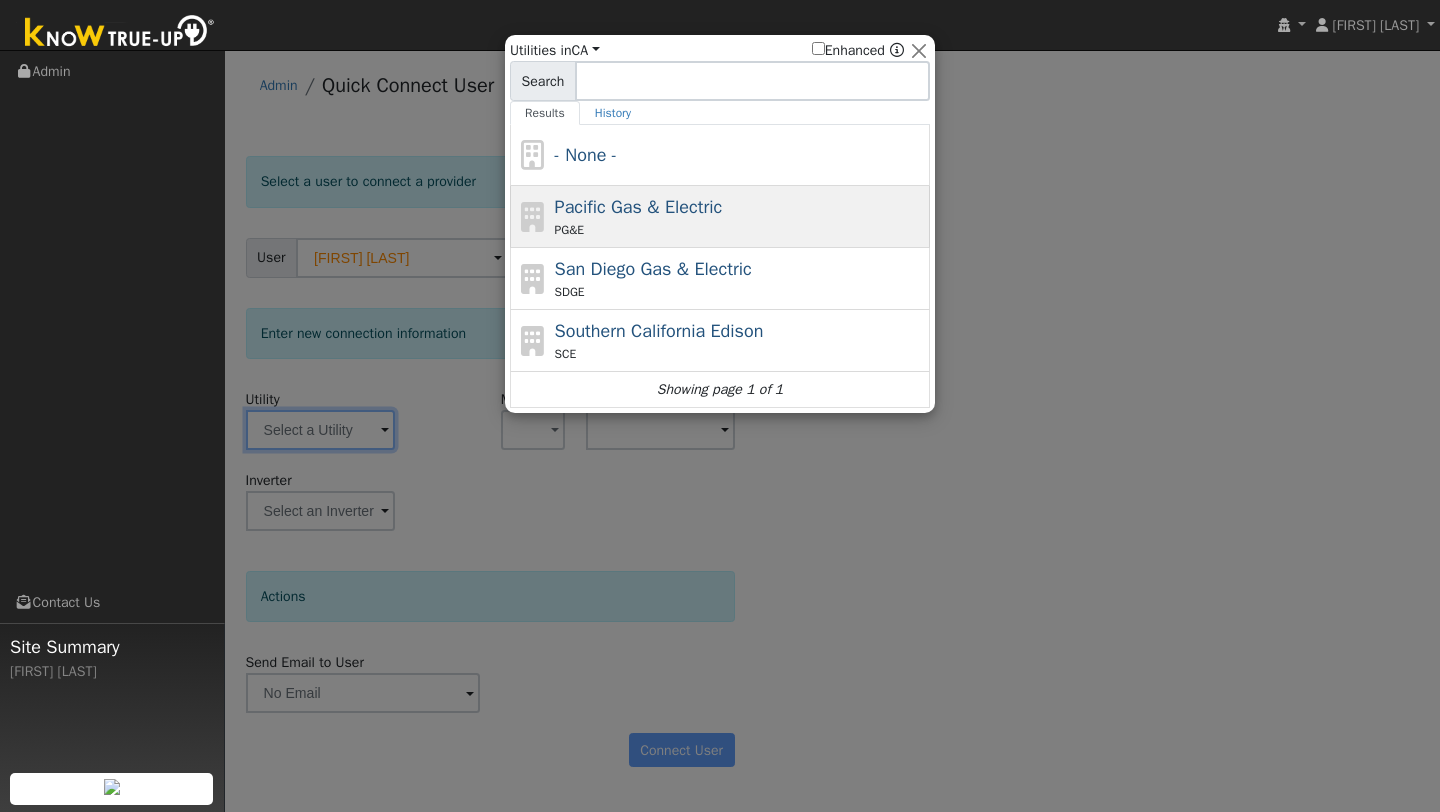 click on "PG&E" at bounding box center (740, 230) 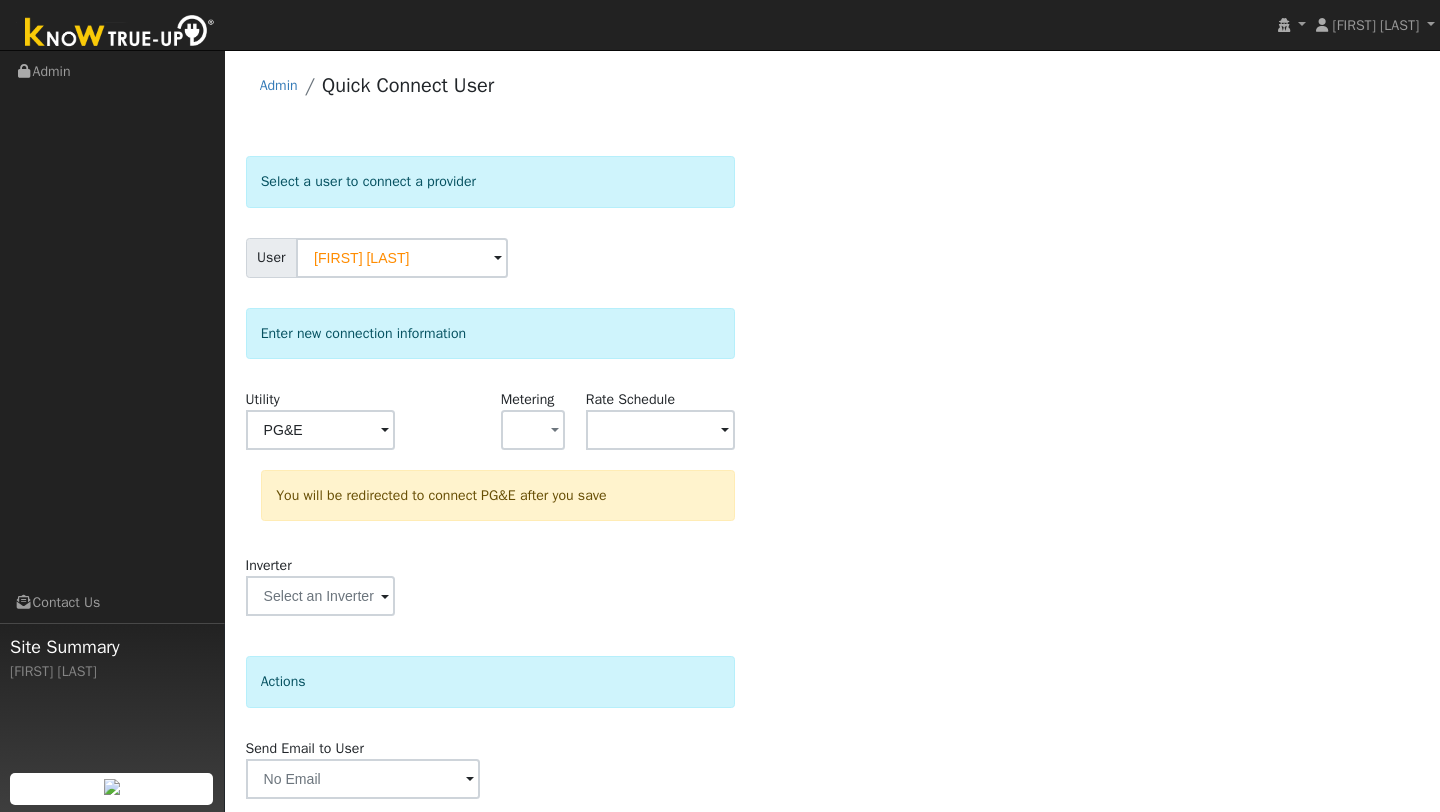 scroll, scrollTop: 70, scrollLeft: 0, axis: vertical 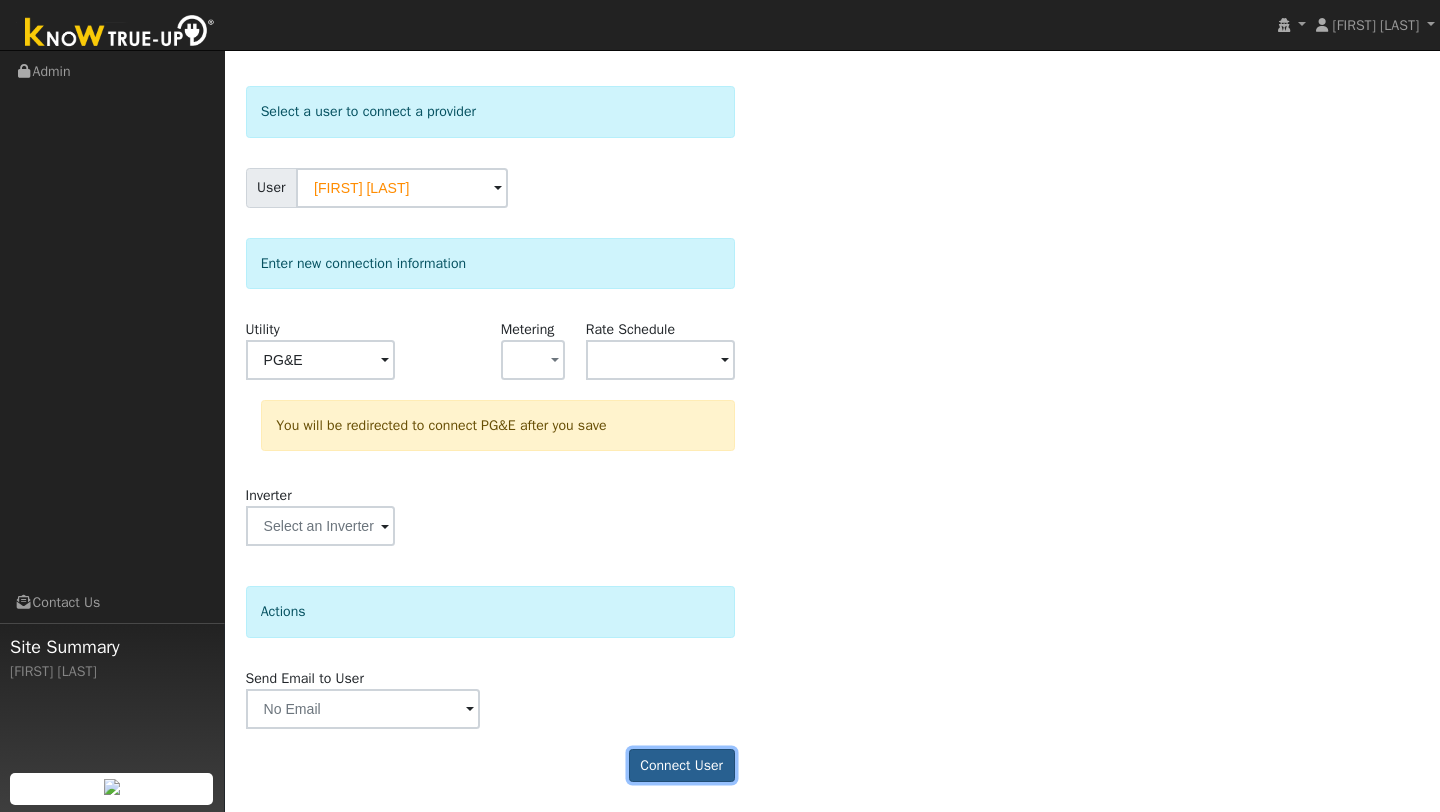click on "Connect User" at bounding box center (682, 766) 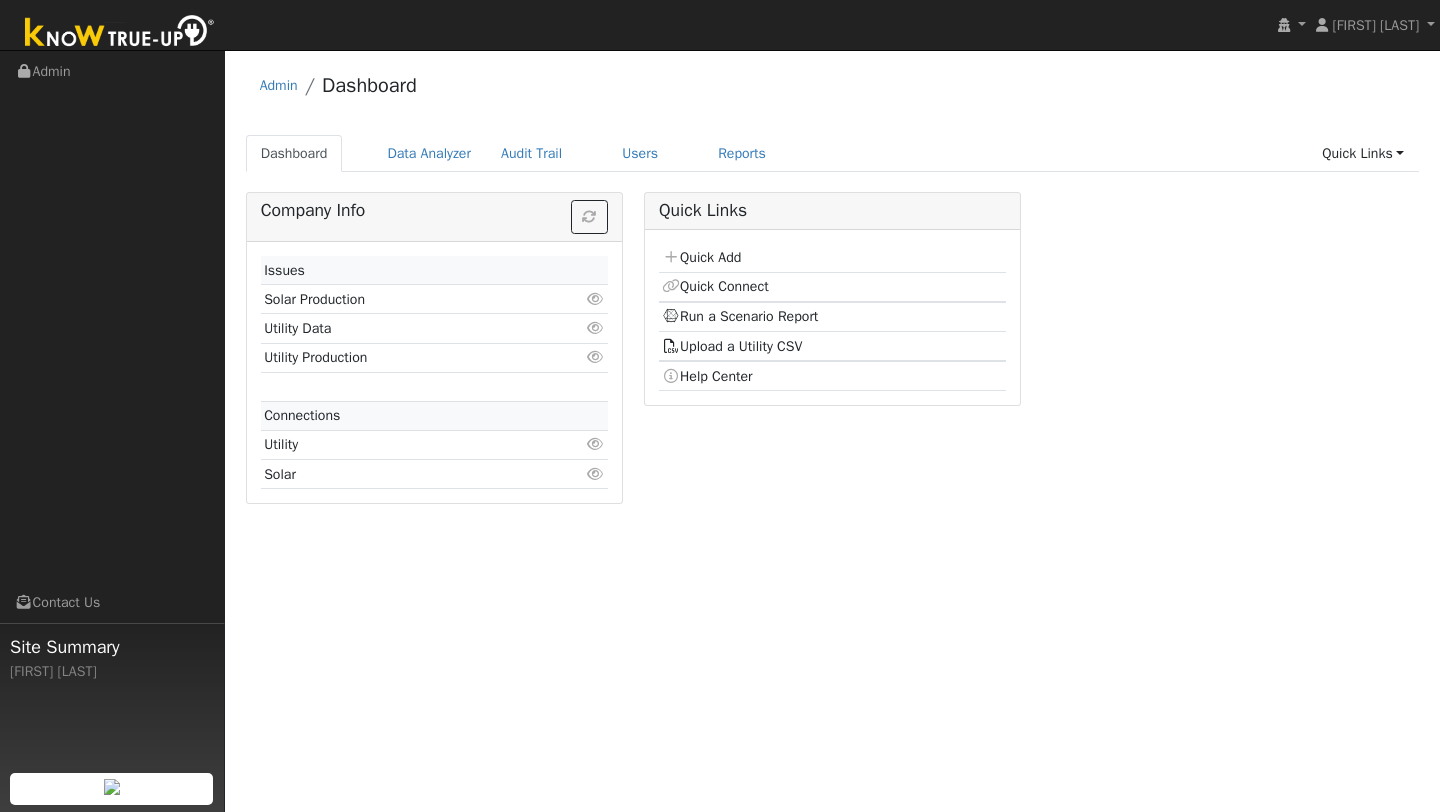 scroll, scrollTop: 0, scrollLeft: 0, axis: both 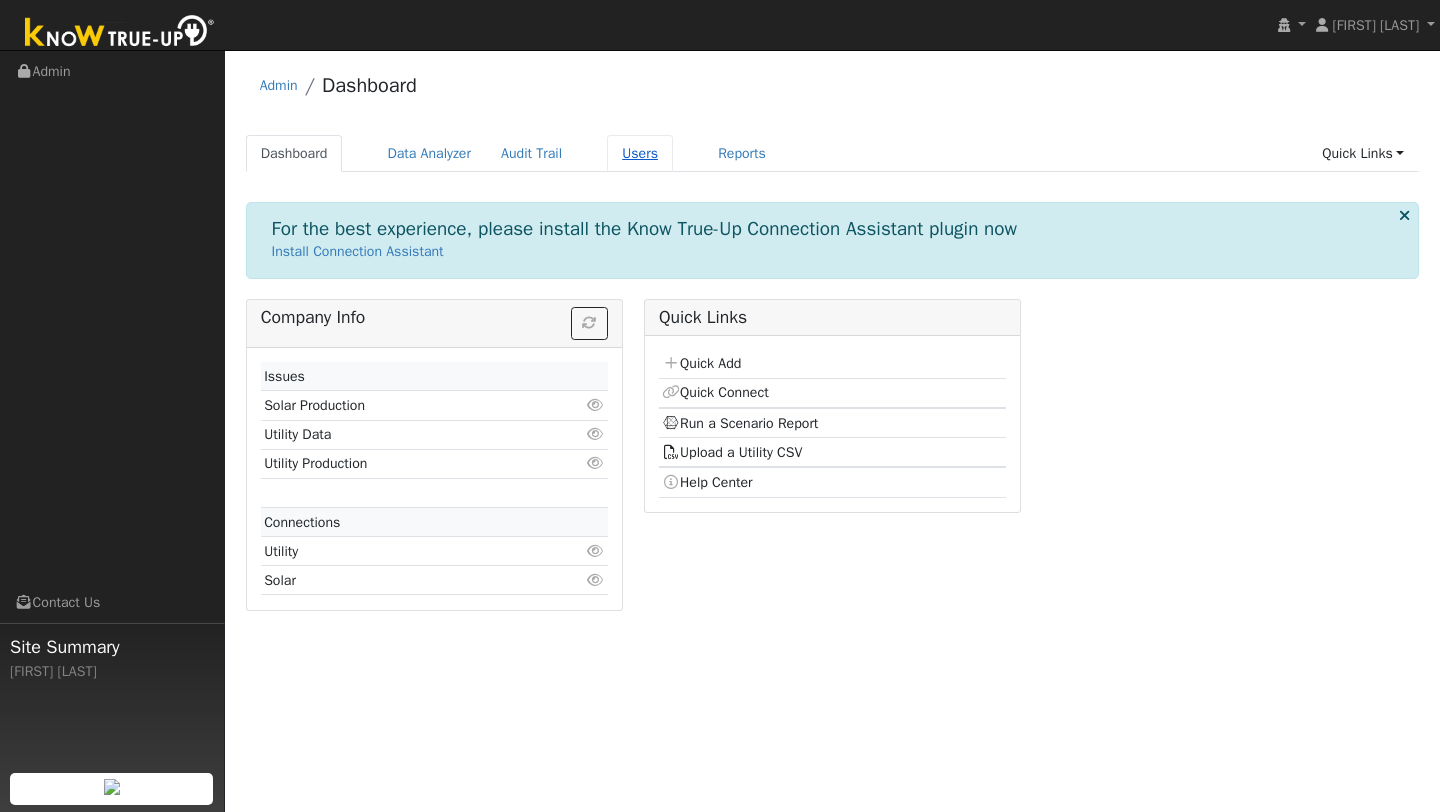 click on "Users" at bounding box center [640, 153] 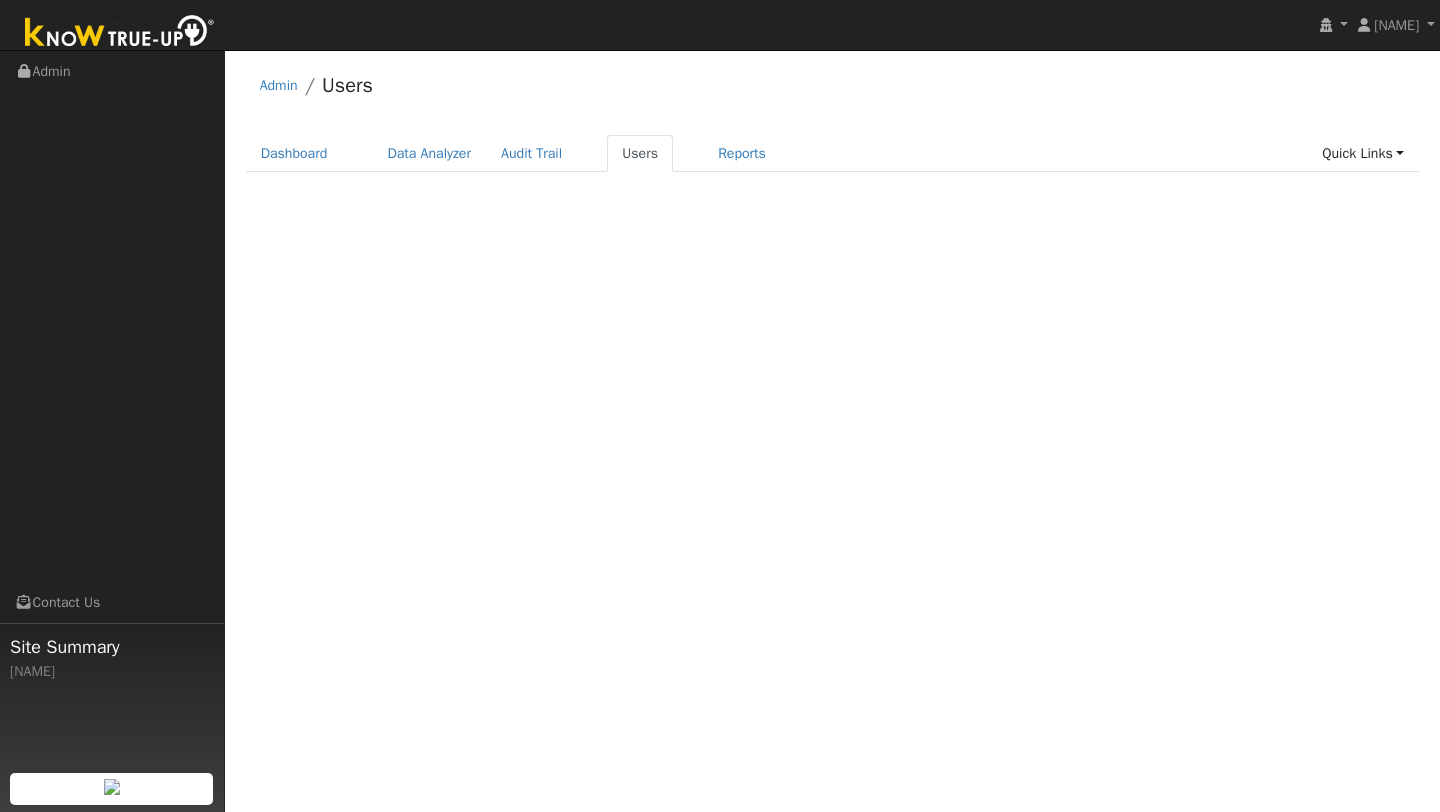 scroll, scrollTop: 0, scrollLeft: 0, axis: both 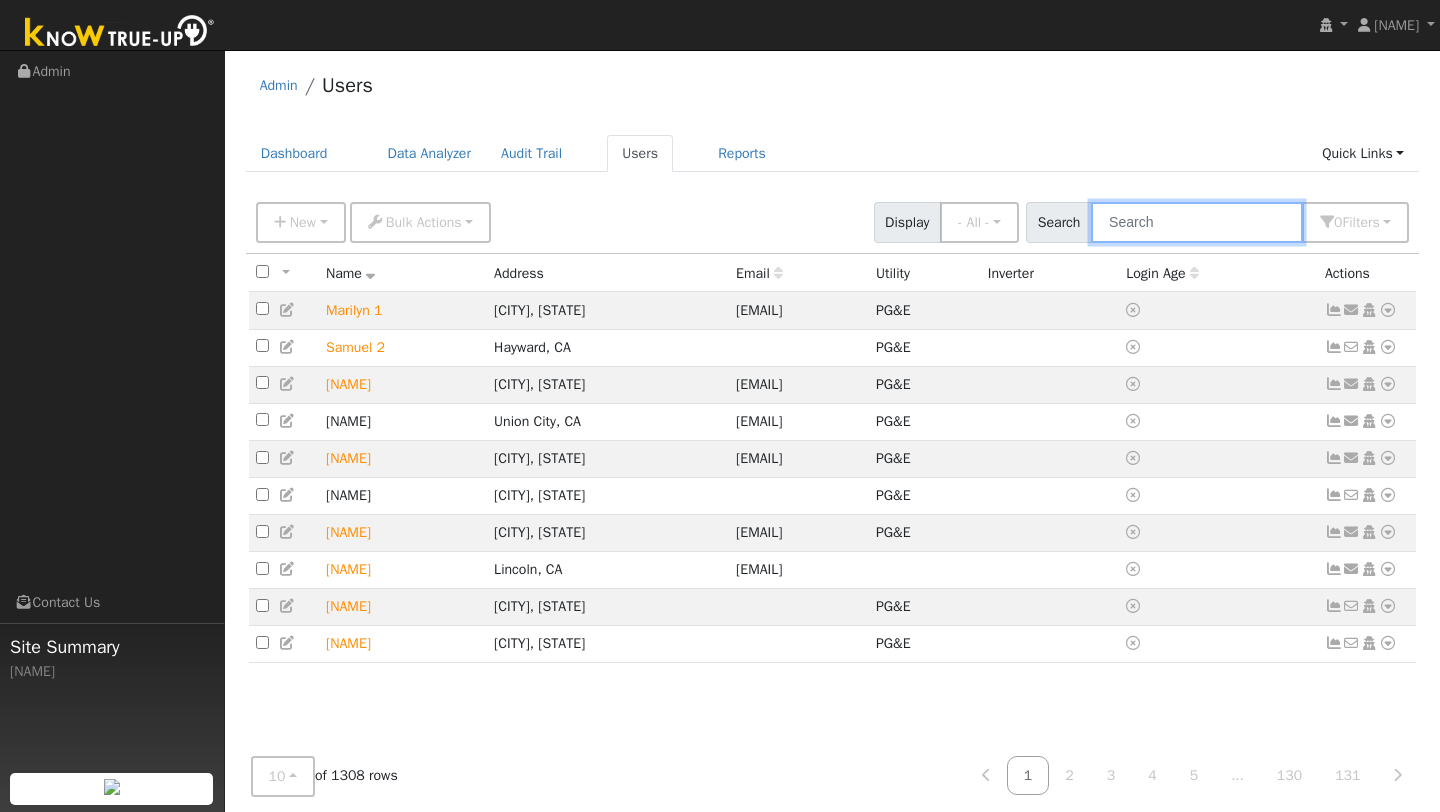 click at bounding box center (1197, 222) 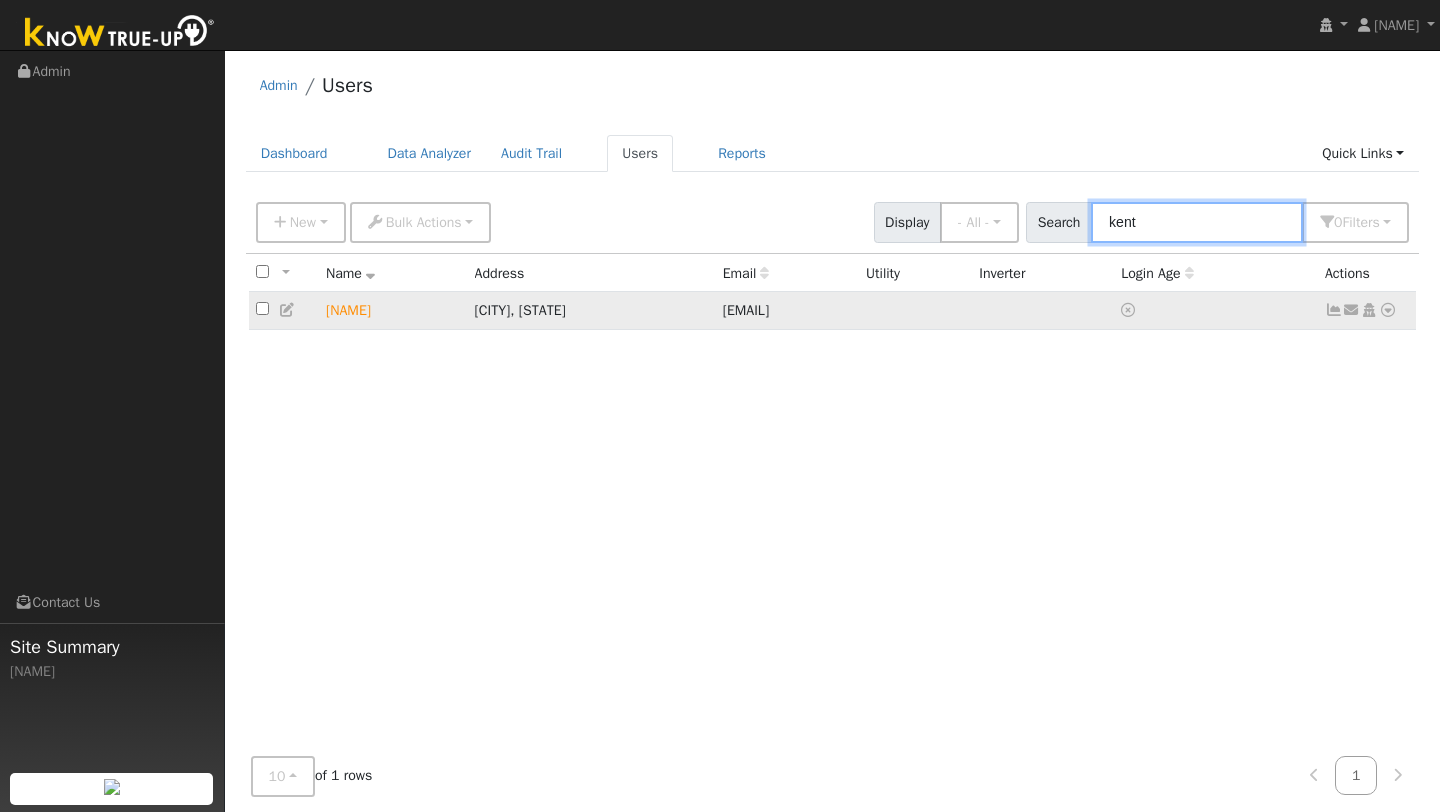 type on "kent" 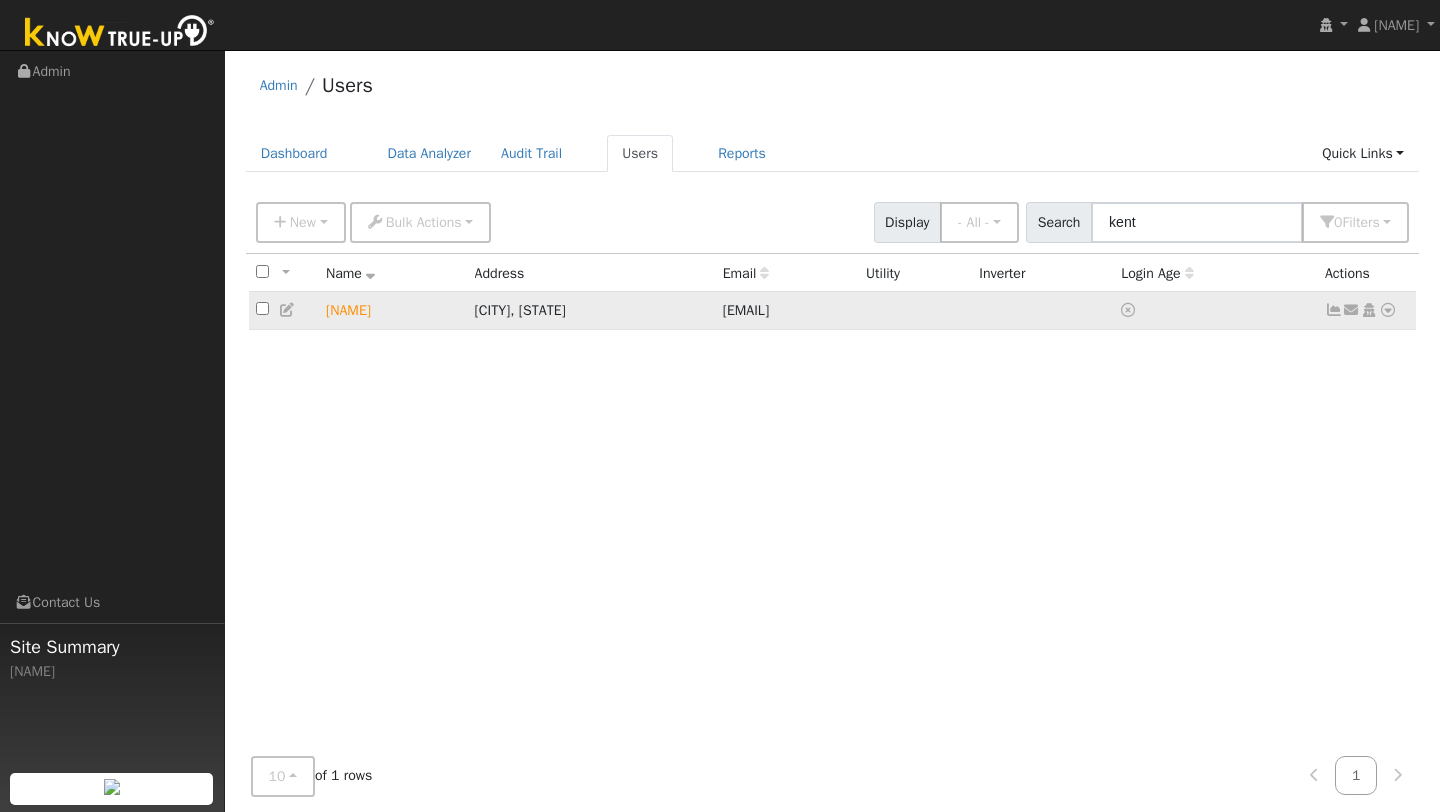 click at bounding box center (1388, 310) 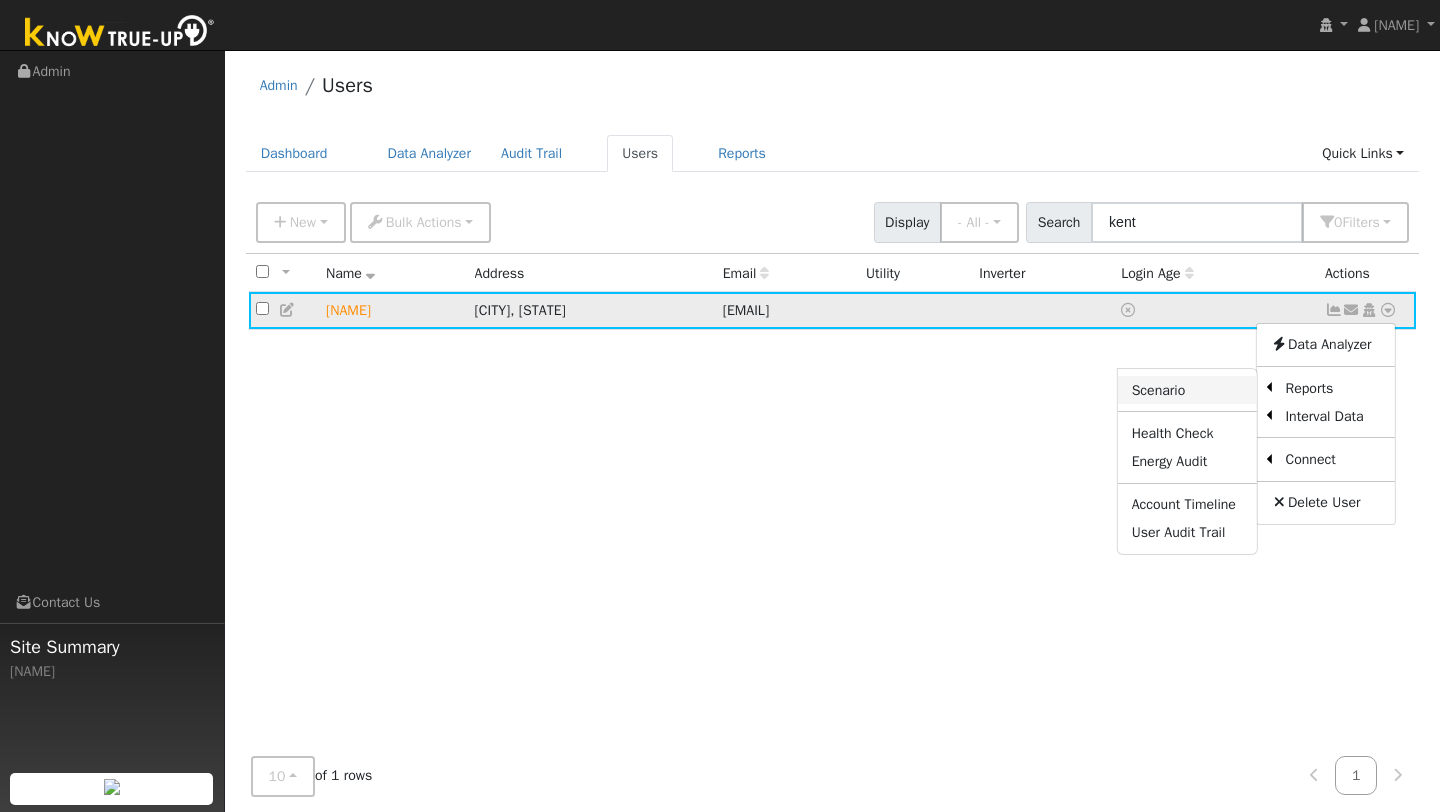 click on "Scenario" at bounding box center [1187, 390] 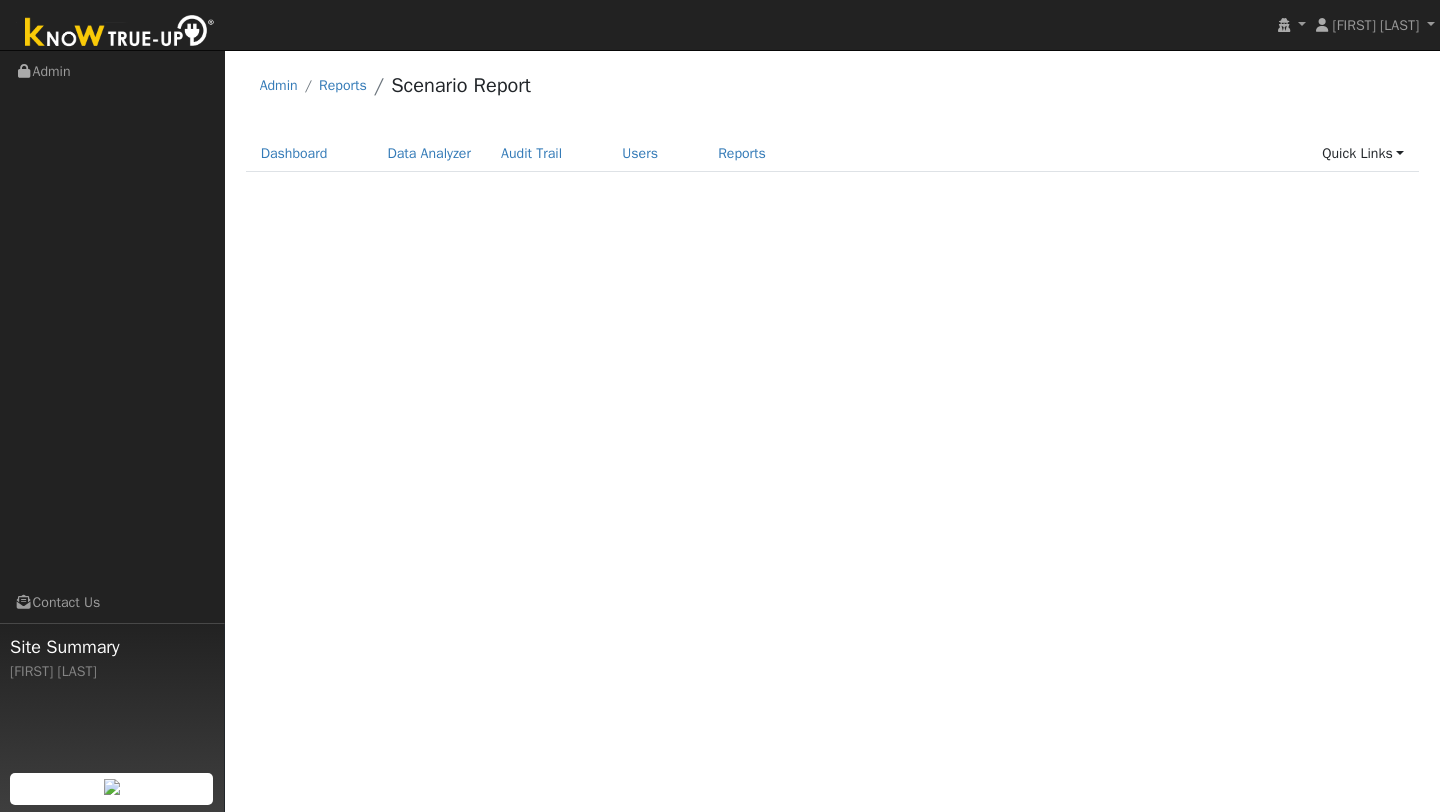 scroll, scrollTop: 0, scrollLeft: 0, axis: both 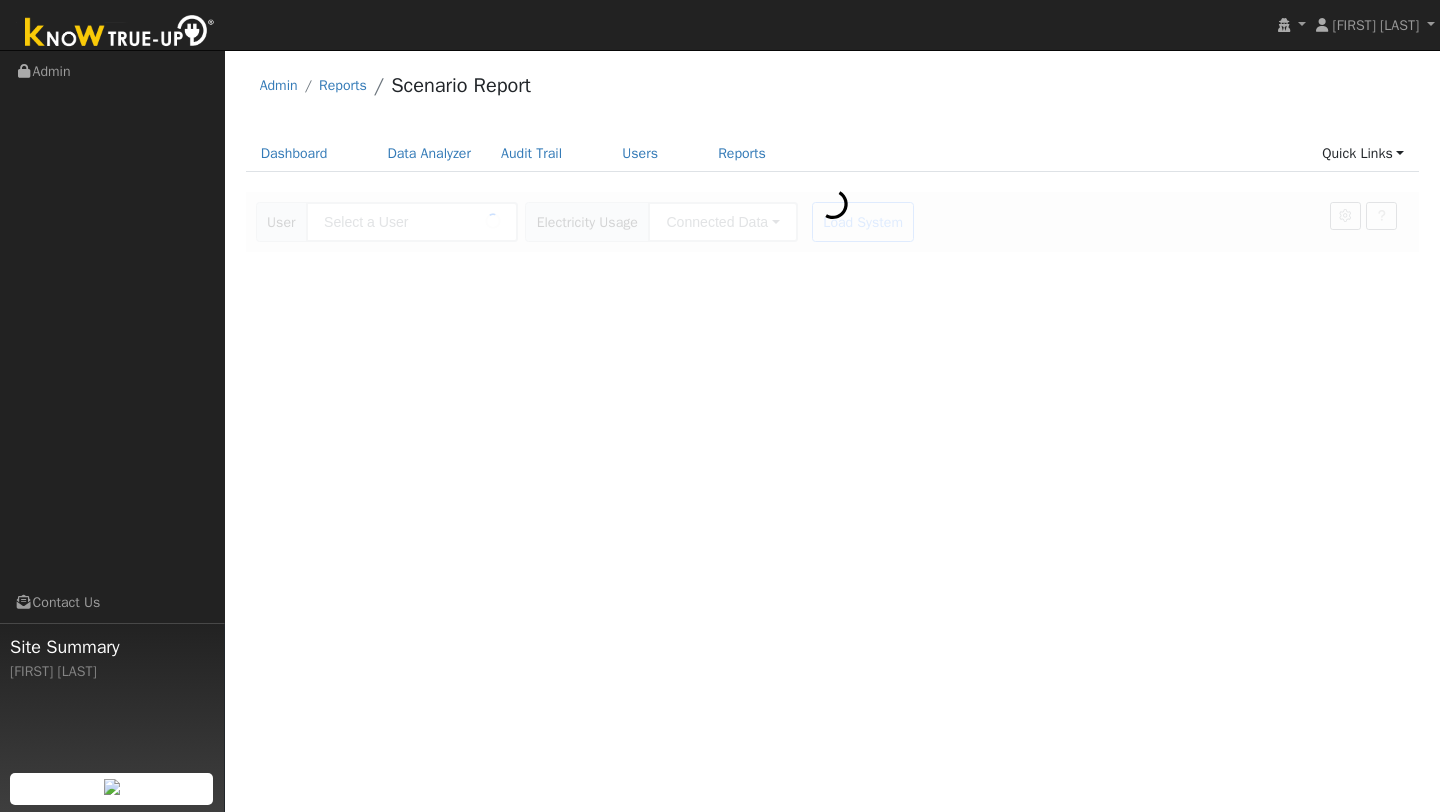 type on "[FIRST] [LAST]" 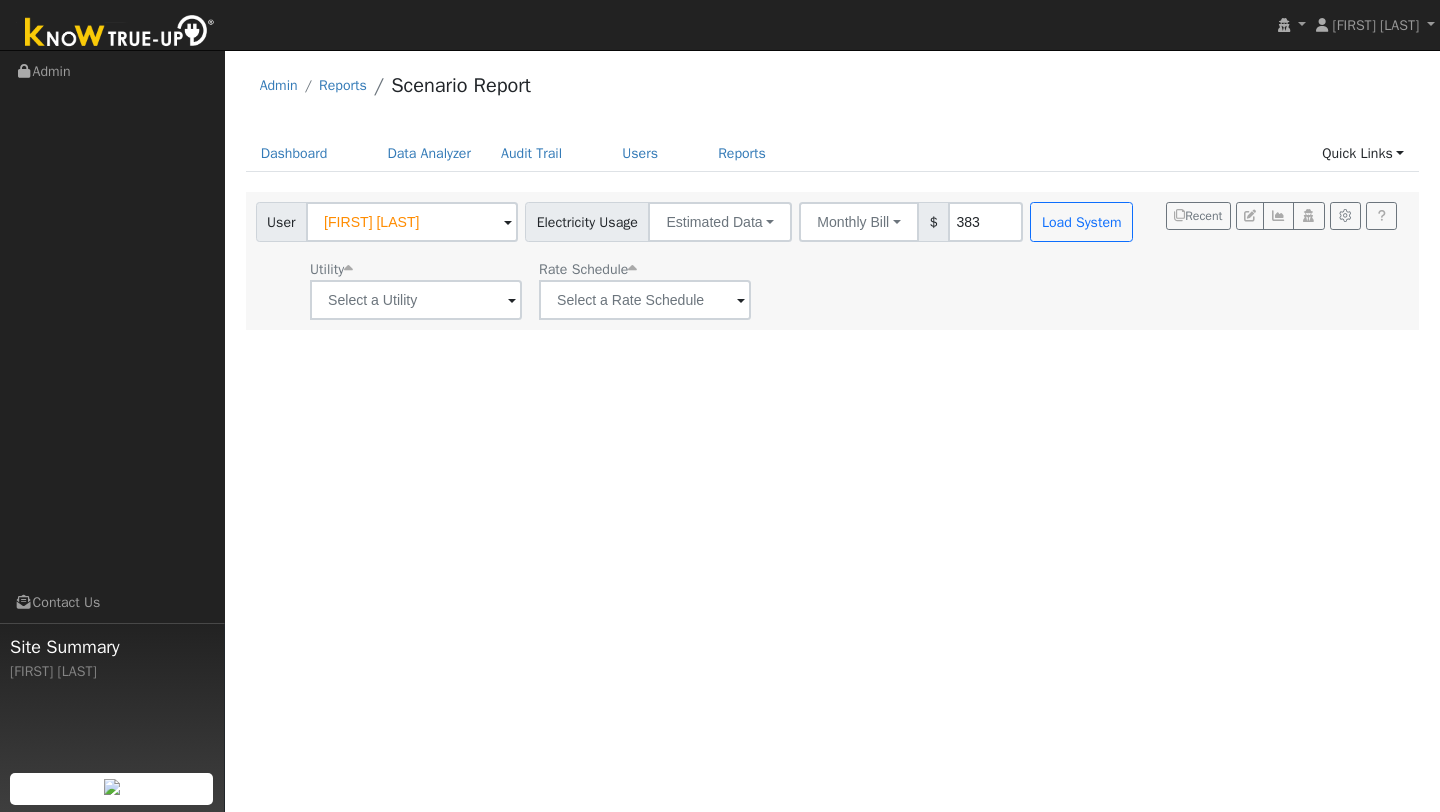click on "Dashboard
Data Analyzer
Audit Trail
Users
Reports
Quick Links
Quick Add
Quick Connect
Run a Scenario Report
Upload a Utility CSV
Help Center" at bounding box center [833, 153] 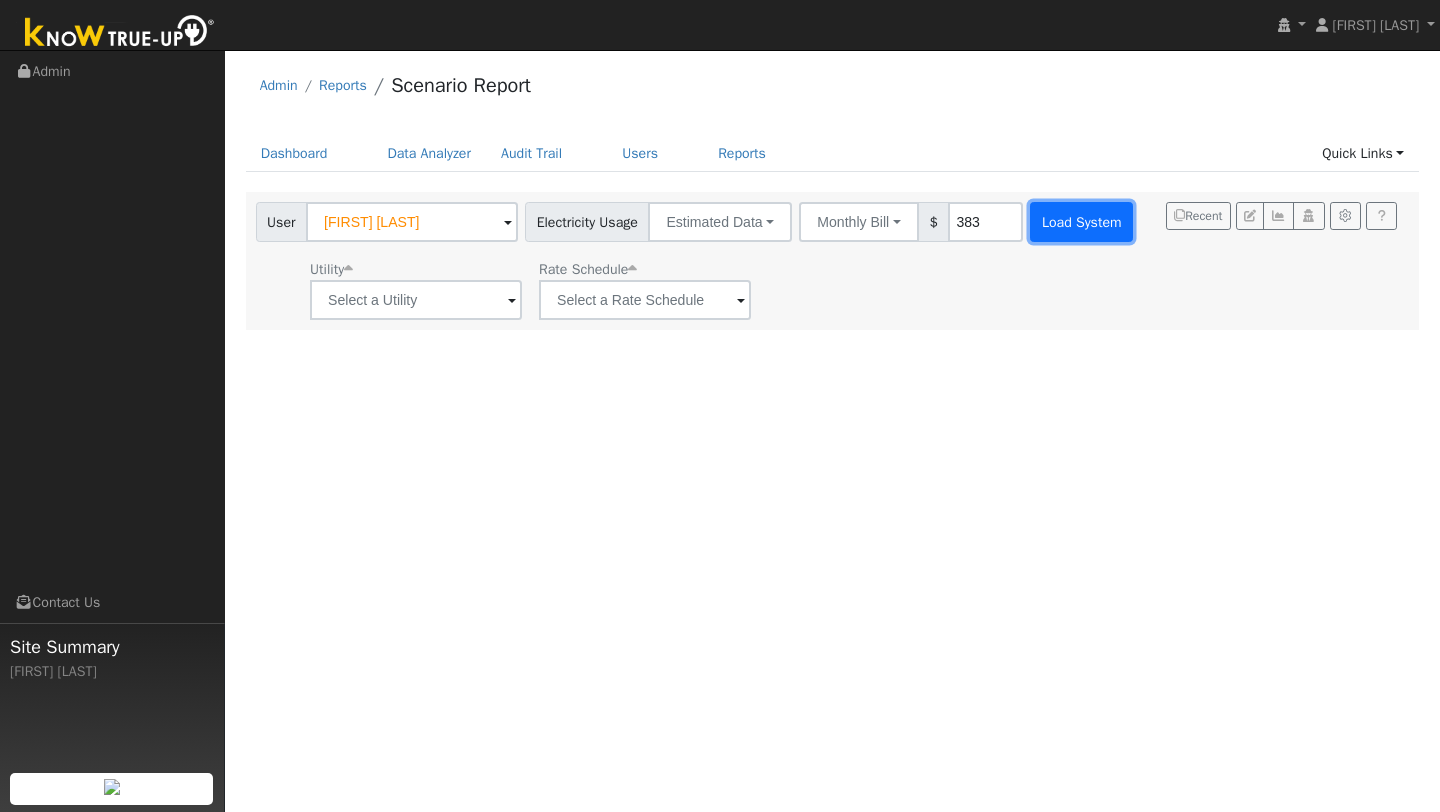 click on "Load System" at bounding box center (1081, 222) 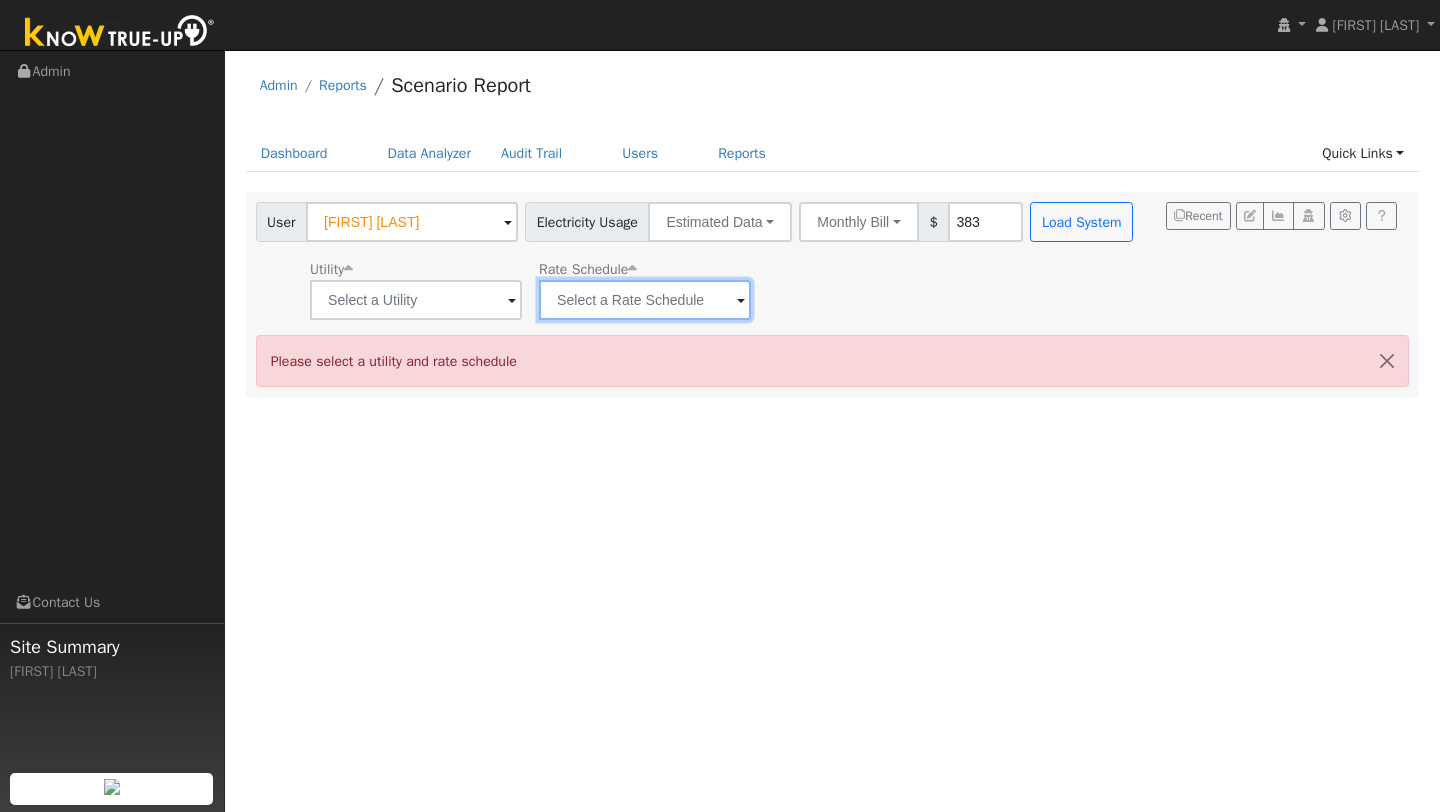 click at bounding box center (416, 300) 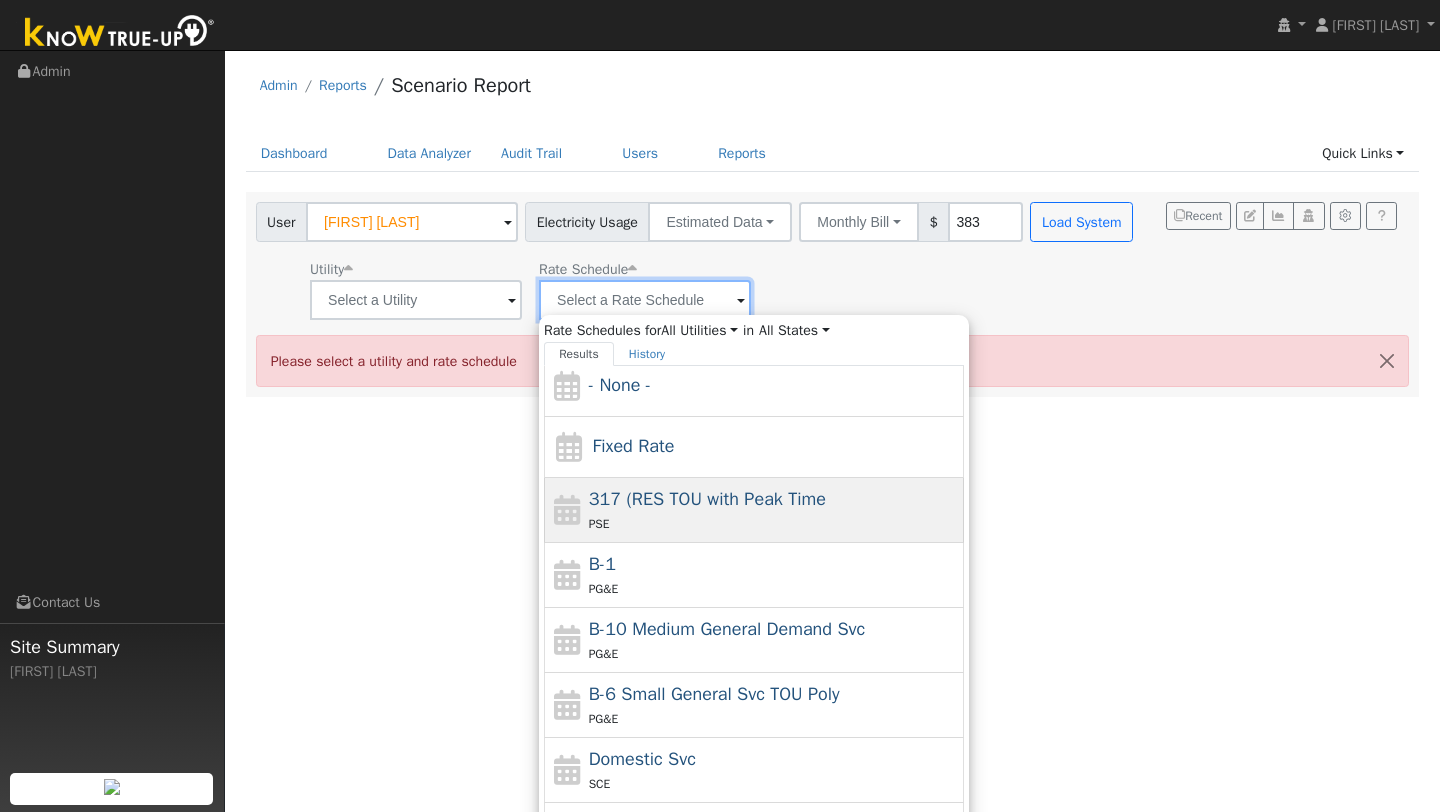 scroll, scrollTop: 0, scrollLeft: 0, axis: both 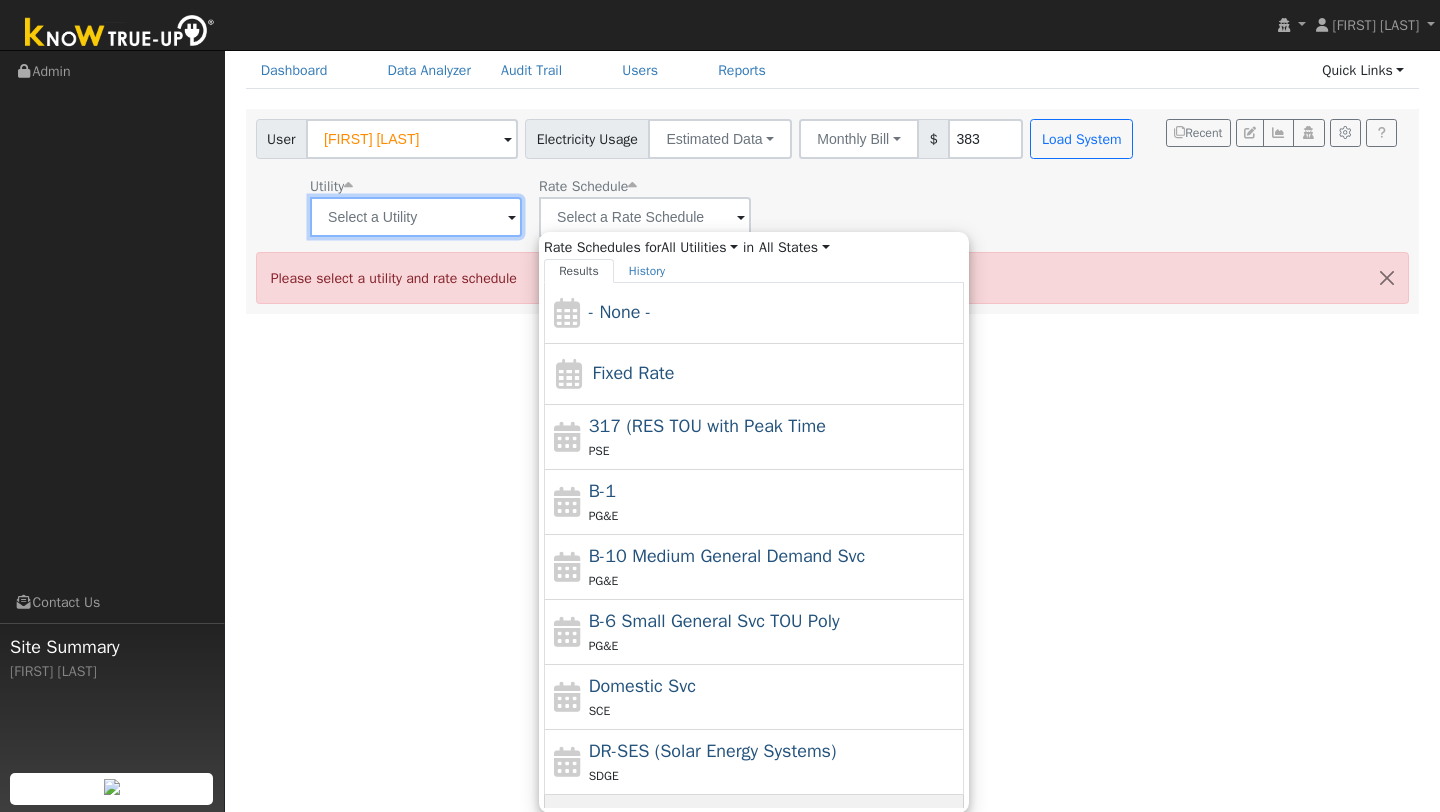 click at bounding box center [416, 217] 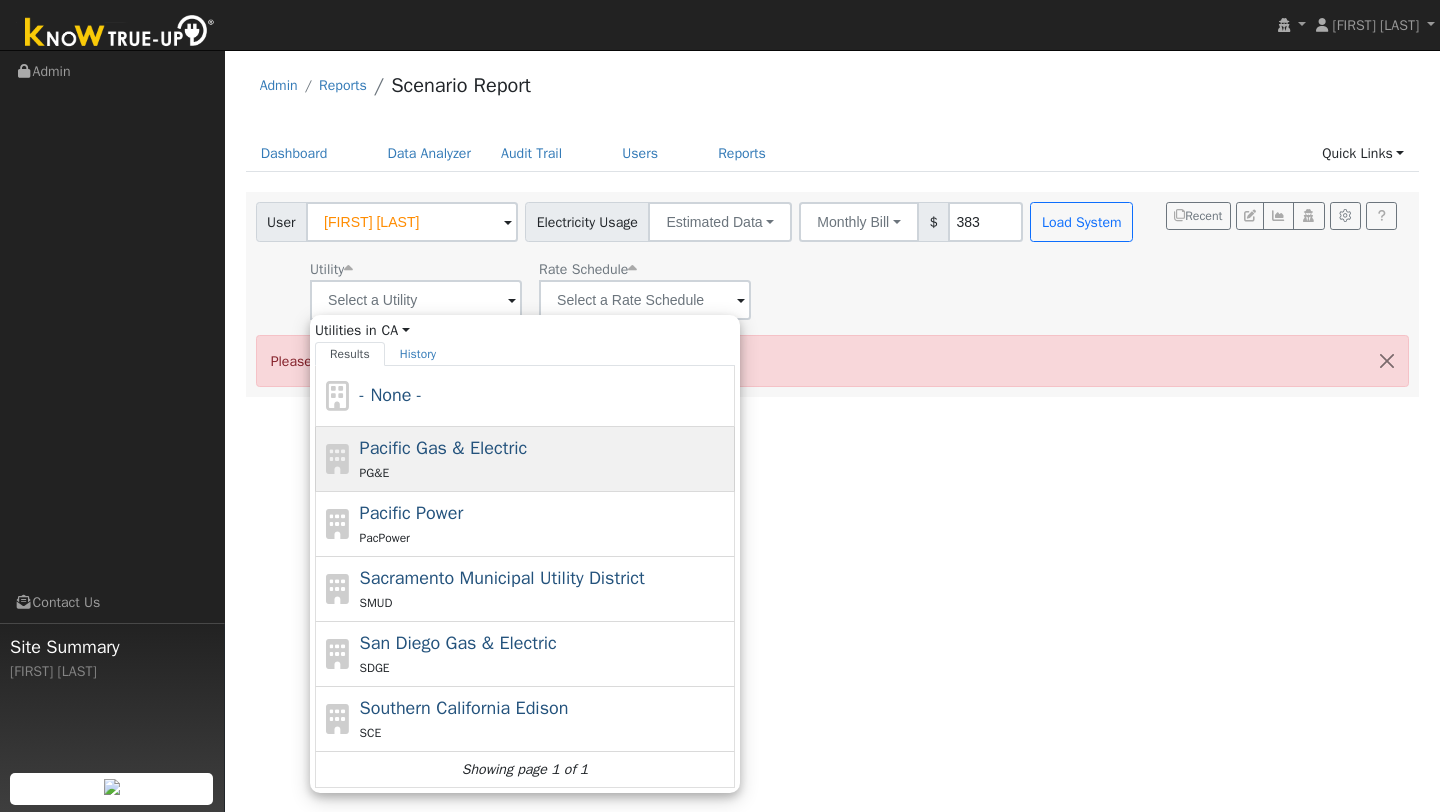 click on "Pacific Gas & Electric" at bounding box center (444, 448) 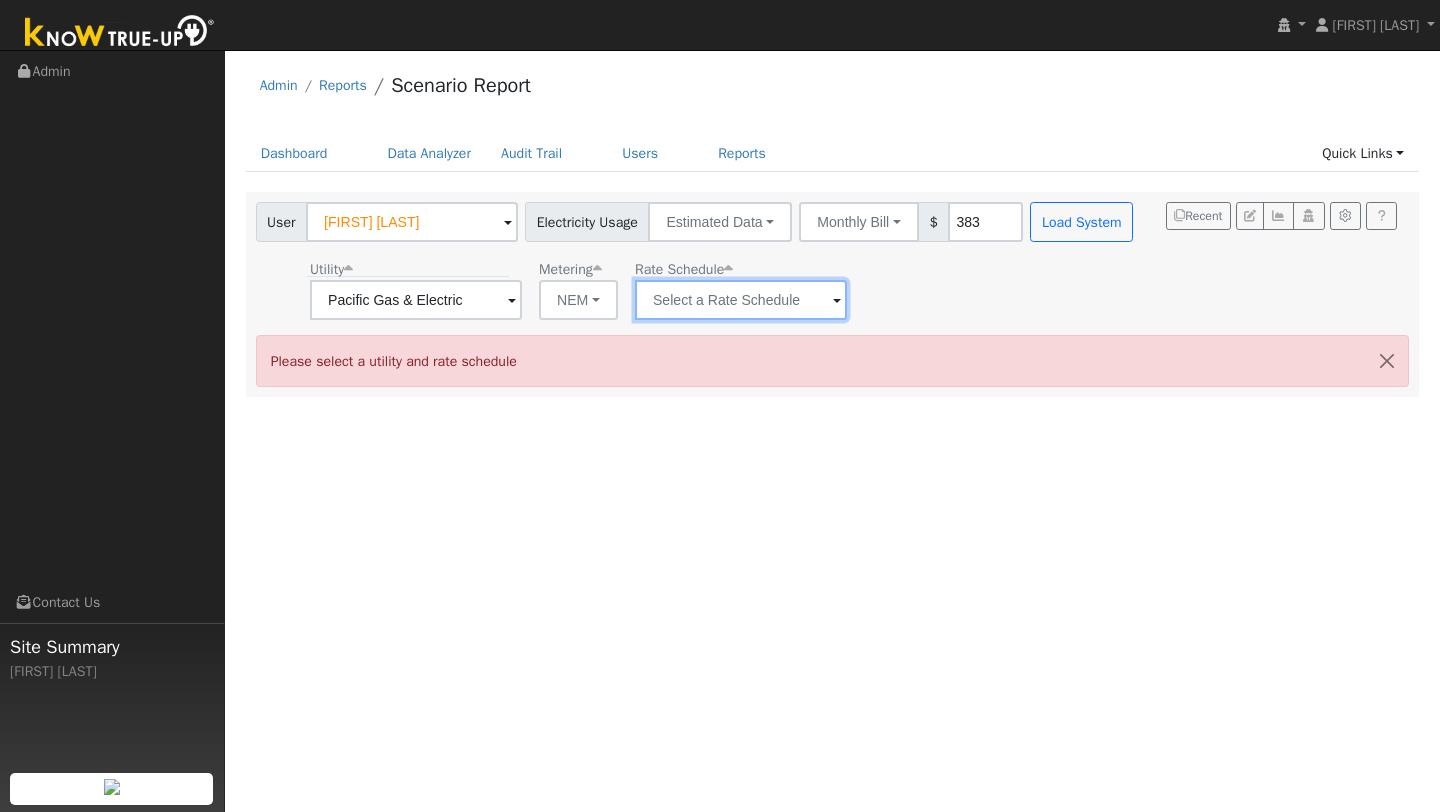 click at bounding box center (416, 300) 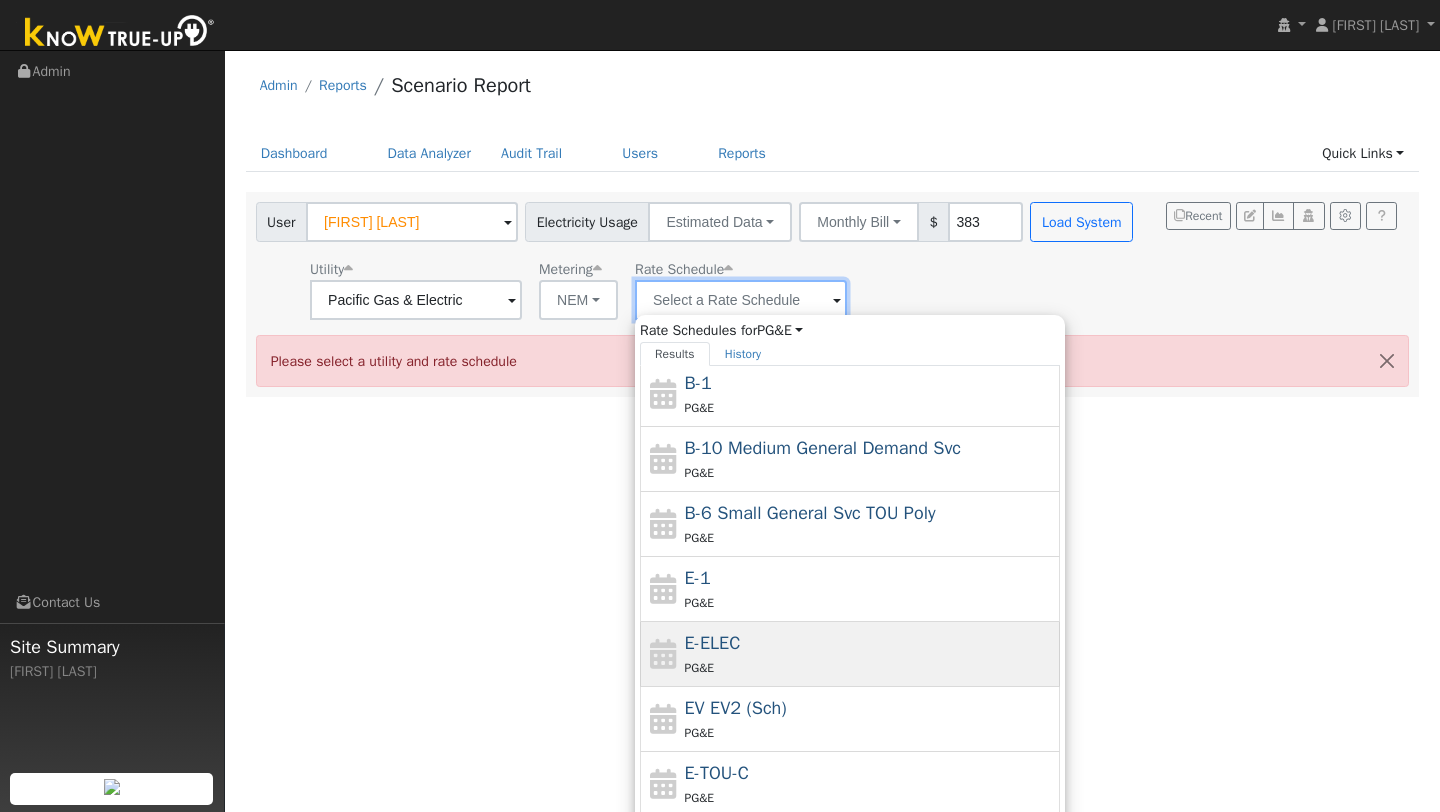 scroll, scrollTop: 219, scrollLeft: 0, axis: vertical 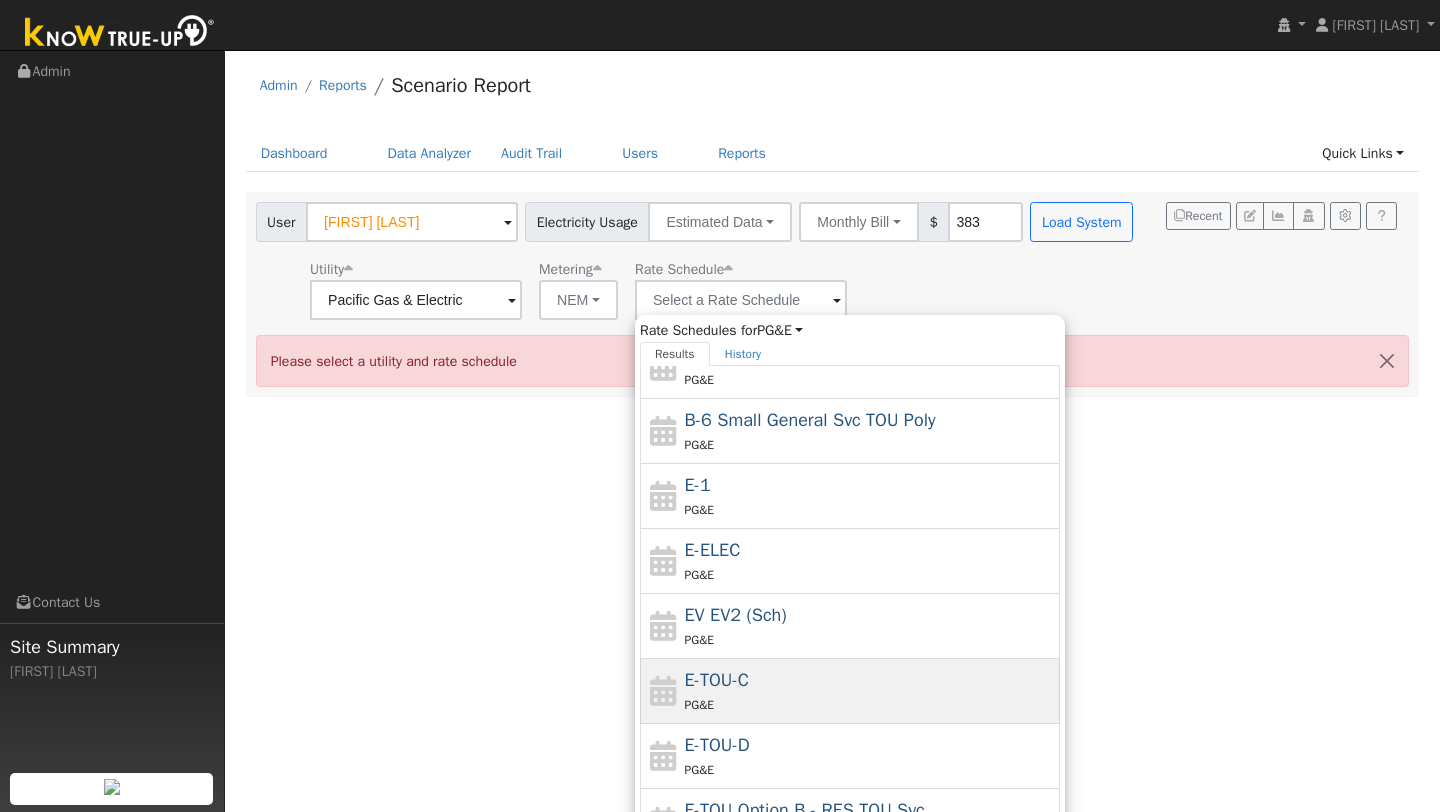 click on "E-TOU-C" at bounding box center [717, 680] 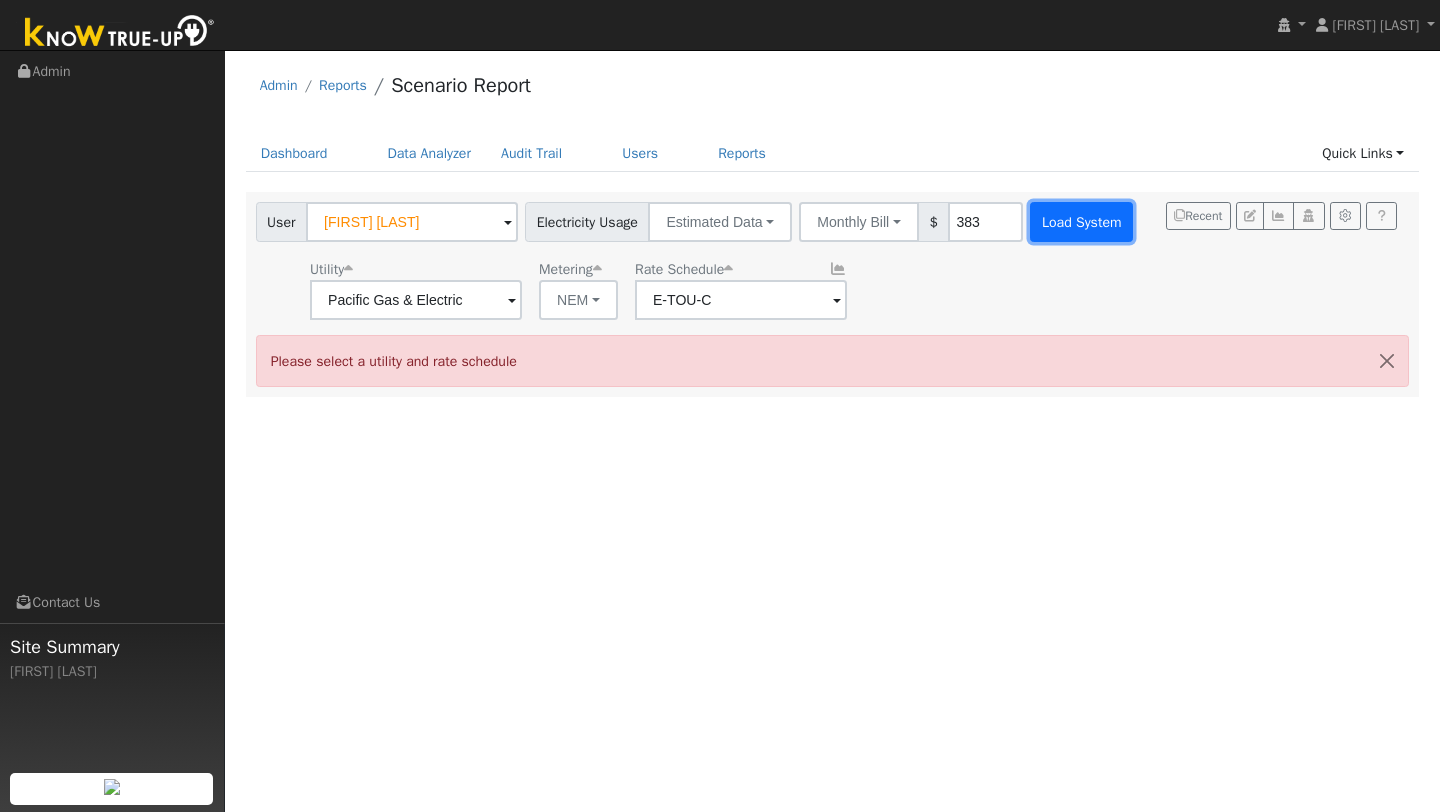click on "Load System" at bounding box center (1081, 222) 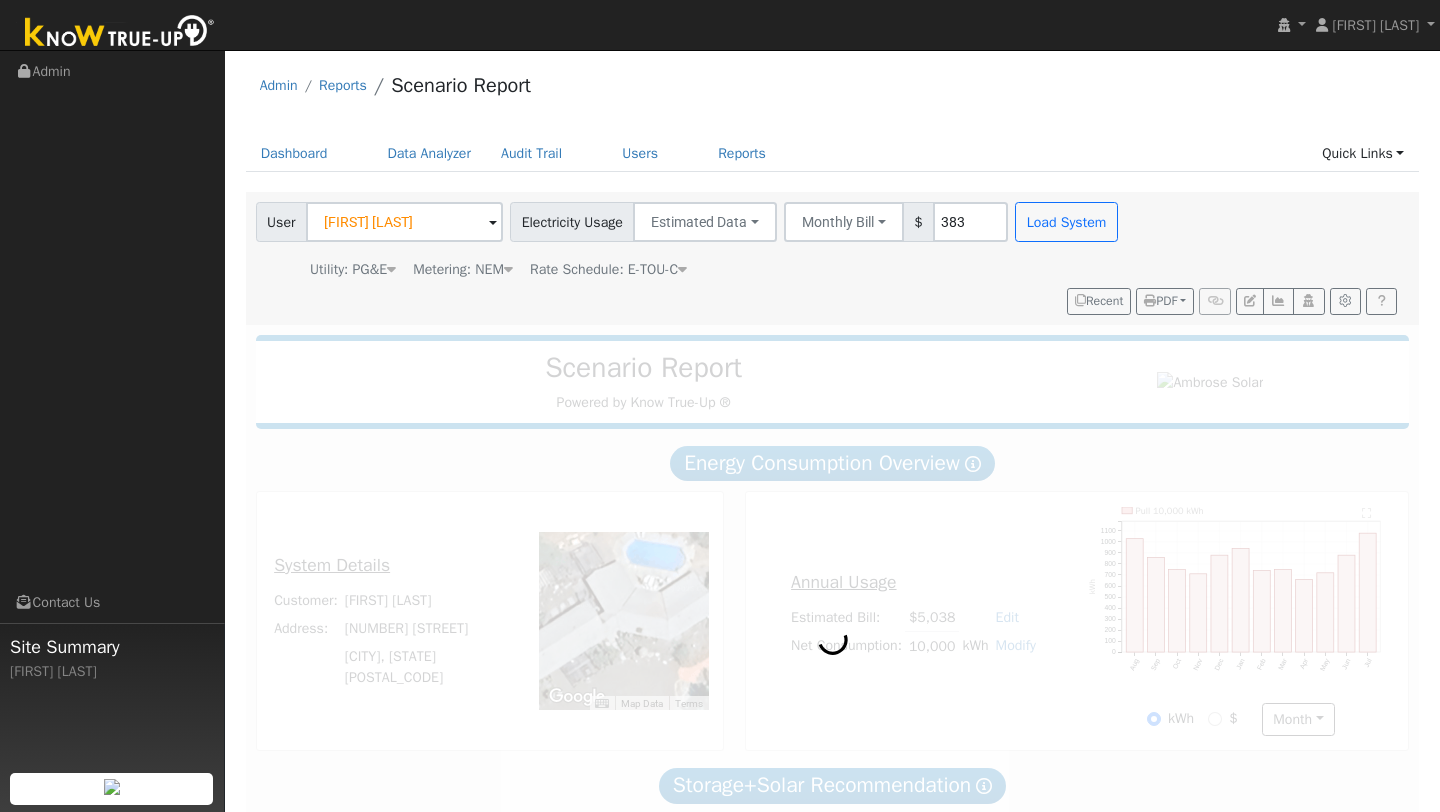 click on "User Andrea Kent Account   Default Account Default Account 5465 Bravo Toro Lane, Santa Rosa, CA 95401 Primary Account Electricity Usage Estimated Data Connected Data Estimated Data CSV Data Monthly Bill Annual Consumption Monthly Bill $ 383 Load System  Utility: PG&E  Pacific Gas & Electric  Metering: NEM  NEM NEM NBT  Rate Schedule: E-TOU-C  E-TOU-C" at bounding box center (689, 241) 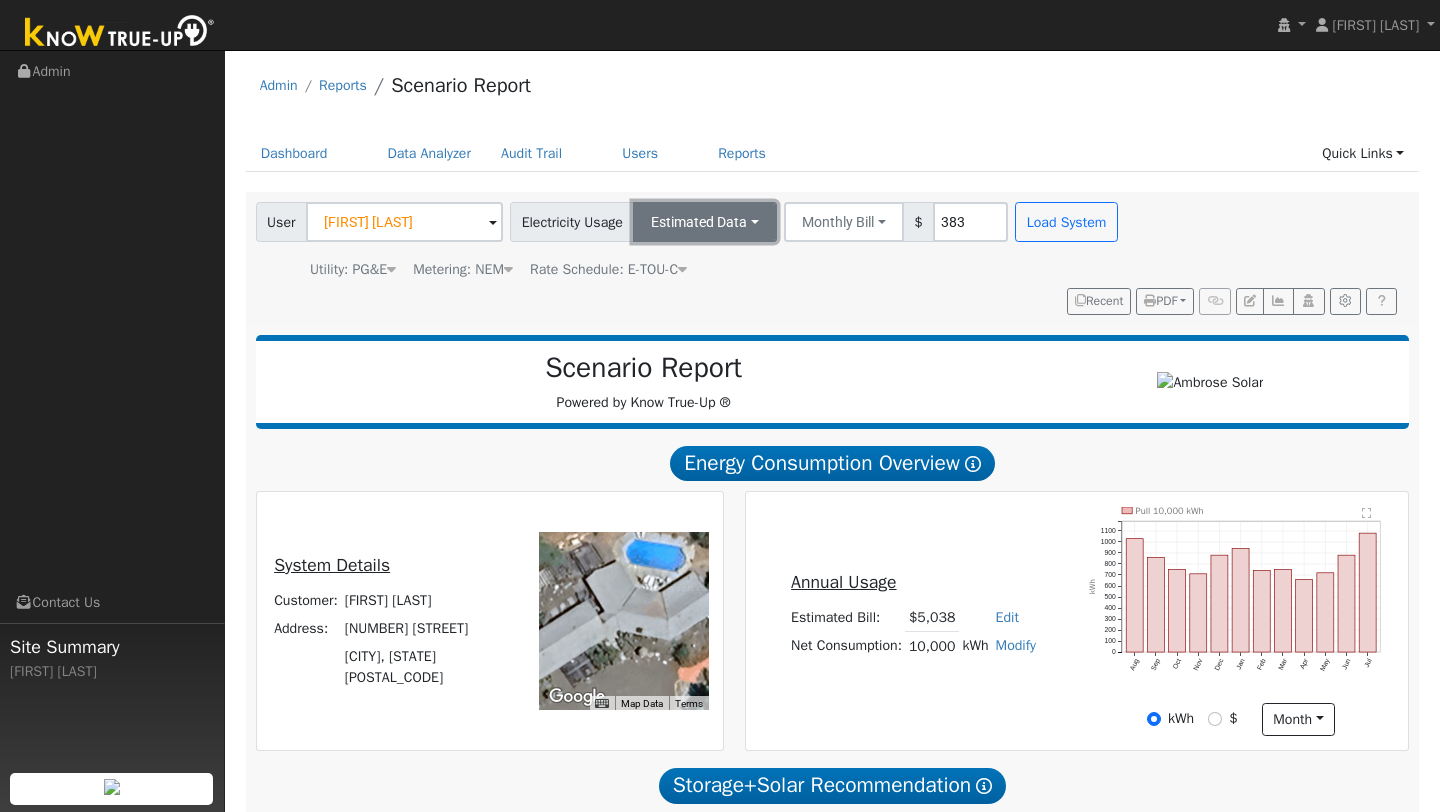 click on "Estimated Data" at bounding box center [705, 222] 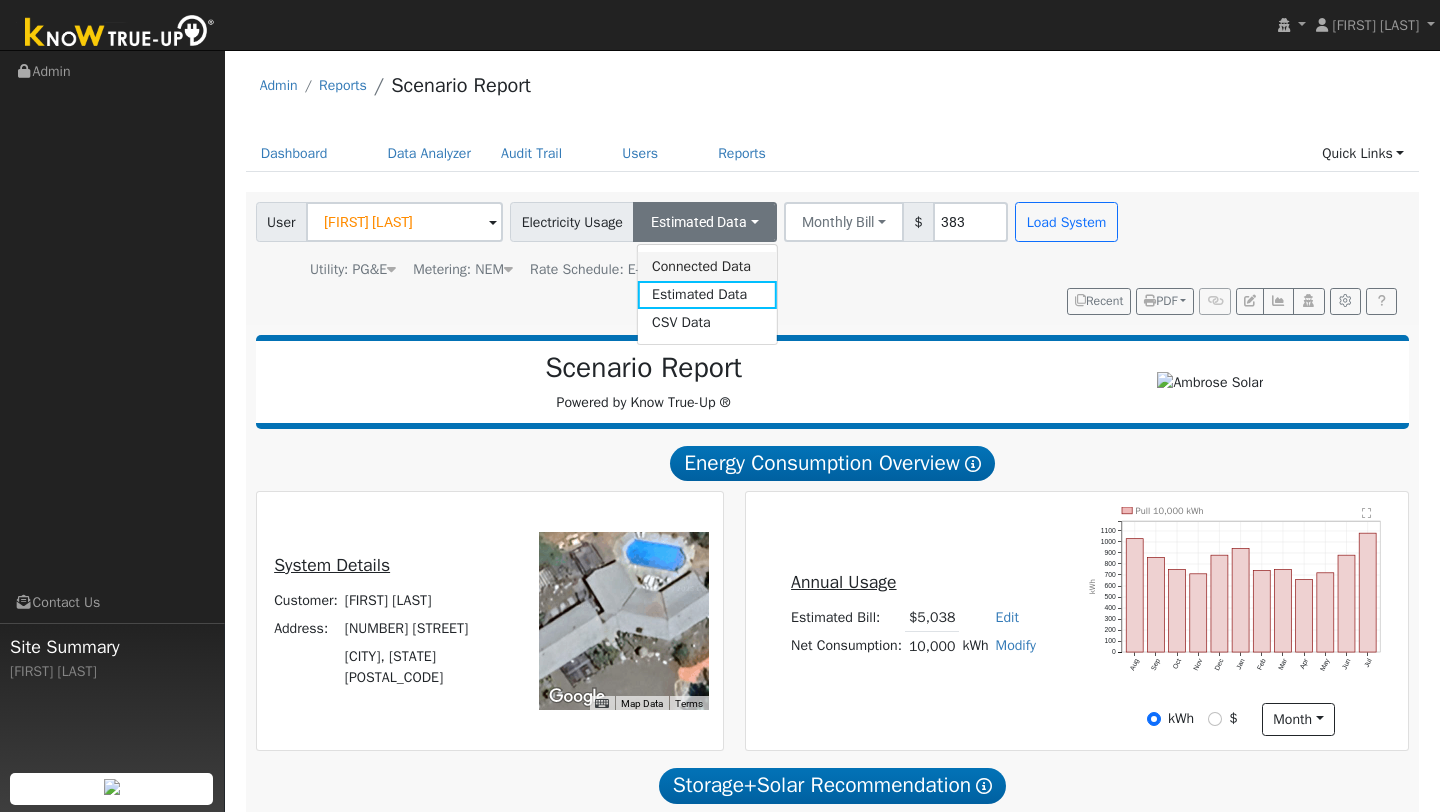 click on "Connected Data" at bounding box center [707, 266] 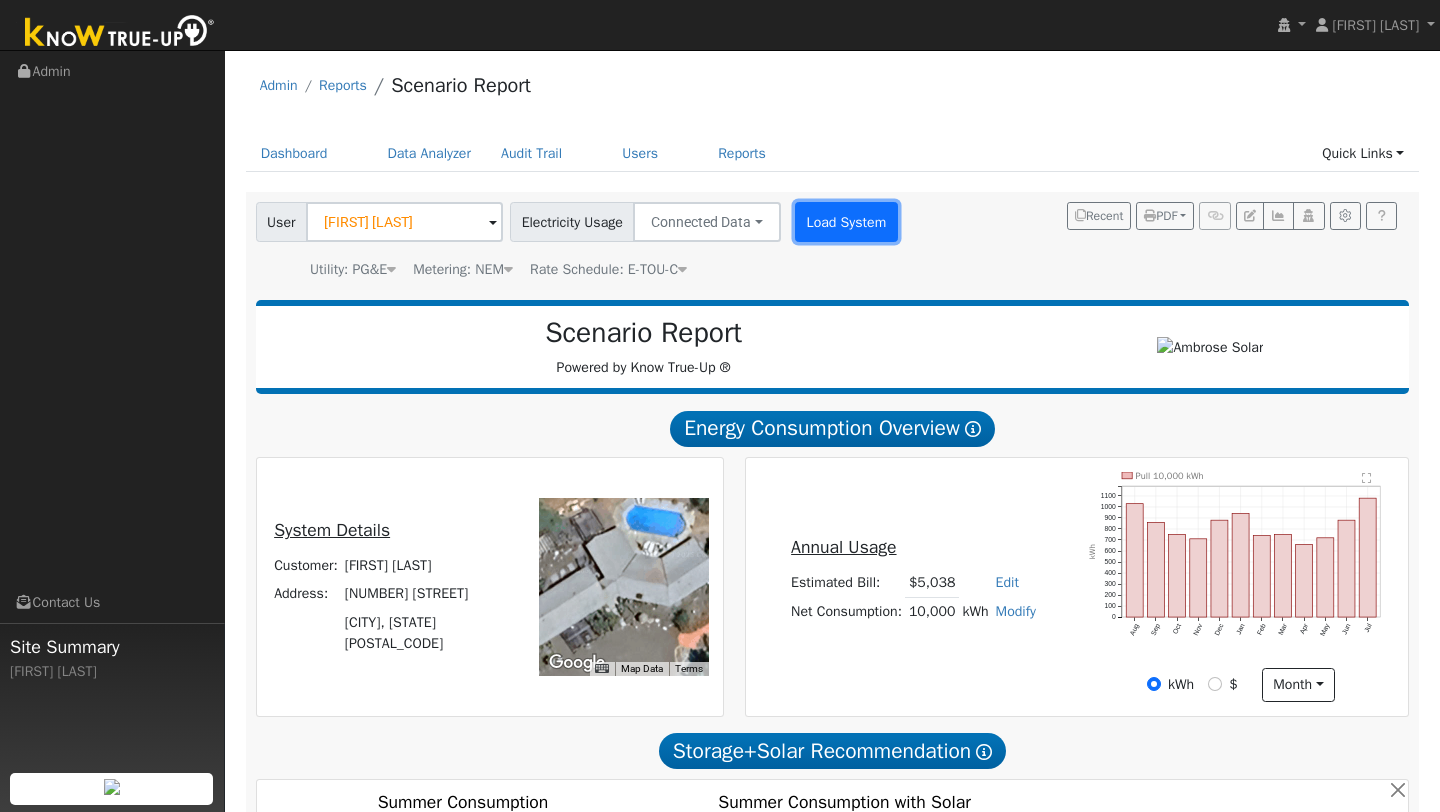 click on "Load System" at bounding box center [846, 222] 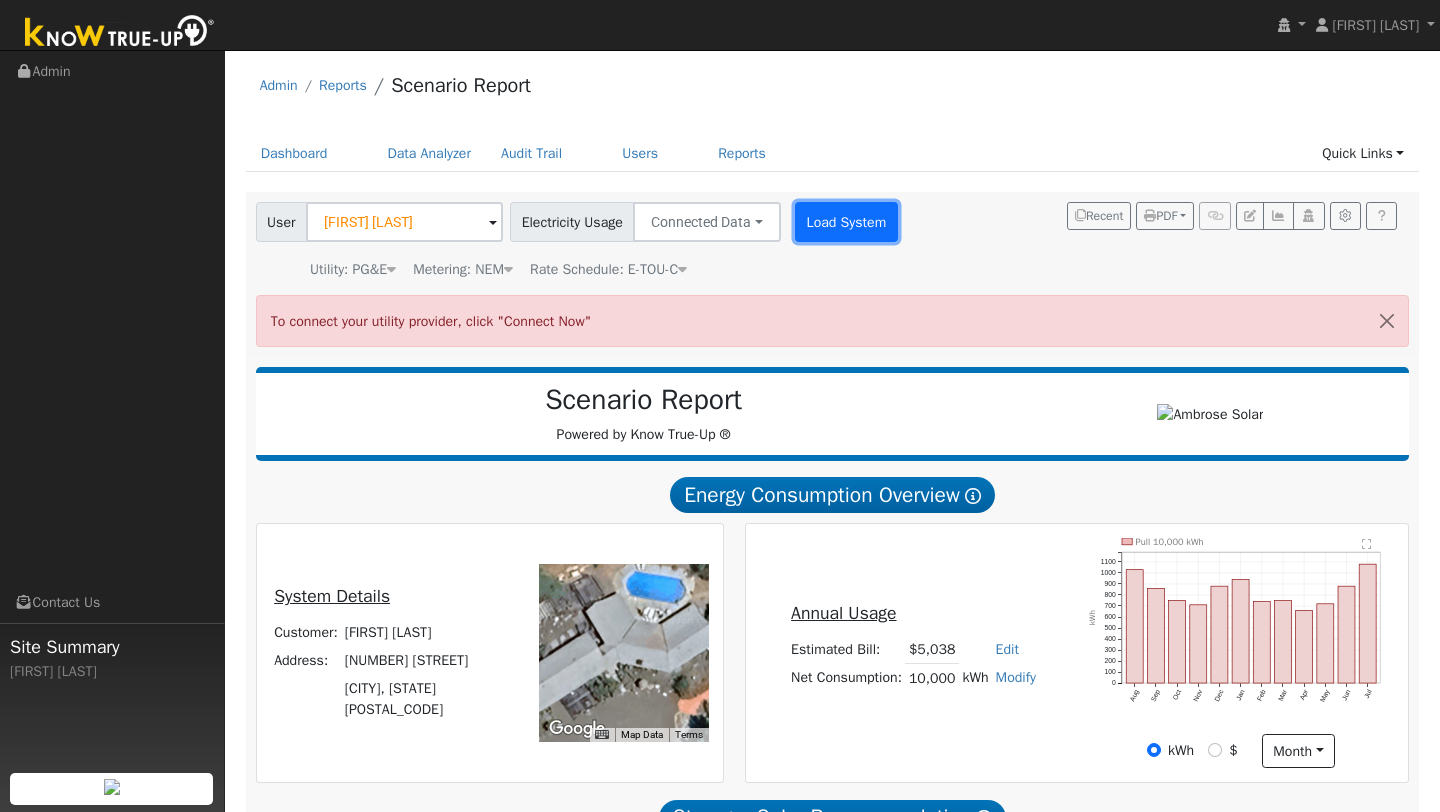 click on "Load System" at bounding box center [846, 222] 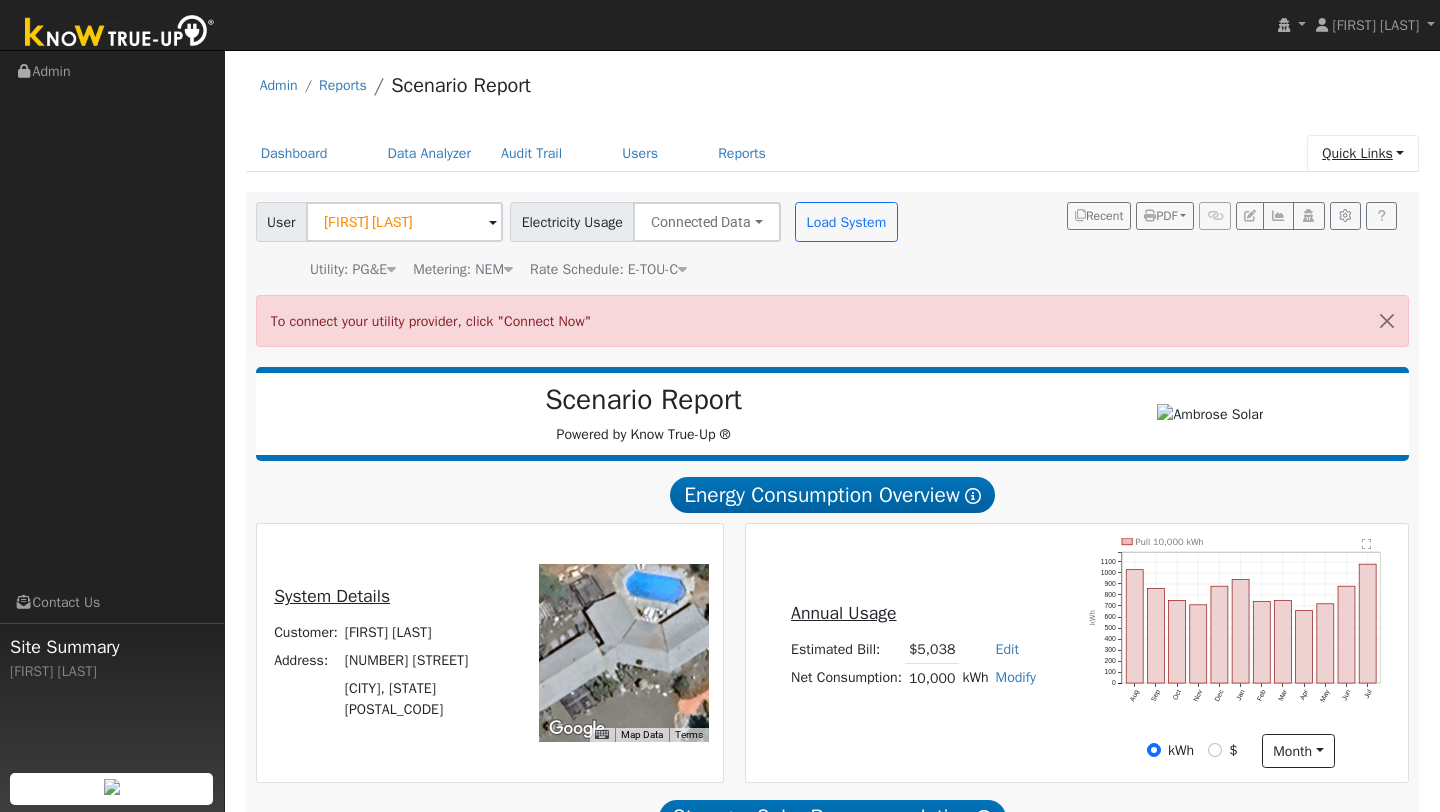 click on "Quick Links" at bounding box center [1363, 153] 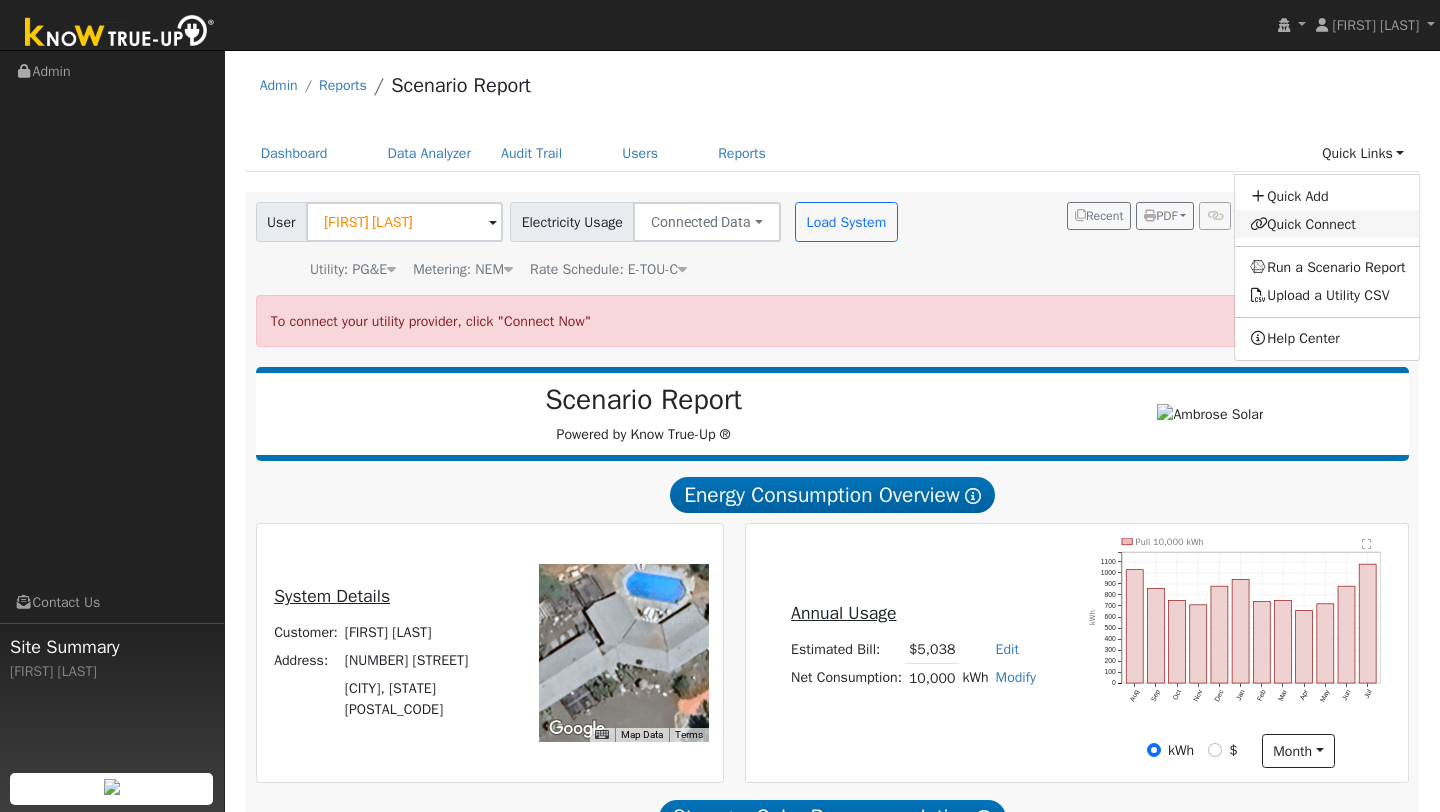 click on "Quick Connect" at bounding box center [1328, 224] 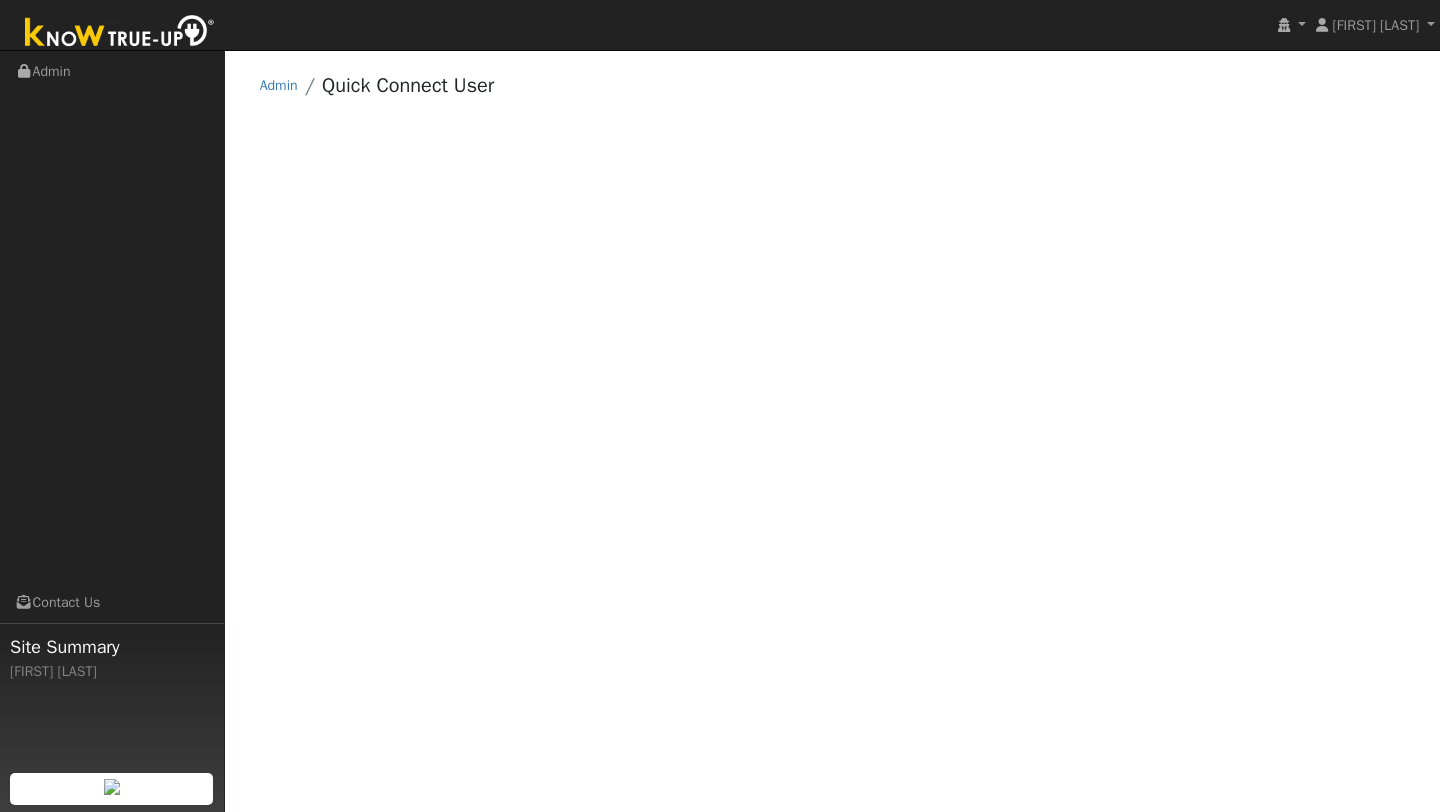 scroll, scrollTop: 0, scrollLeft: 0, axis: both 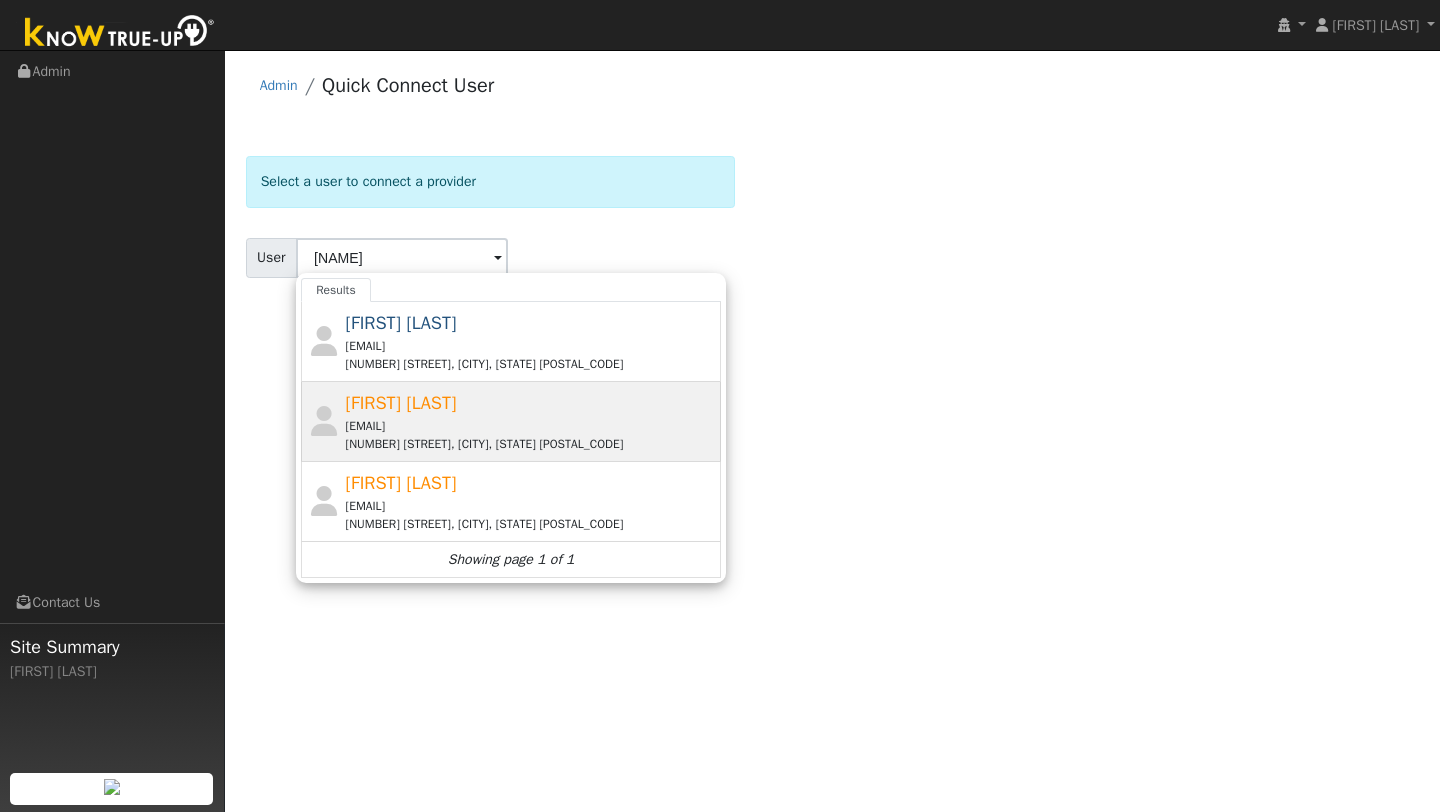 click on "[FIRST] [LAST] [EMAIL] [NUMBER] [STREET], [CITY], [STATE] [POSTAL_CODE]" at bounding box center (531, 421) 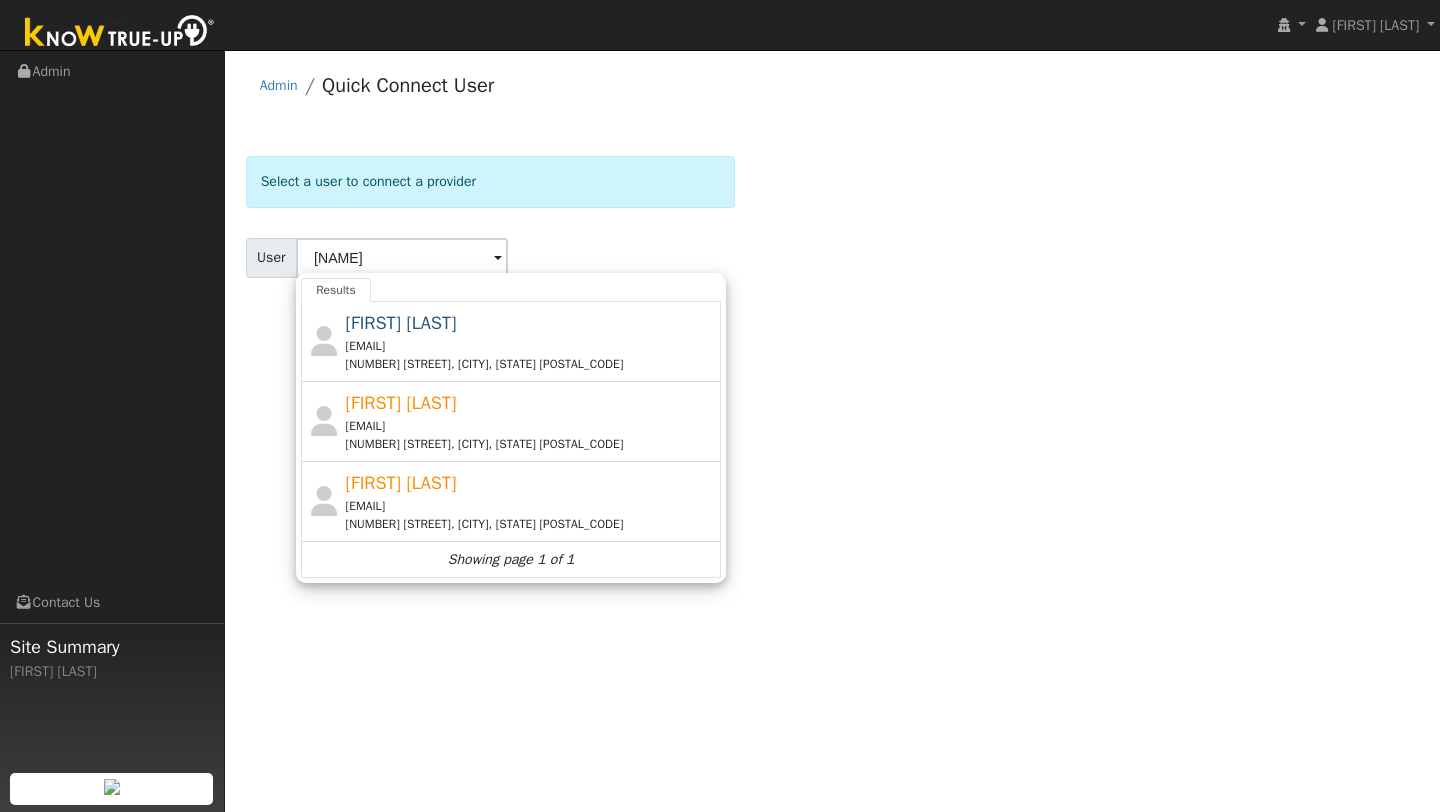 type on "[FIRST] [LAST]" 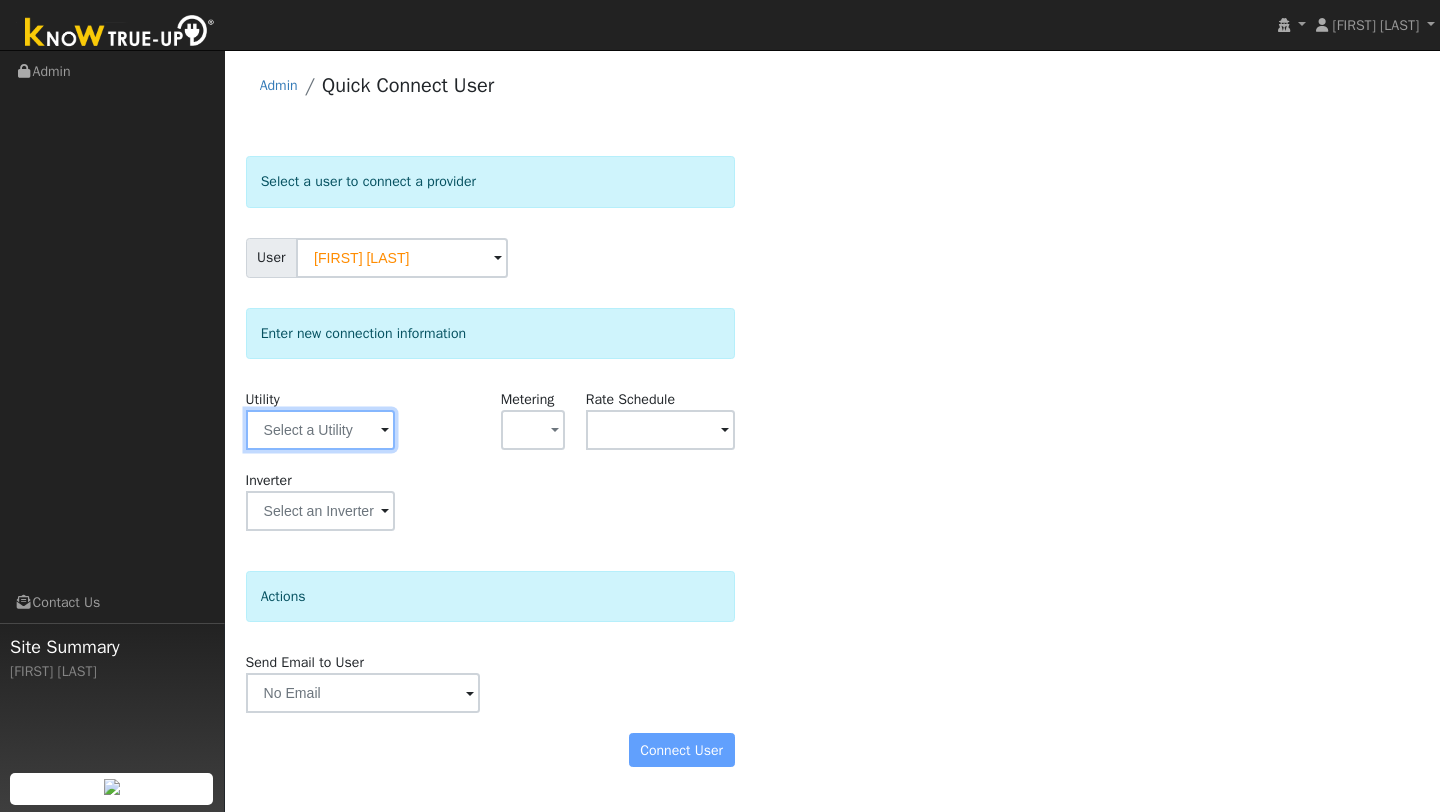click at bounding box center (320, 430) 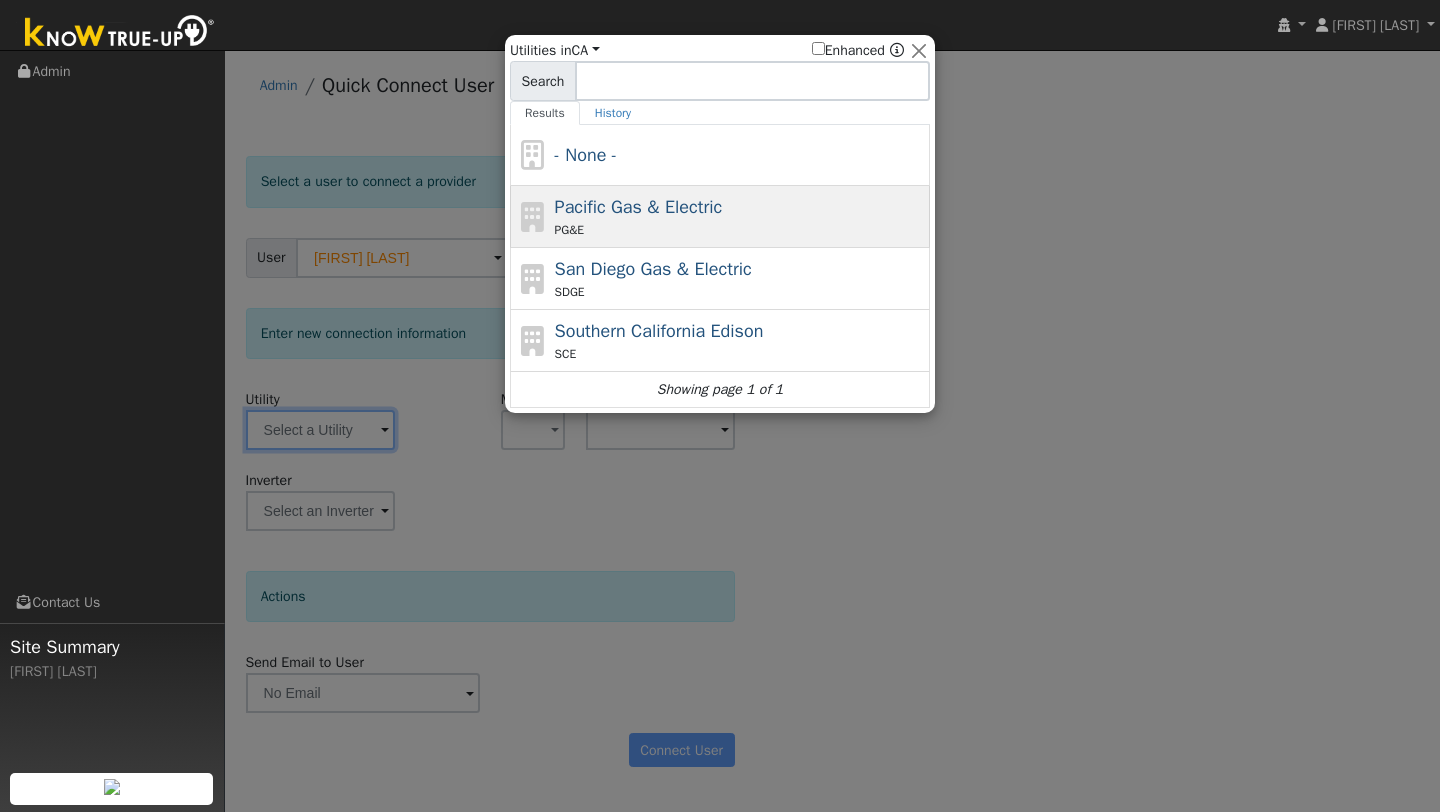 click at bounding box center [533, 217] 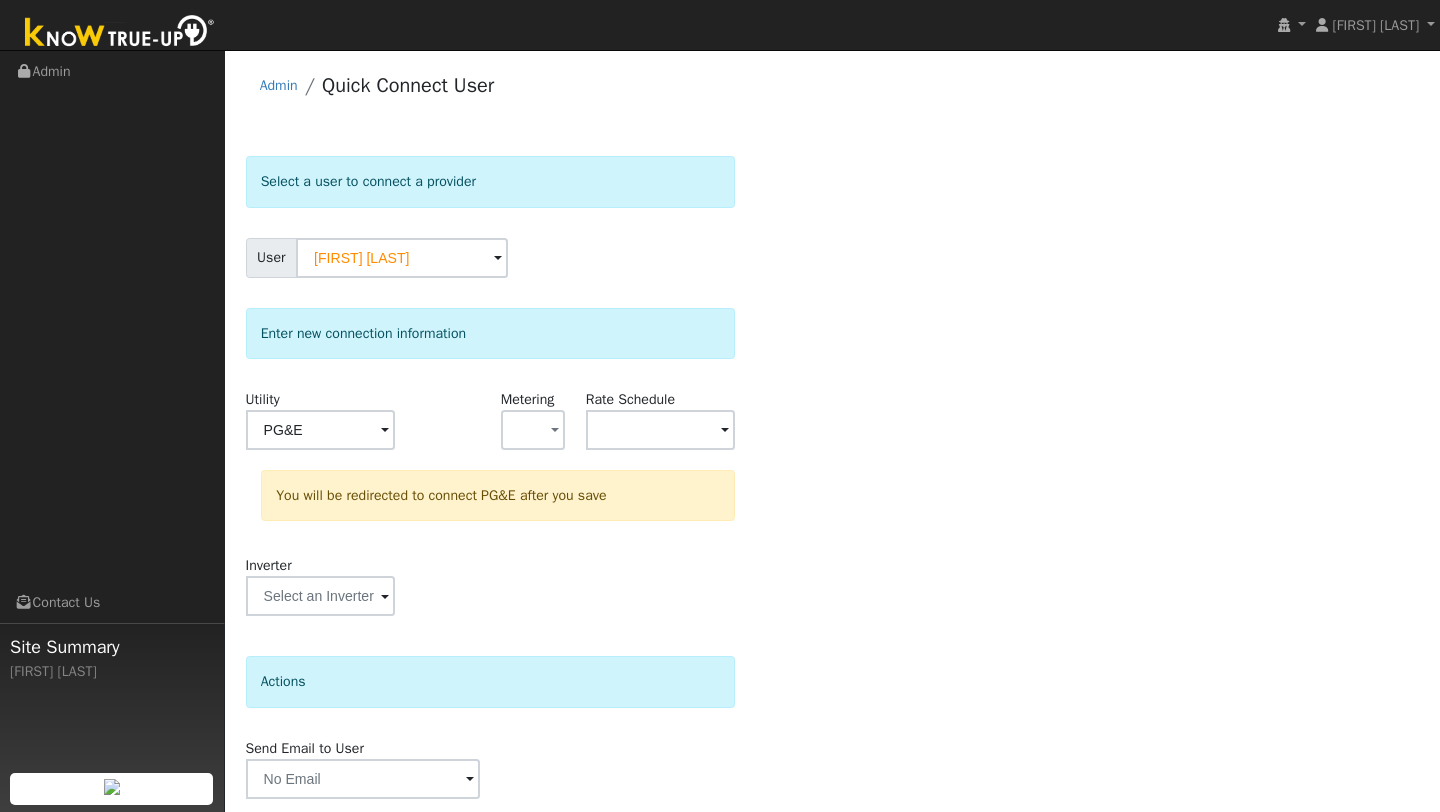 scroll, scrollTop: 70, scrollLeft: 0, axis: vertical 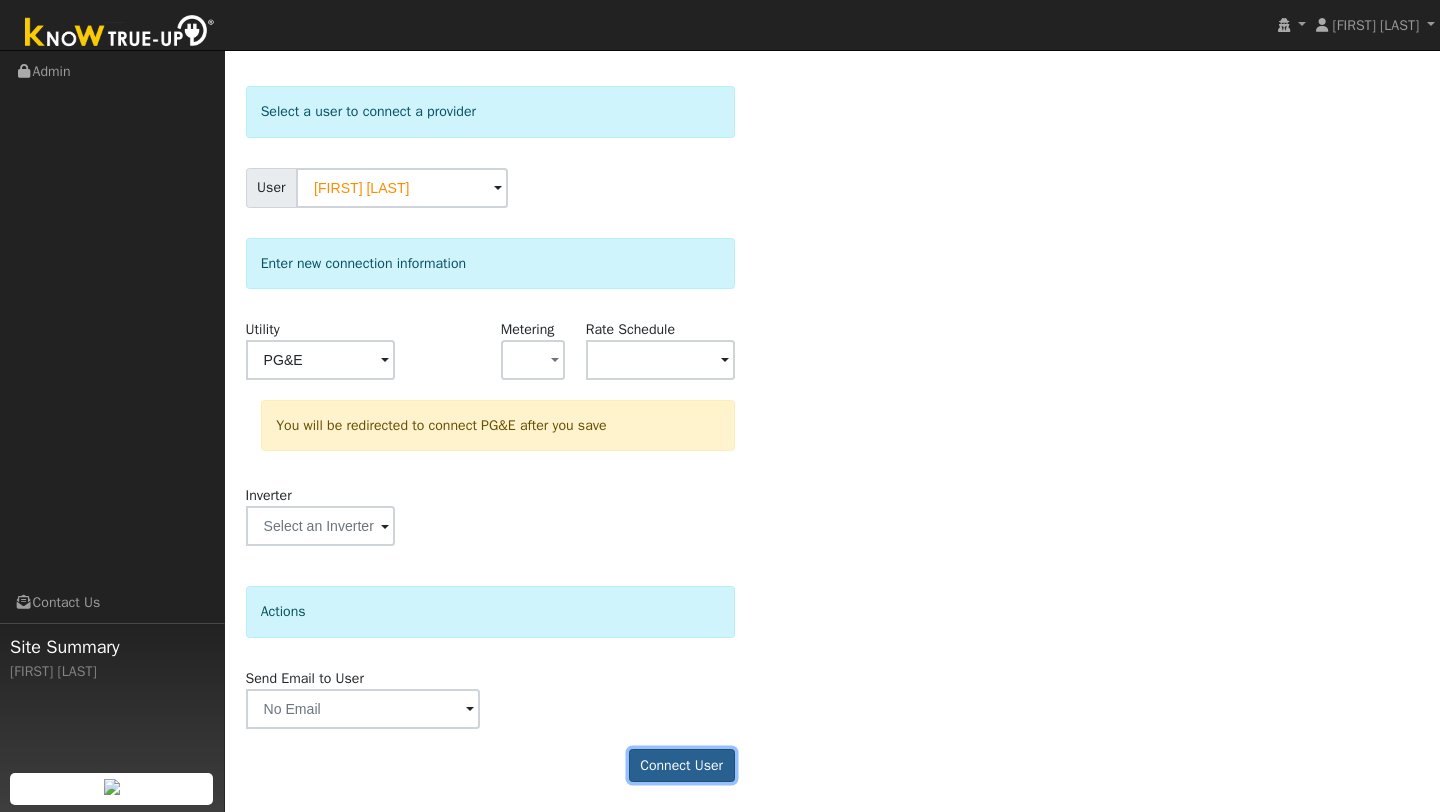 click on "Connect User" at bounding box center [682, 766] 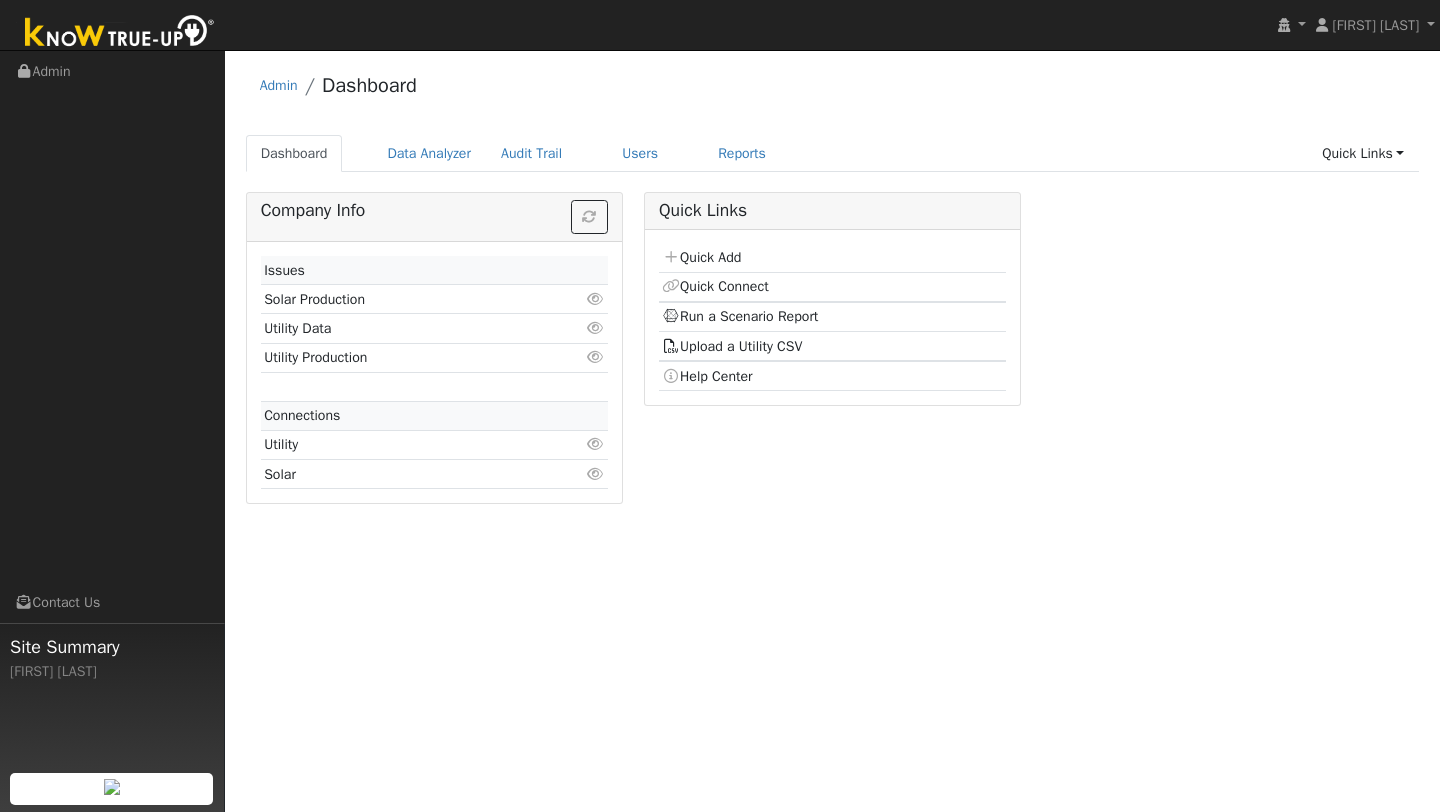scroll, scrollTop: 0, scrollLeft: 0, axis: both 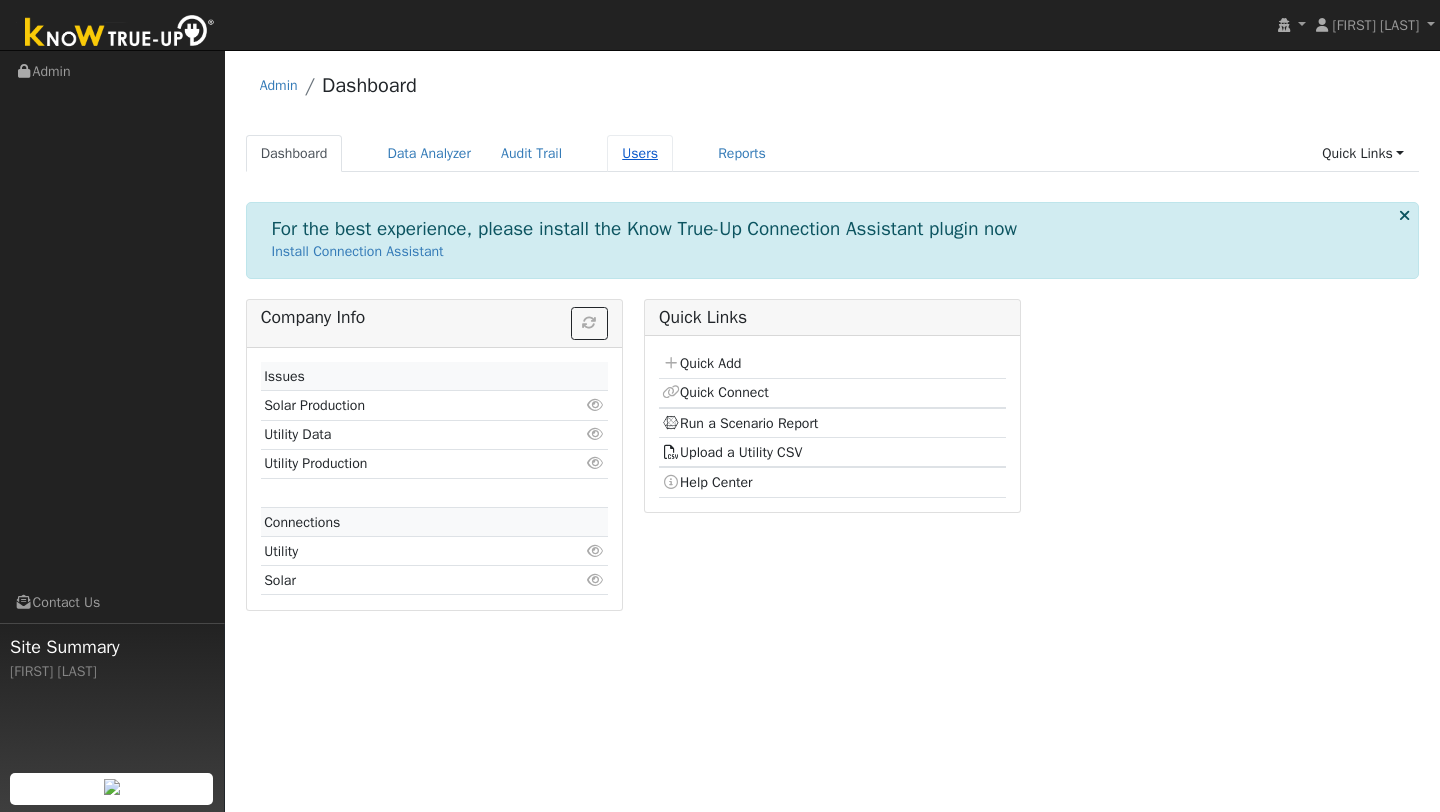 click on "Users" at bounding box center [640, 153] 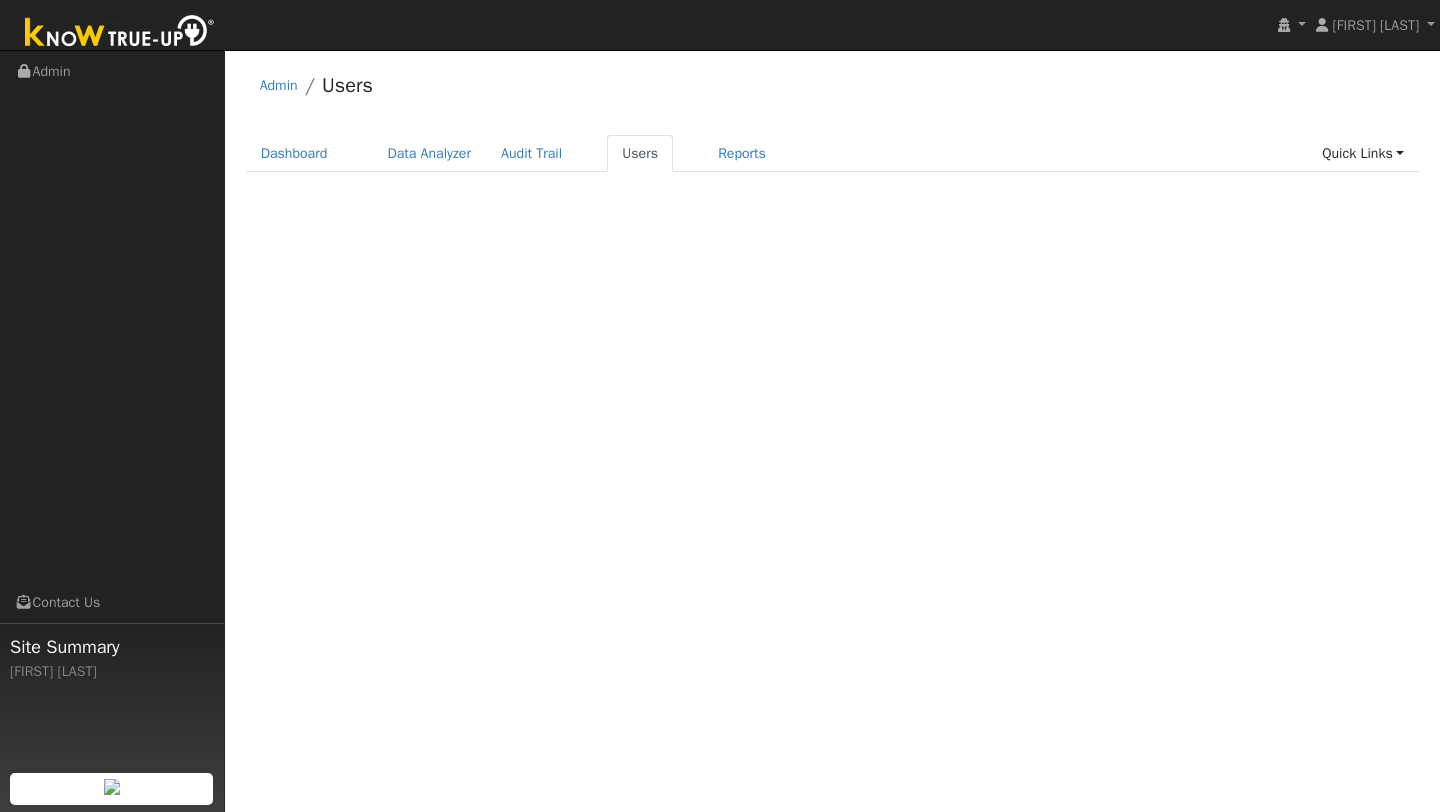 scroll, scrollTop: 0, scrollLeft: 0, axis: both 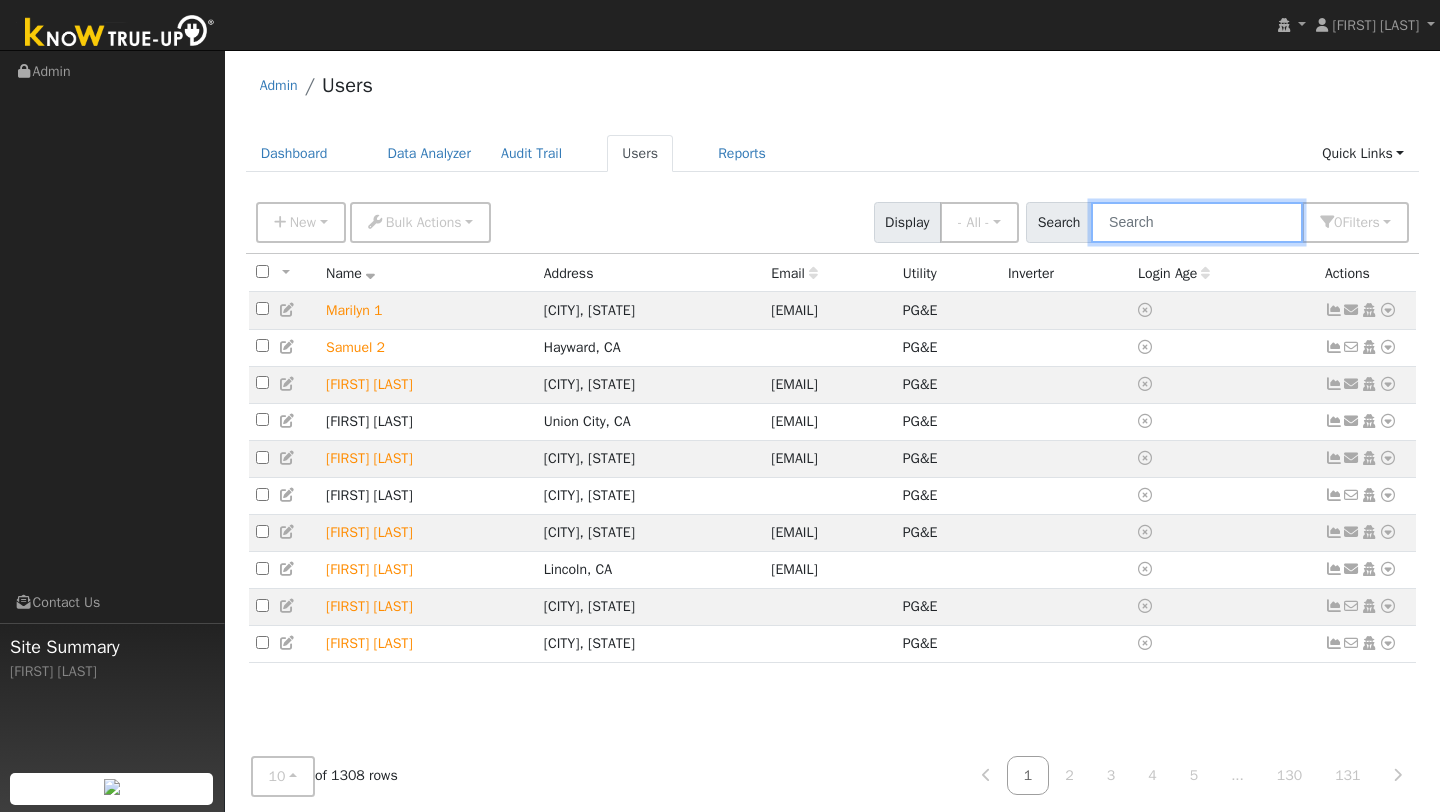 click at bounding box center [1197, 222] 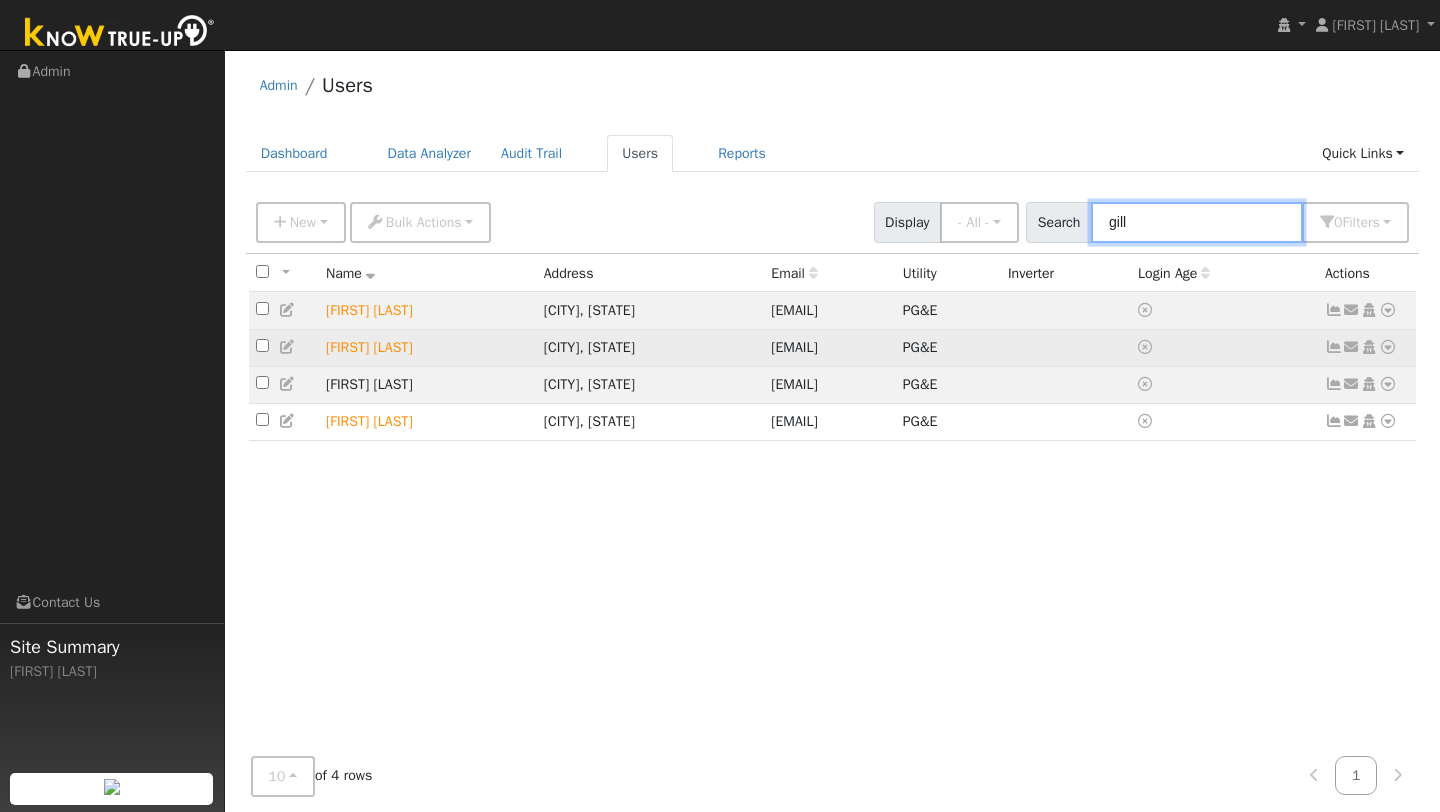 type on "gill" 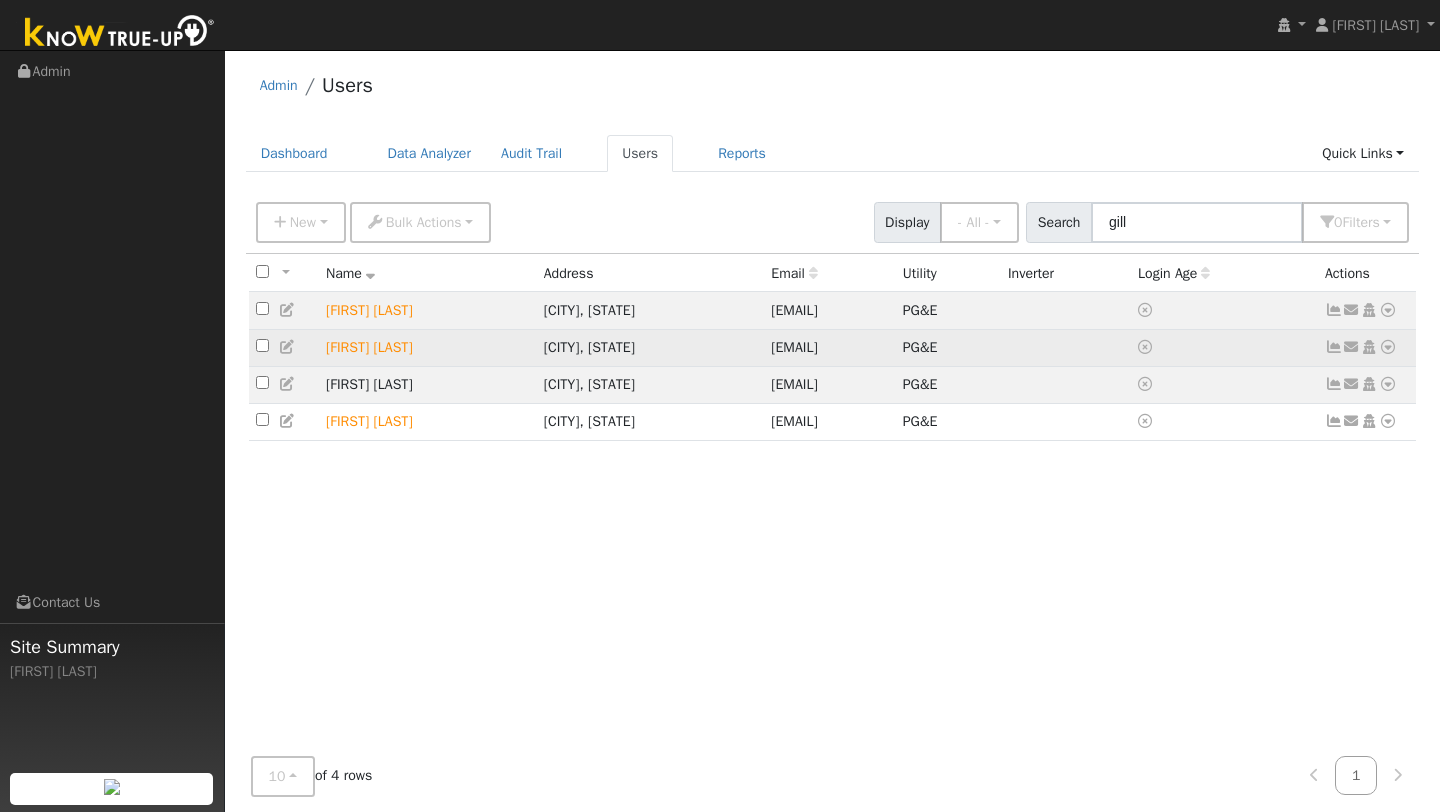 click at bounding box center [1388, 347] 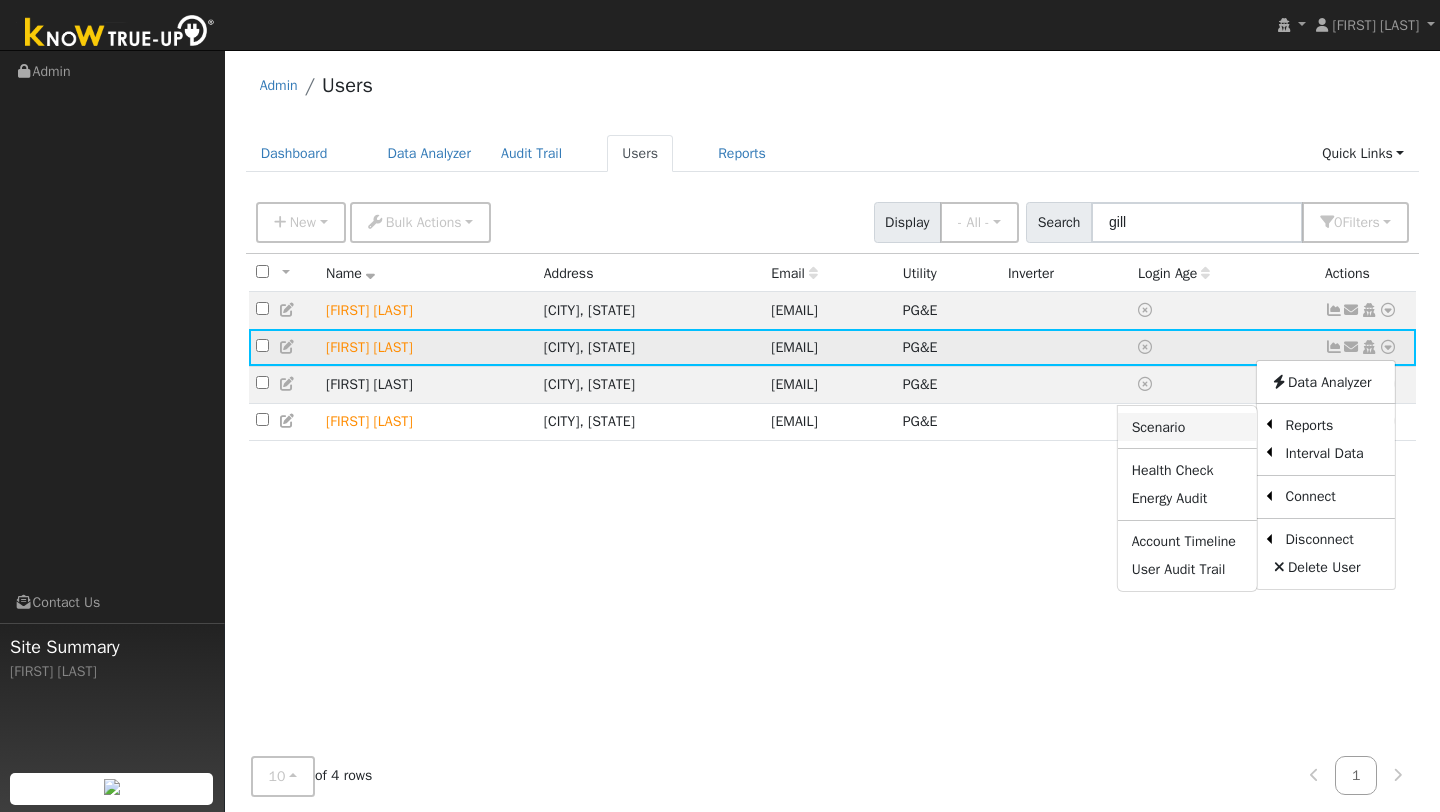 click on "Scenario" at bounding box center (1187, 427) 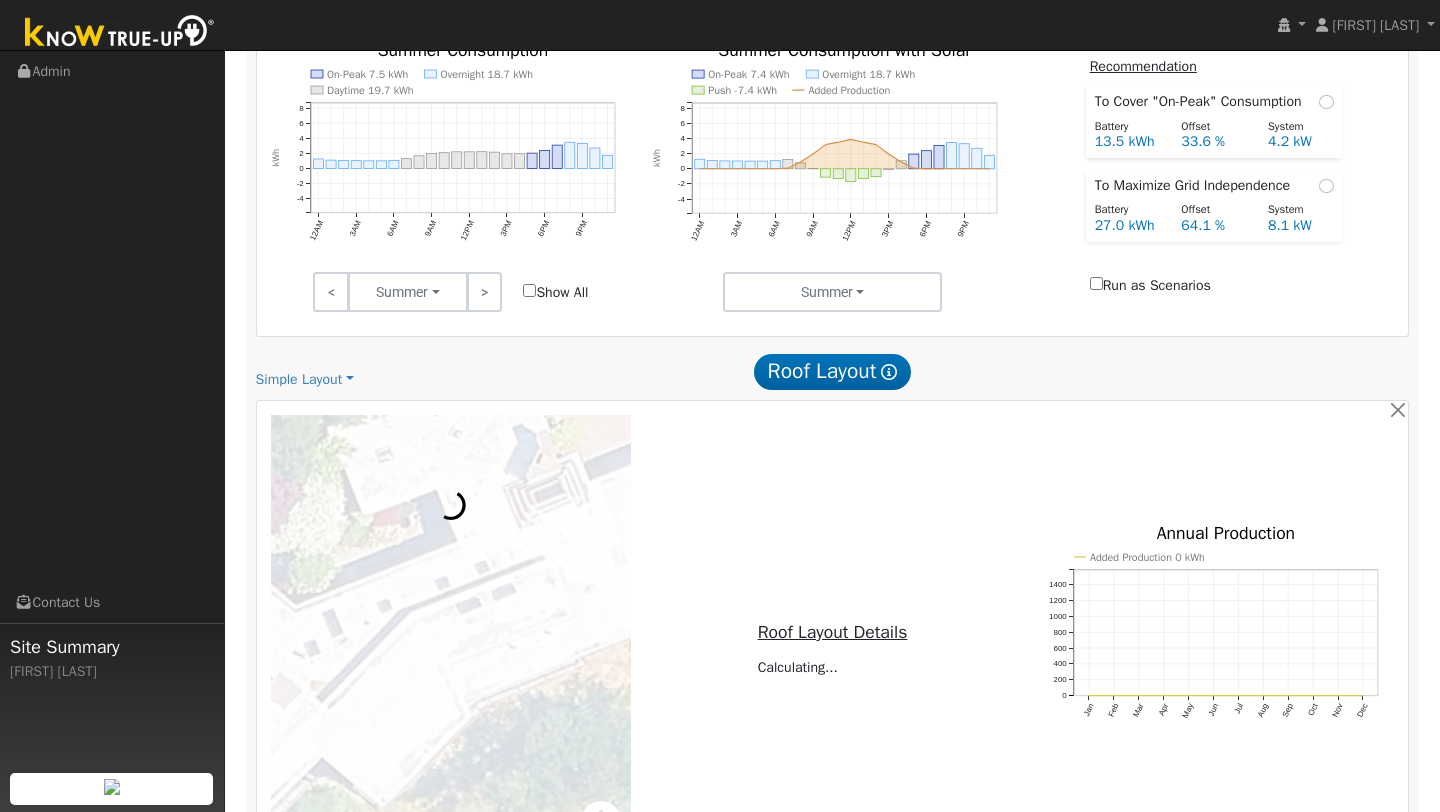scroll, scrollTop: 1061, scrollLeft: 0, axis: vertical 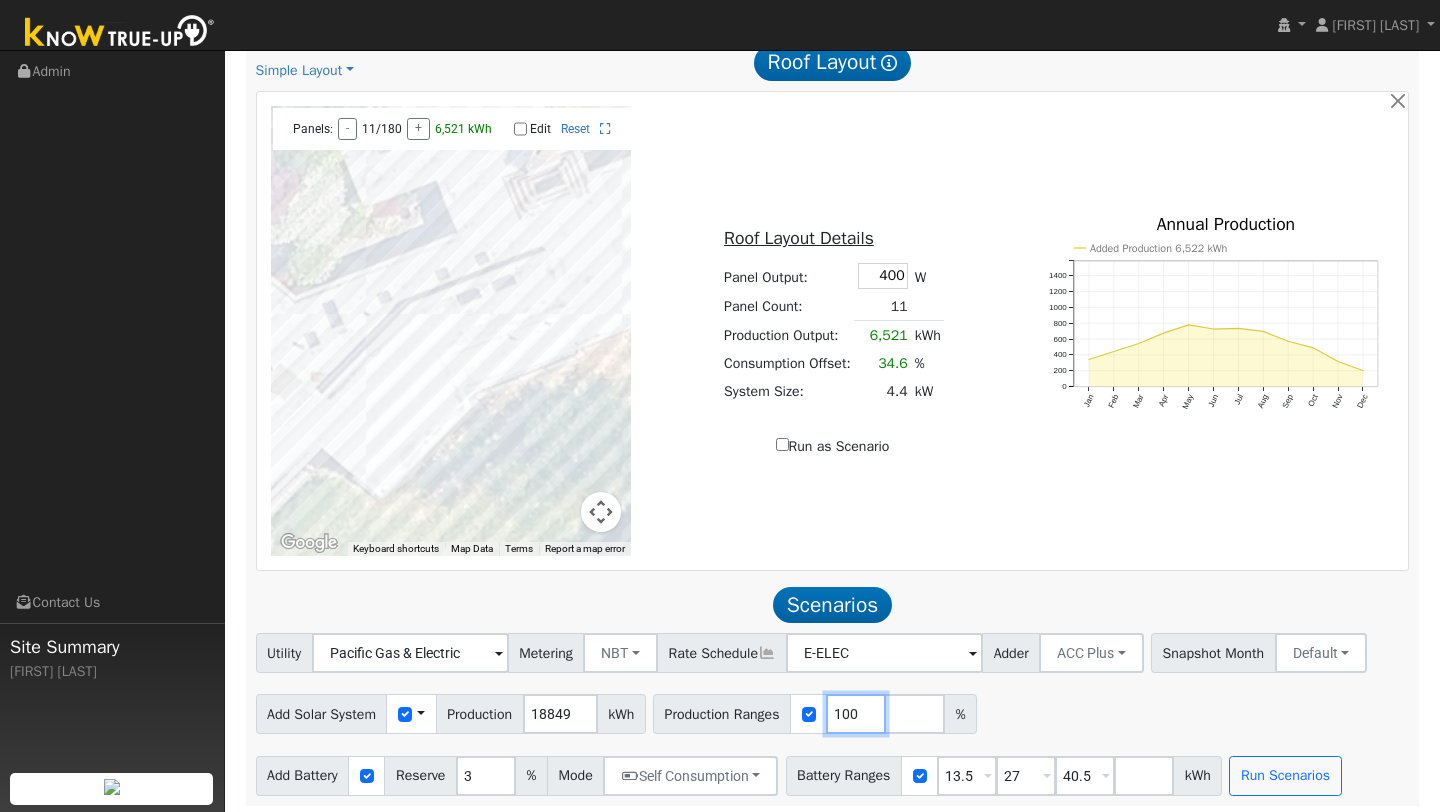 click on "100" at bounding box center [856, 714] 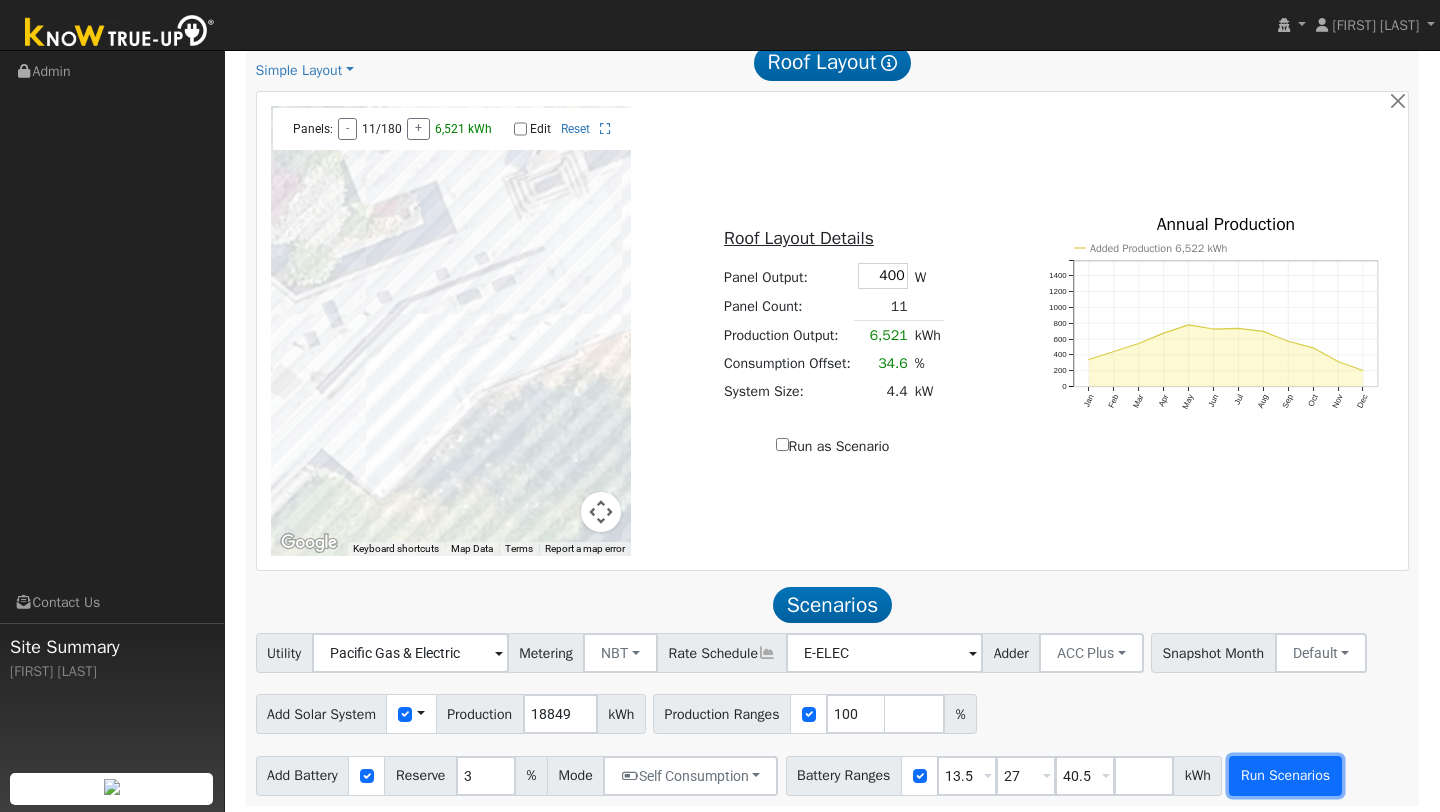 click on "Run Scenarios" at bounding box center [1285, 776] 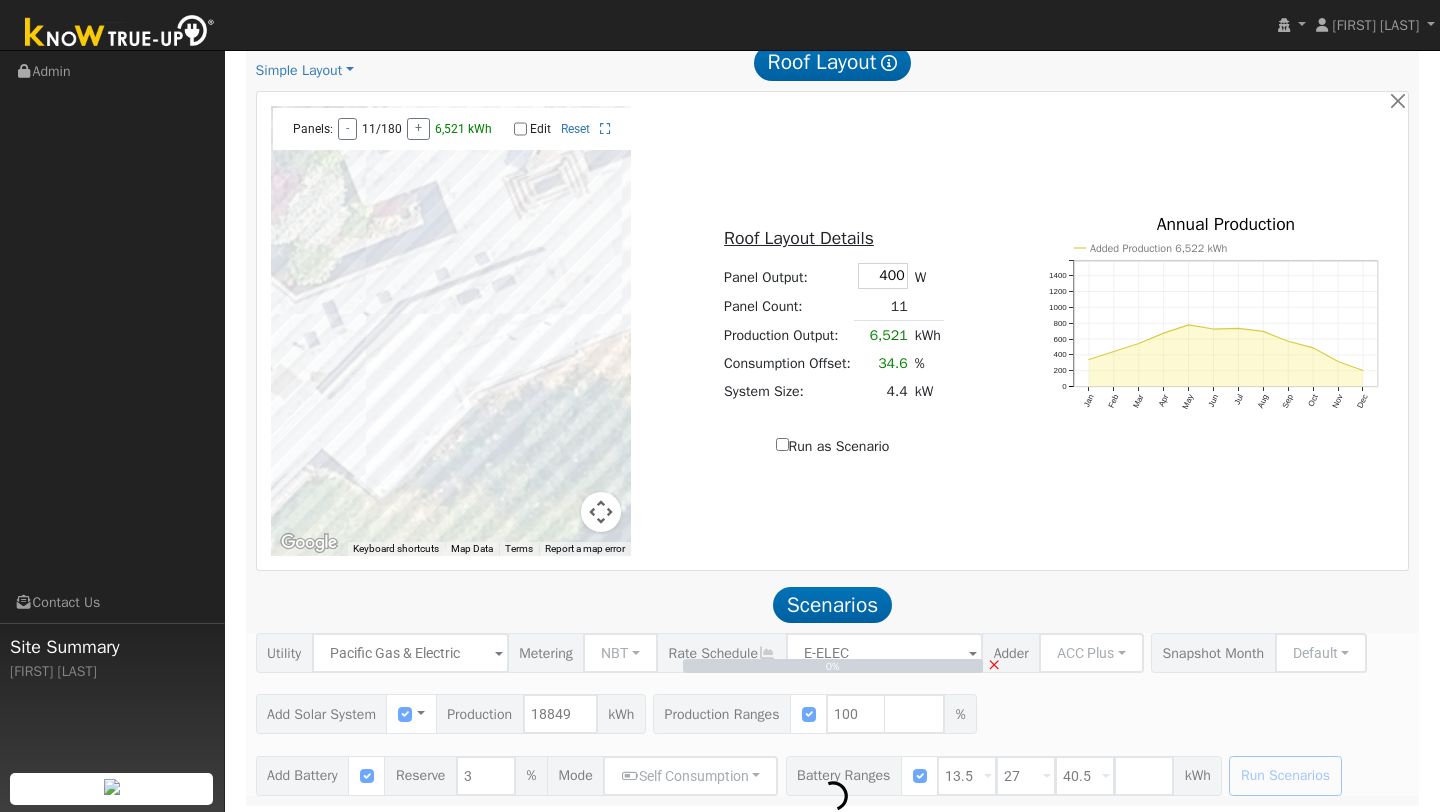 scroll, scrollTop: 747, scrollLeft: 0, axis: vertical 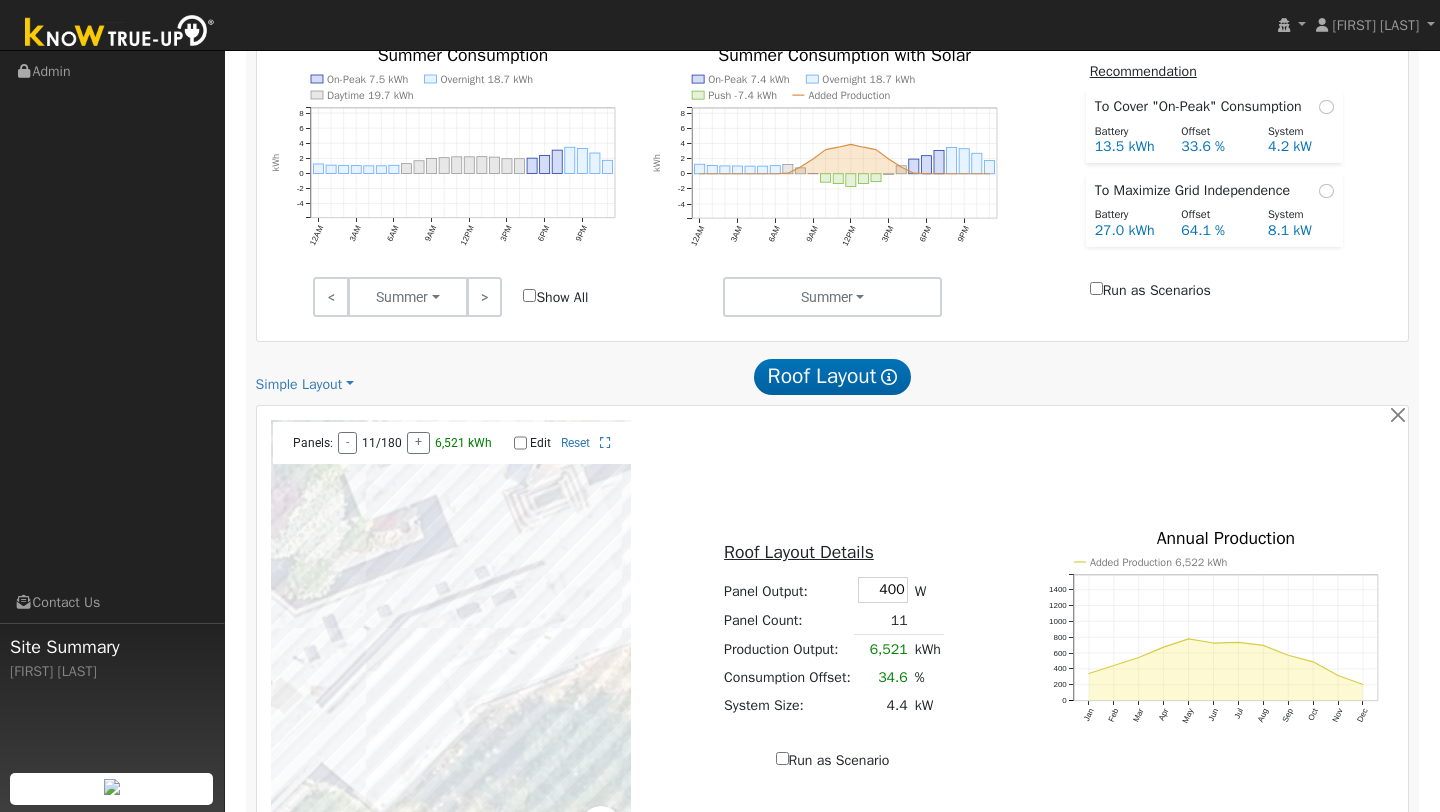 type on "12.6" 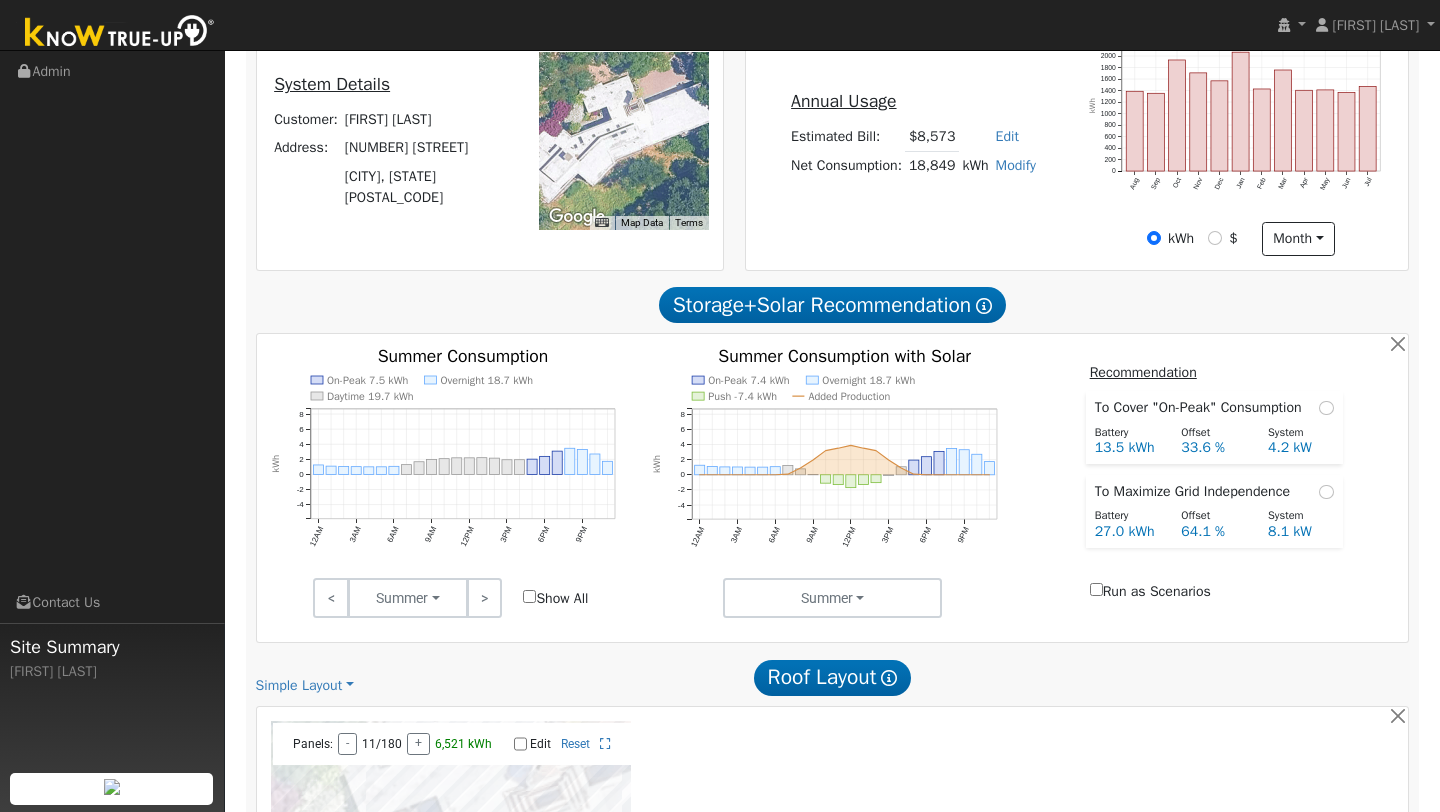 scroll, scrollTop: 0, scrollLeft: 0, axis: both 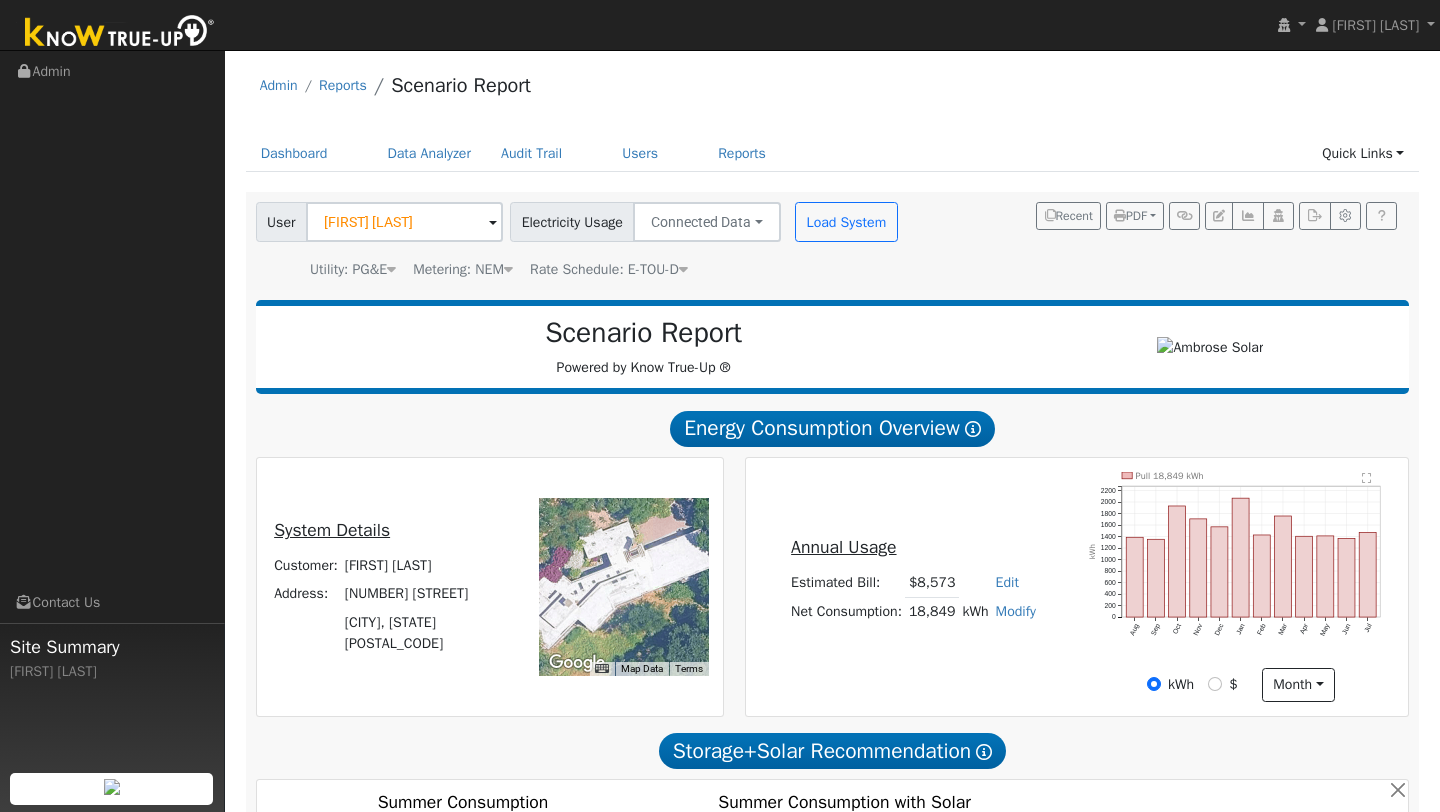 click at bounding box center [120, 33] 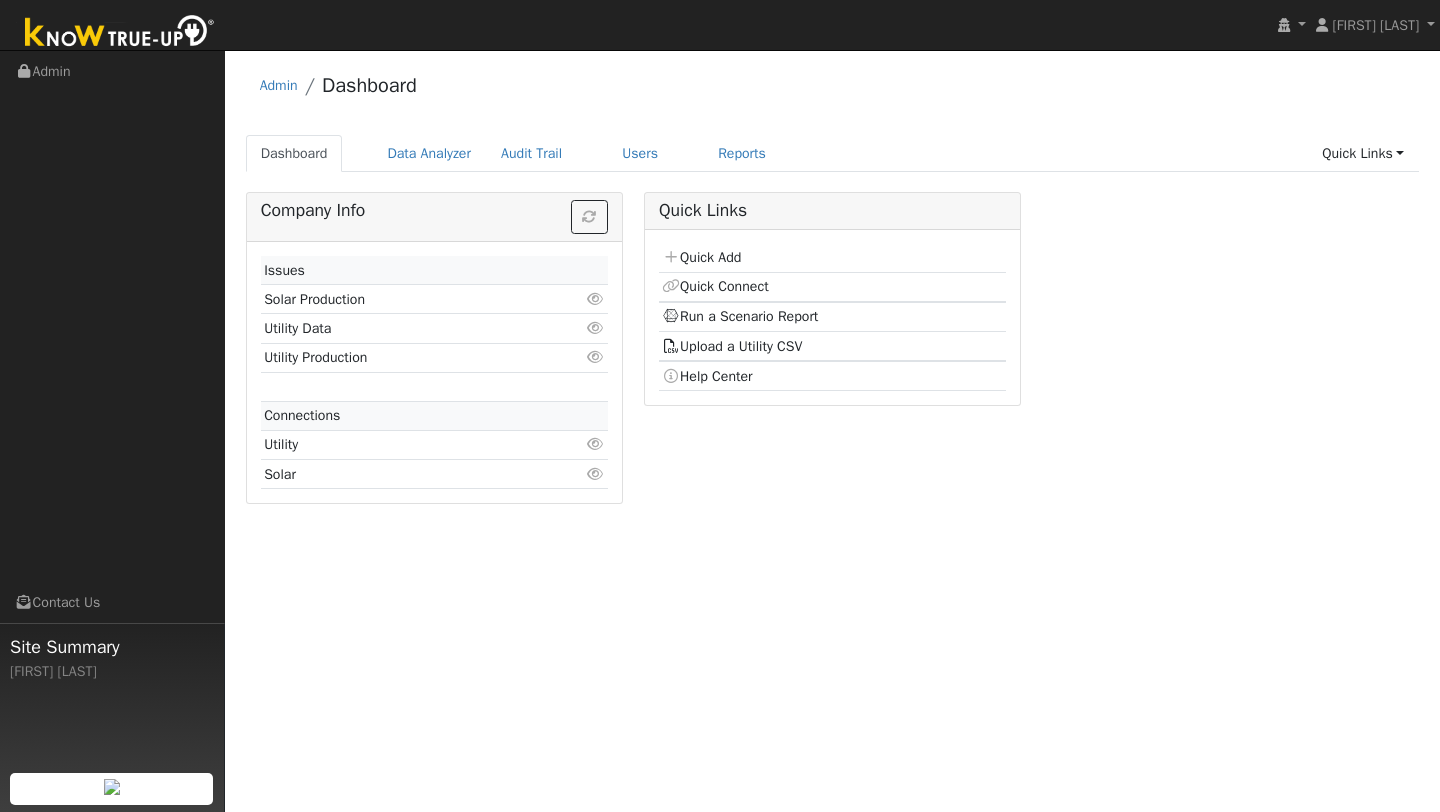 scroll, scrollTop: 0, scrollLeft: 0, axis: both 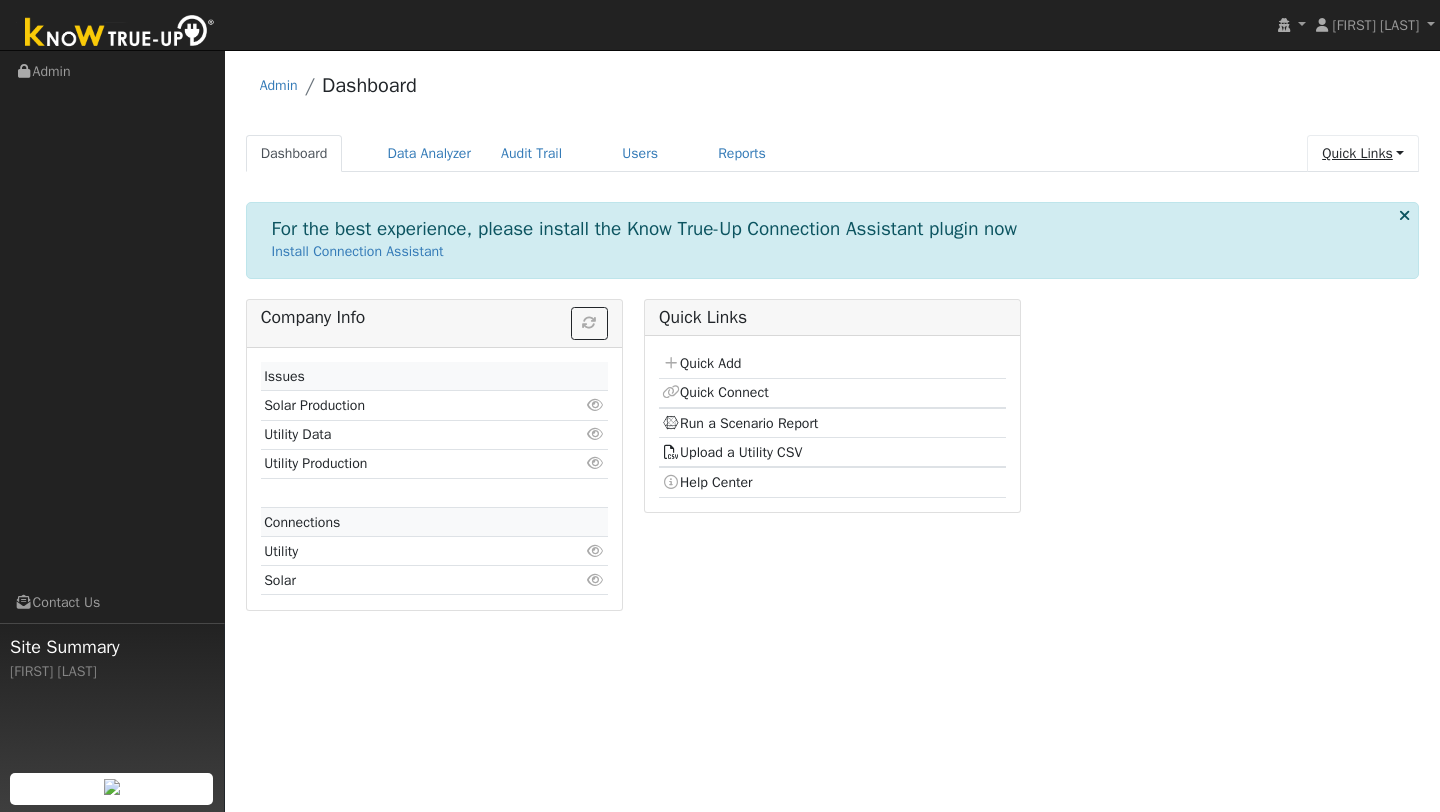 click on "Quick Links" at bounding box center (1363, 153) 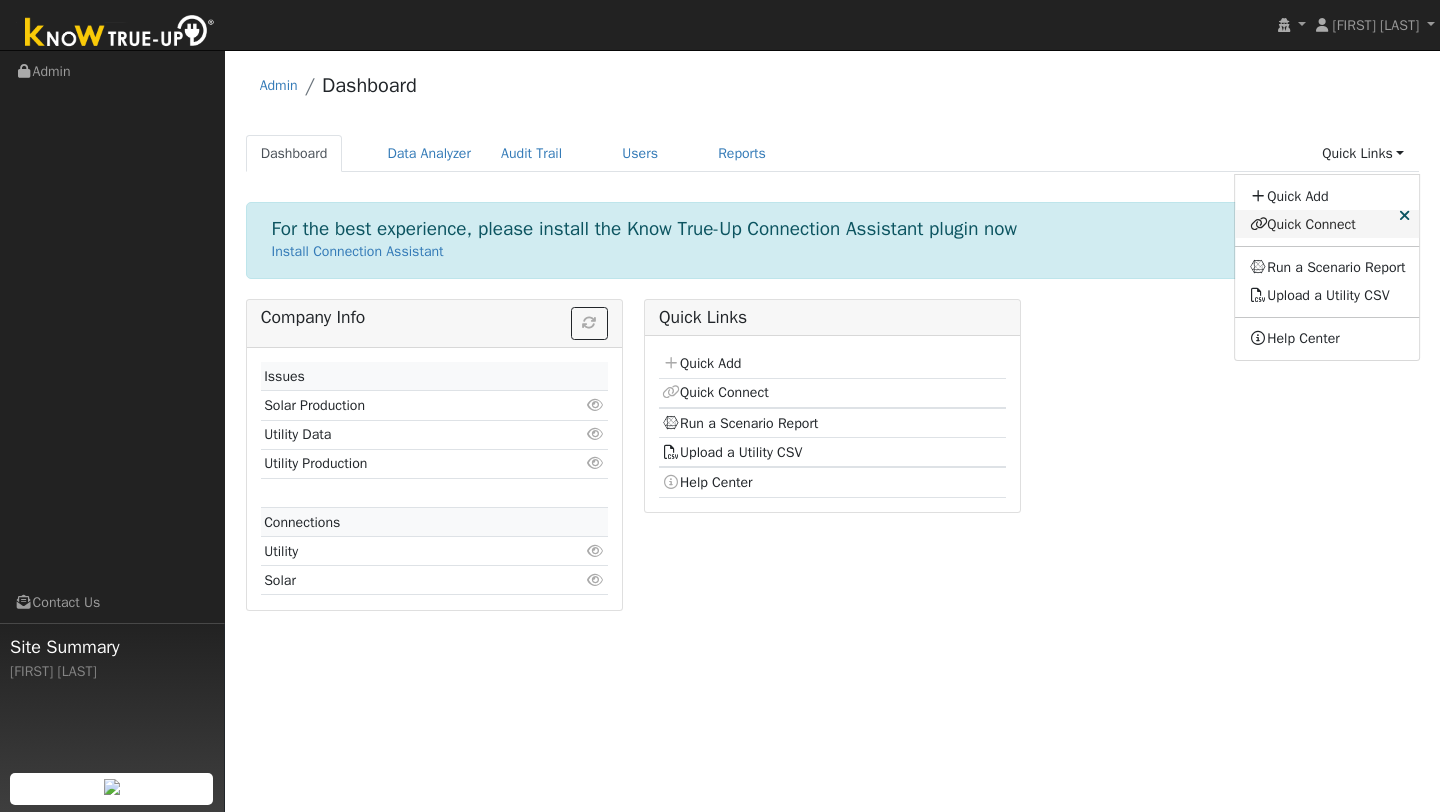 click on "Quick Connect" at bounding box center [1328, 224] 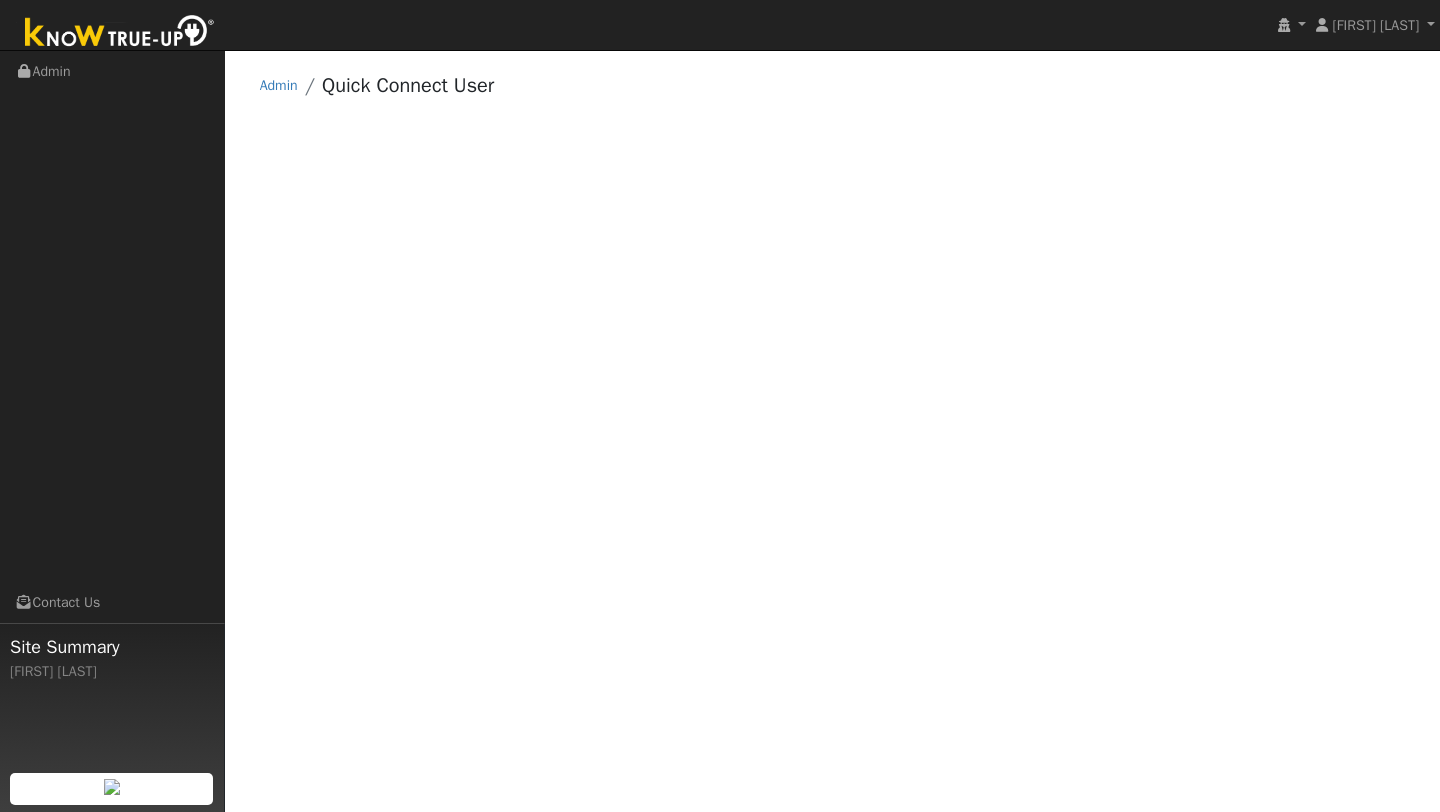 scroll, scrollTop: 0, scrollLeft: 0, axis: both 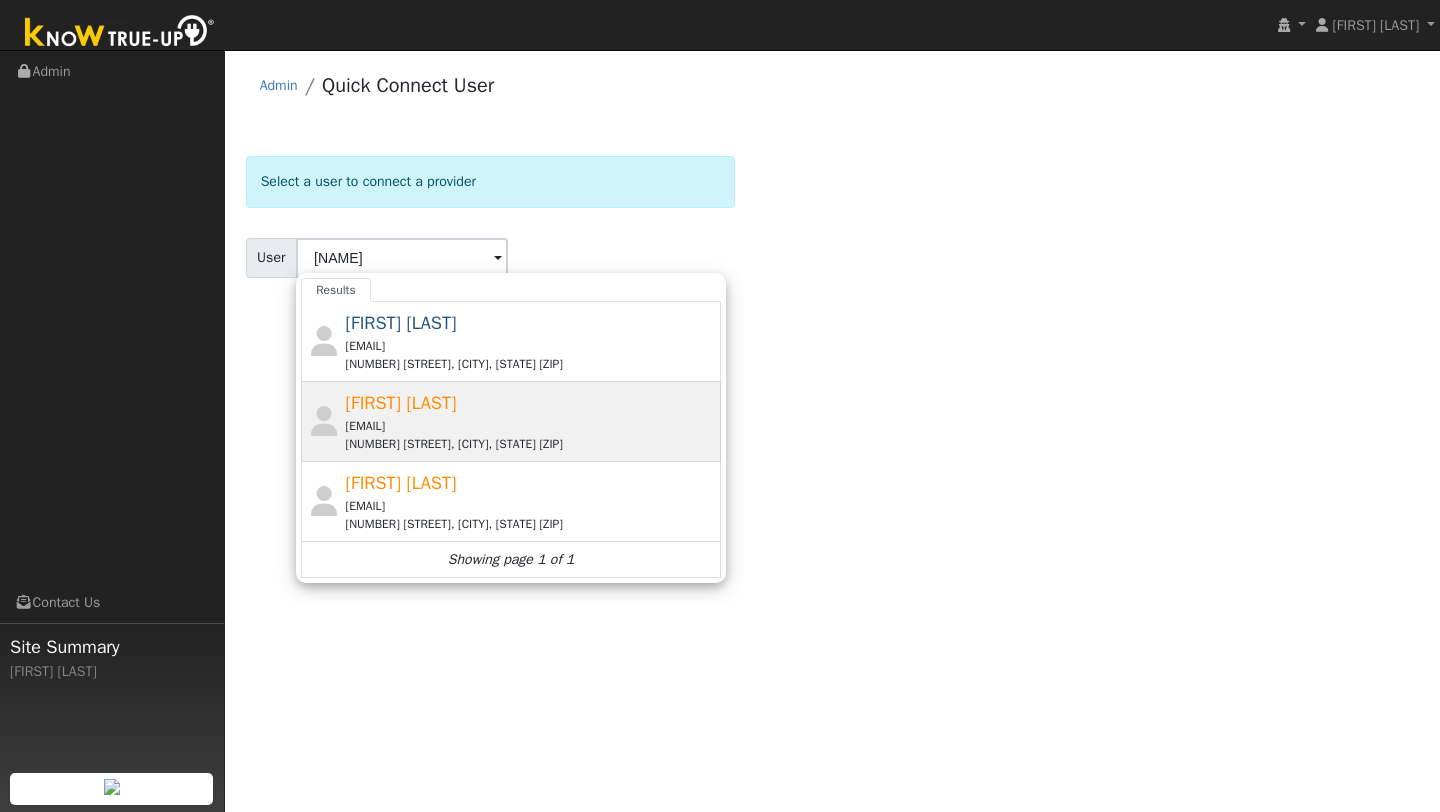 click on "[FIRST] [LAST] [EMAIL] [NUMBER] [STREET], [CITY], [STATE] [ZIP]" at bounding box center (531, 421) 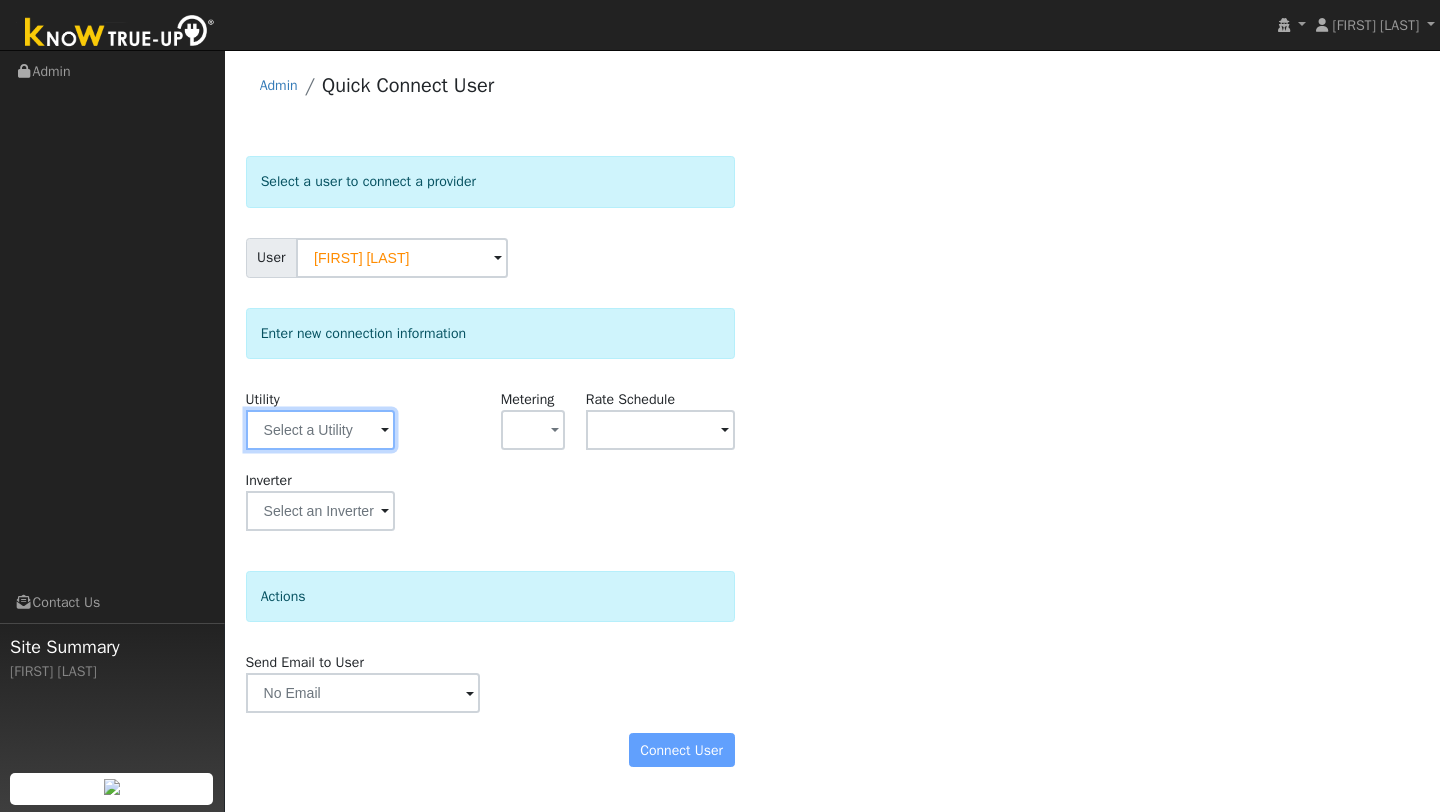 click at bounding box center (320, 430) 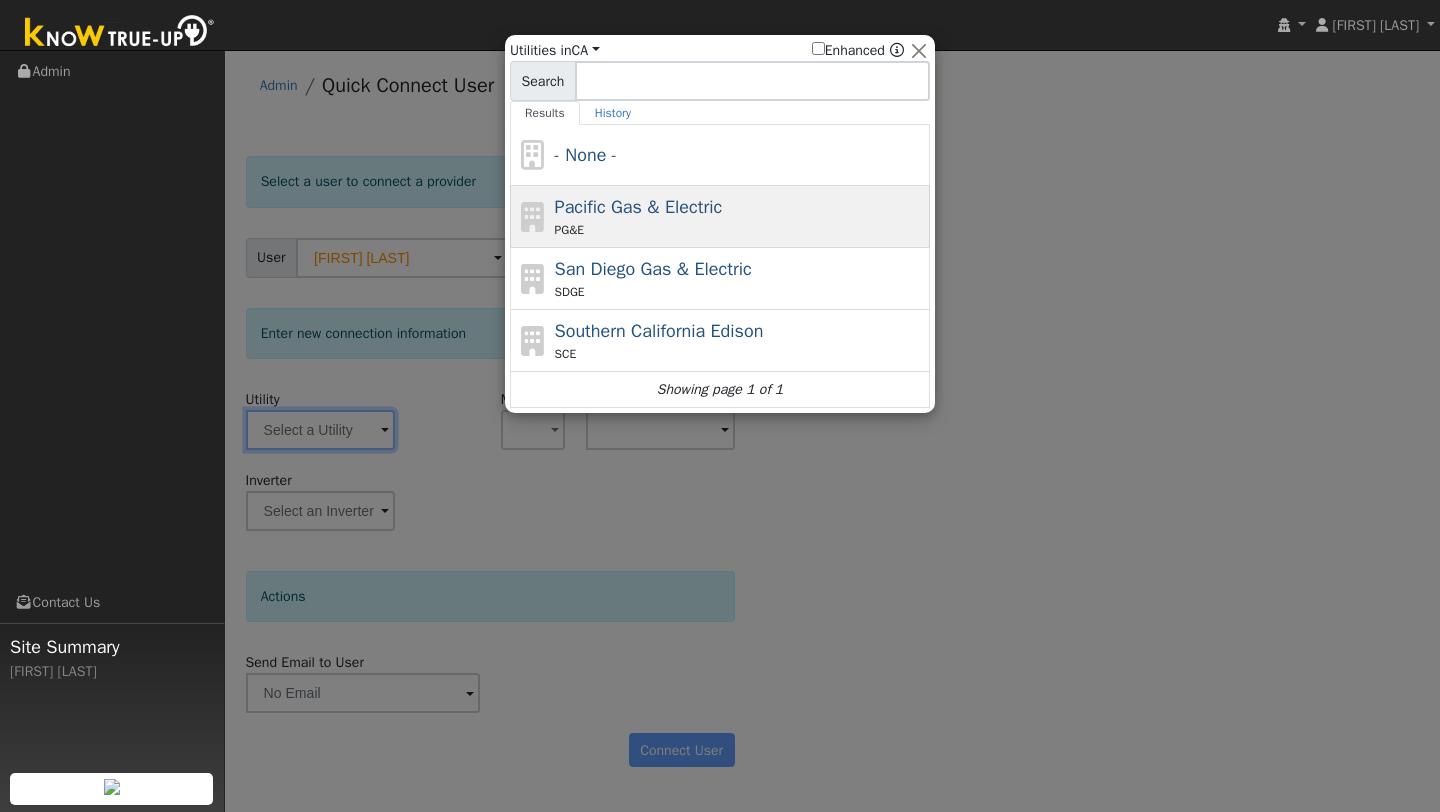 click on "PG&E" at bounding box center [740, 230] 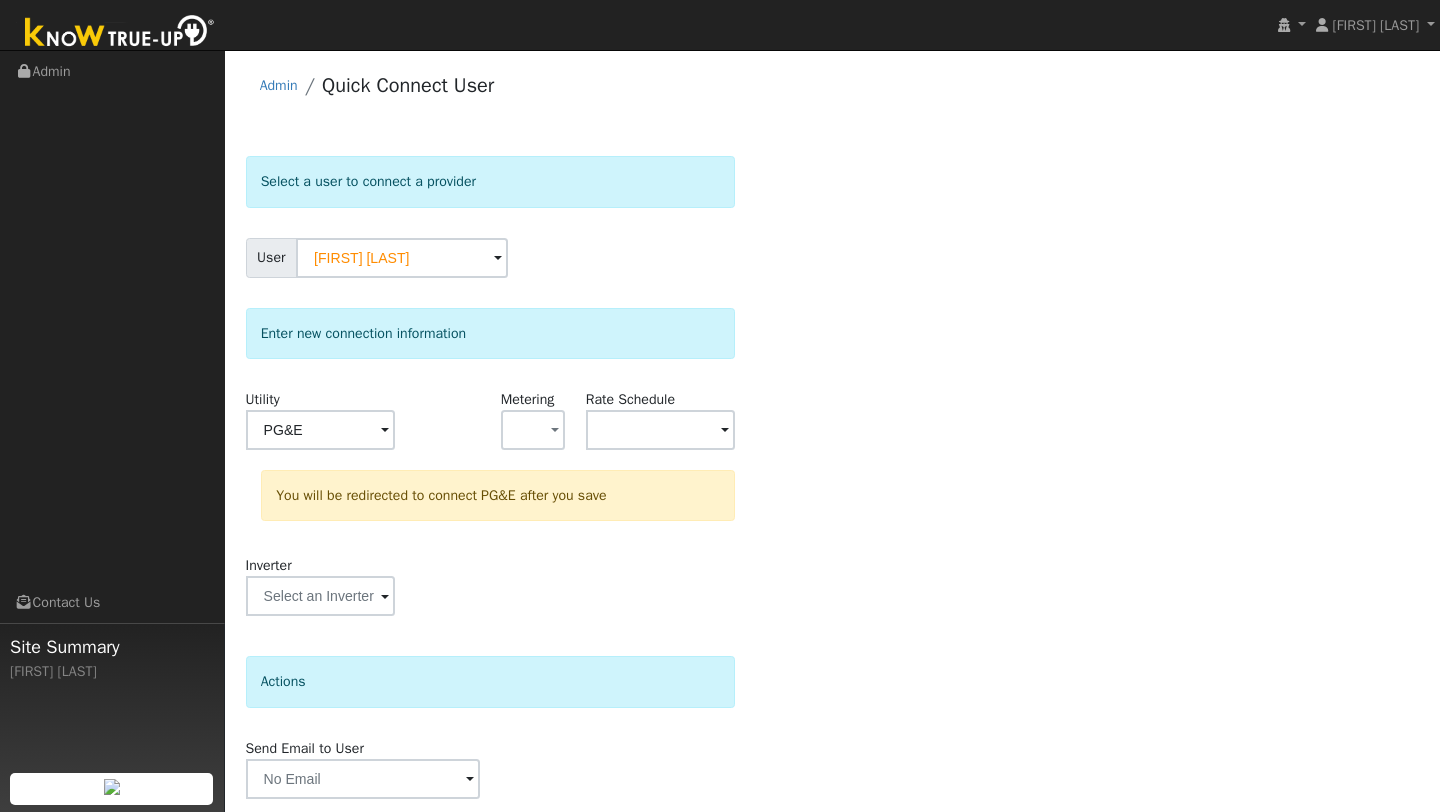 scroll, scrollTop: 70, scrollLeft: 0, axis: vertical 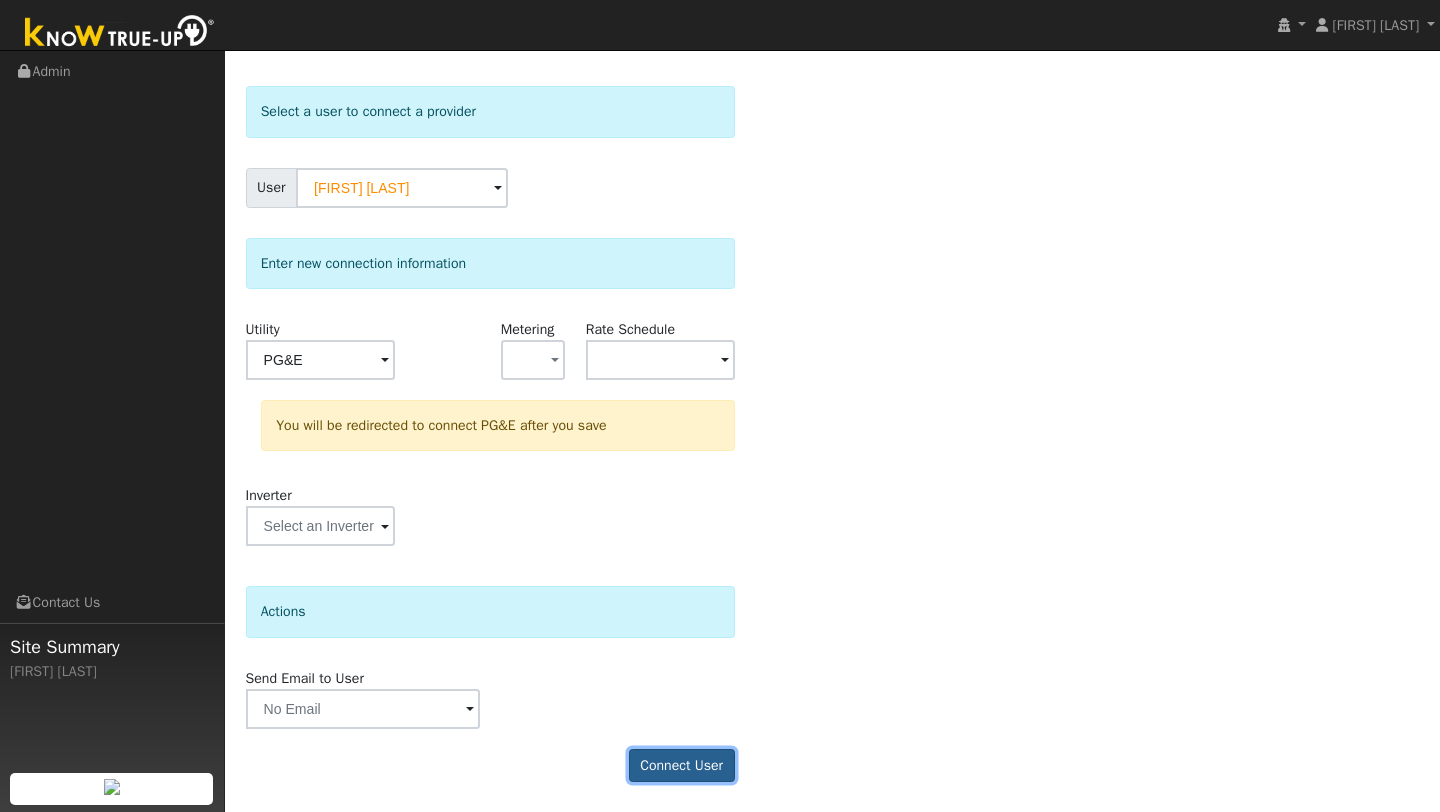 click on "Connect User" at bounding box center (682, 766) 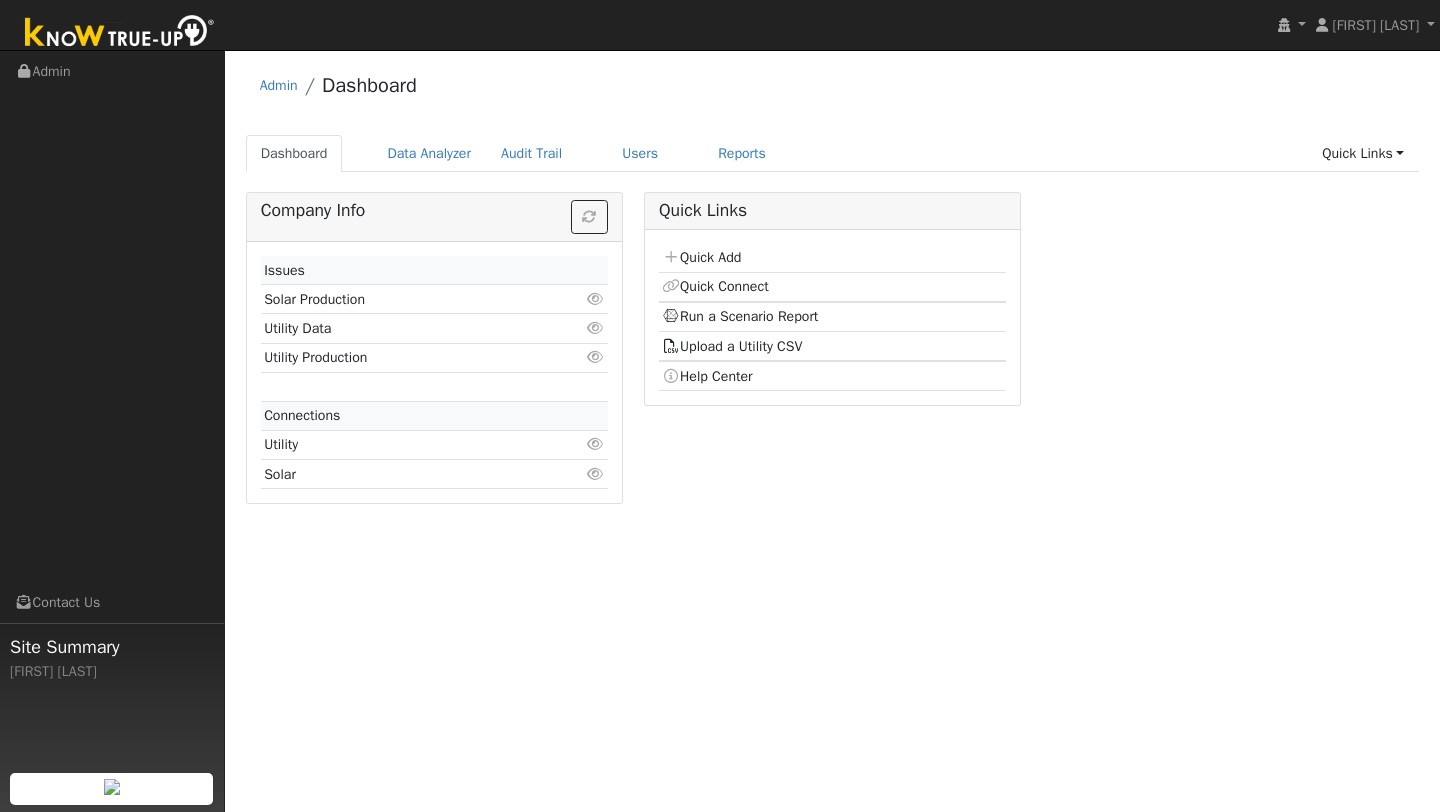 scroll, scrollTop: 0, scrollLeft: 0, axis: both 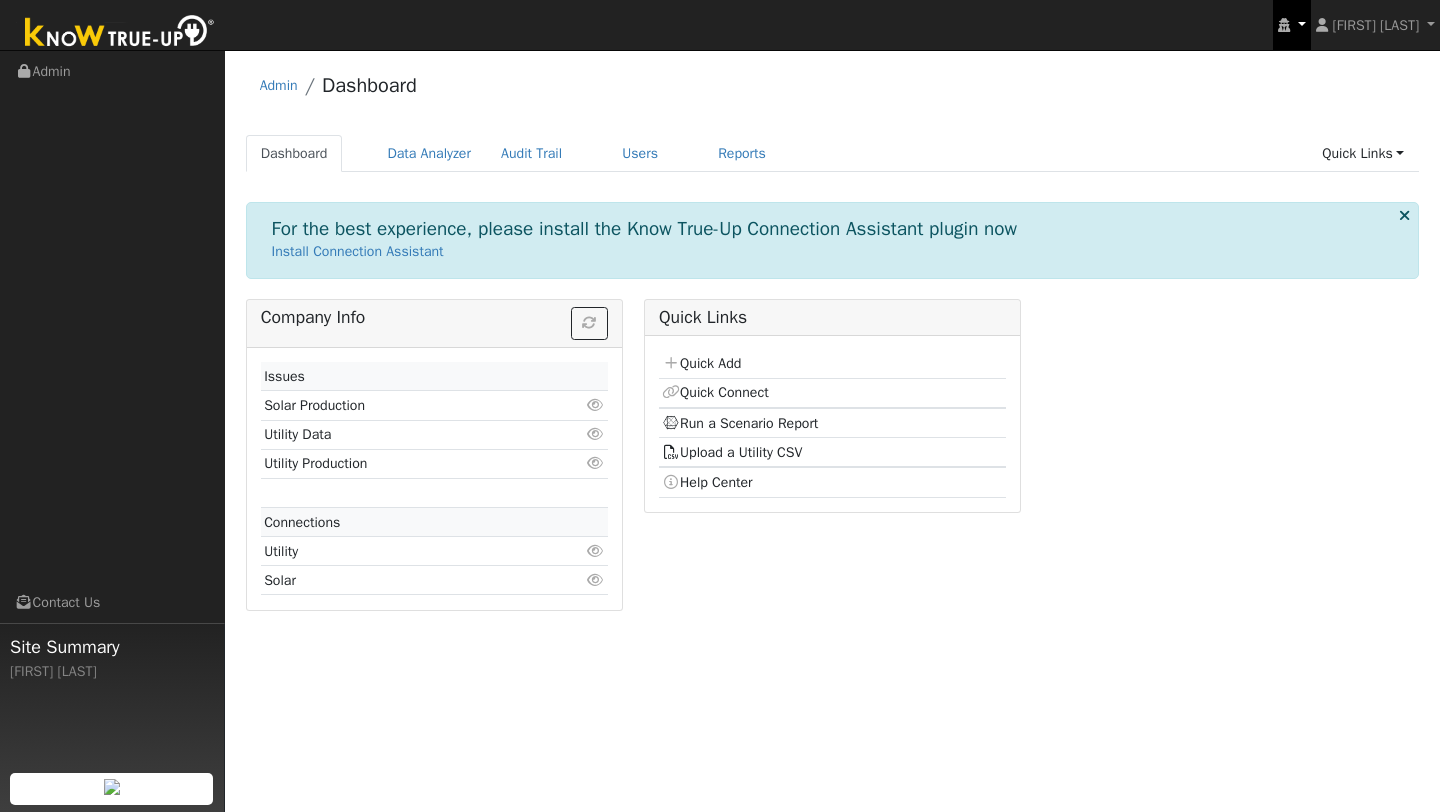 click at bounding box center [1292, 25] 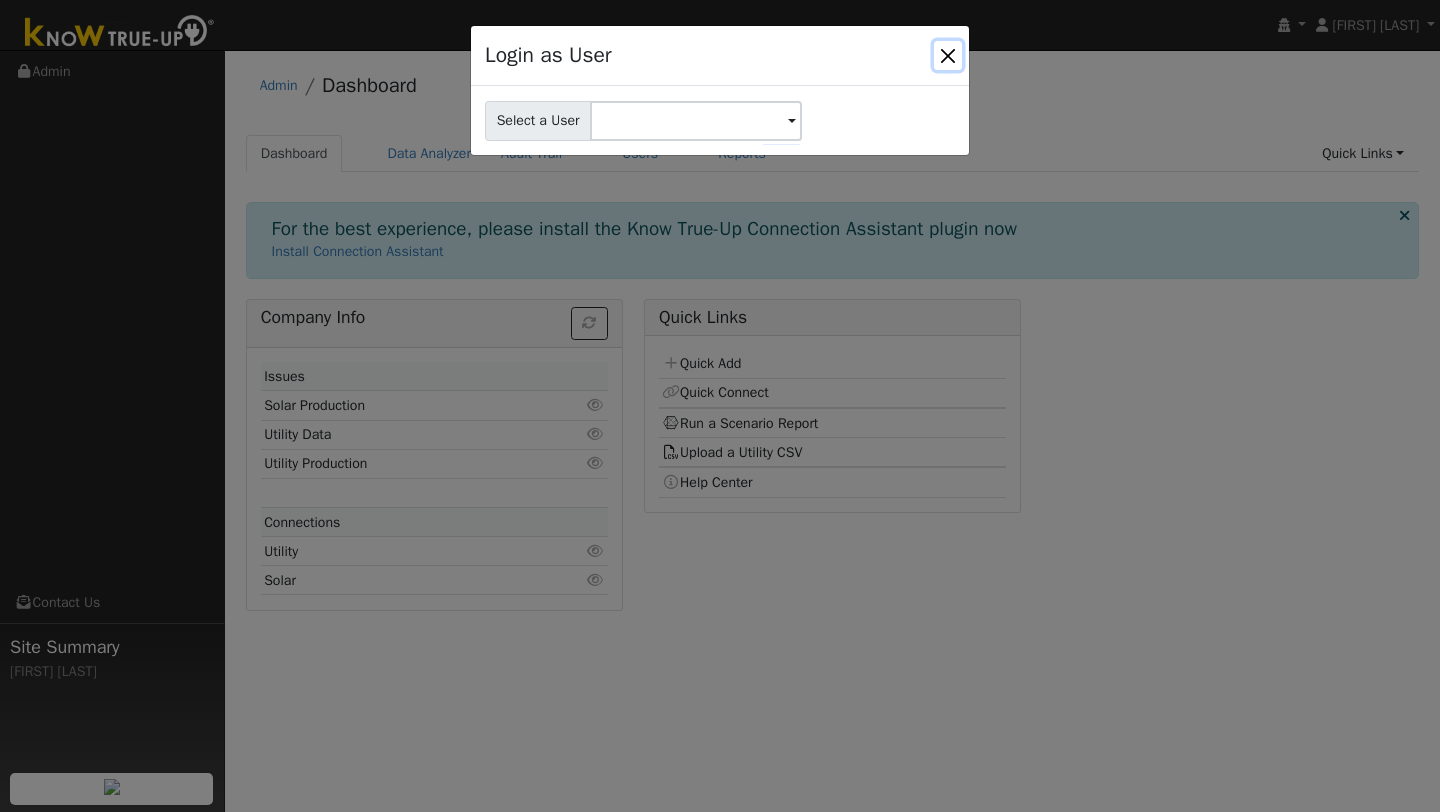 click at bounding box center [948, 55] 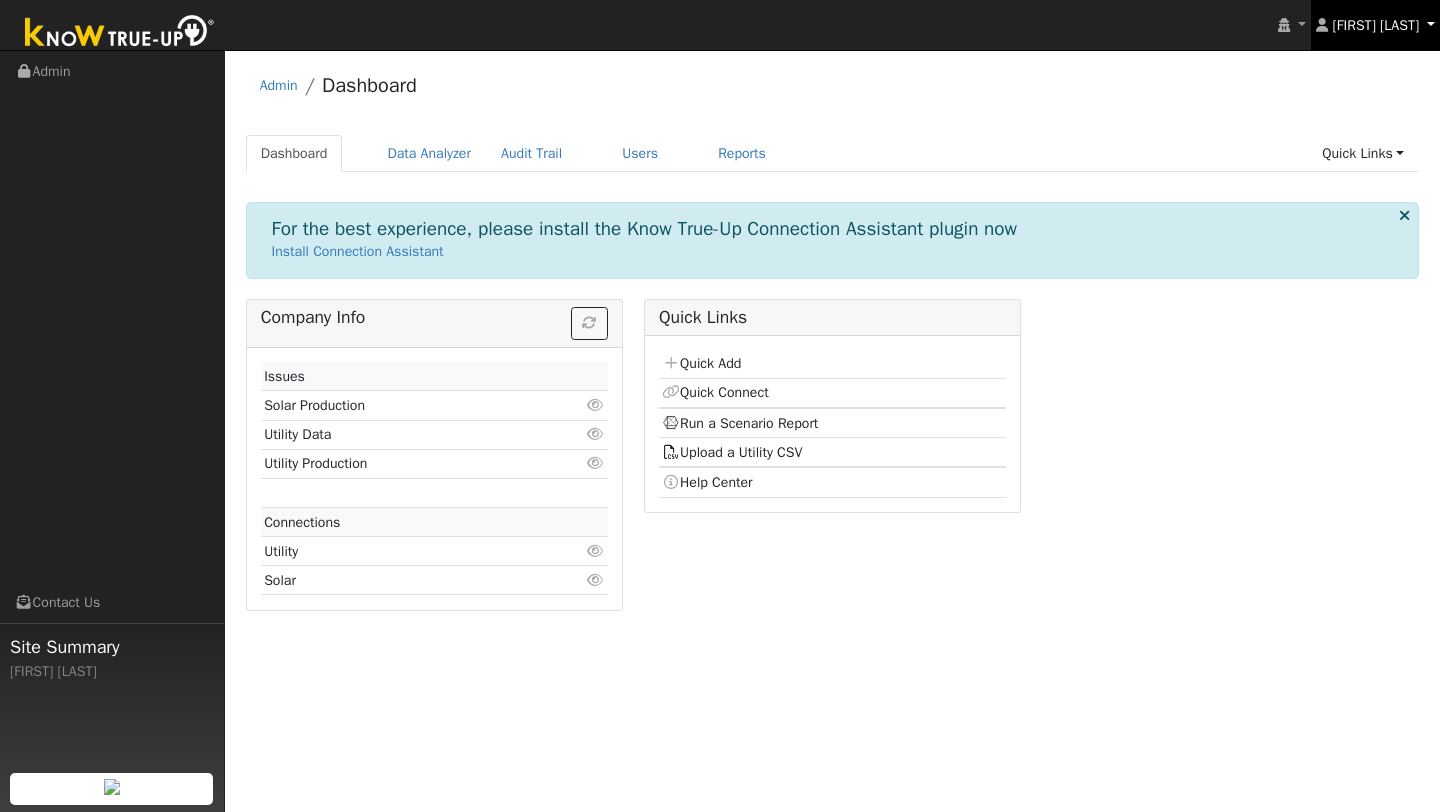 click on "[FIRST] [LAST]" at bounding box center [1375, 25] 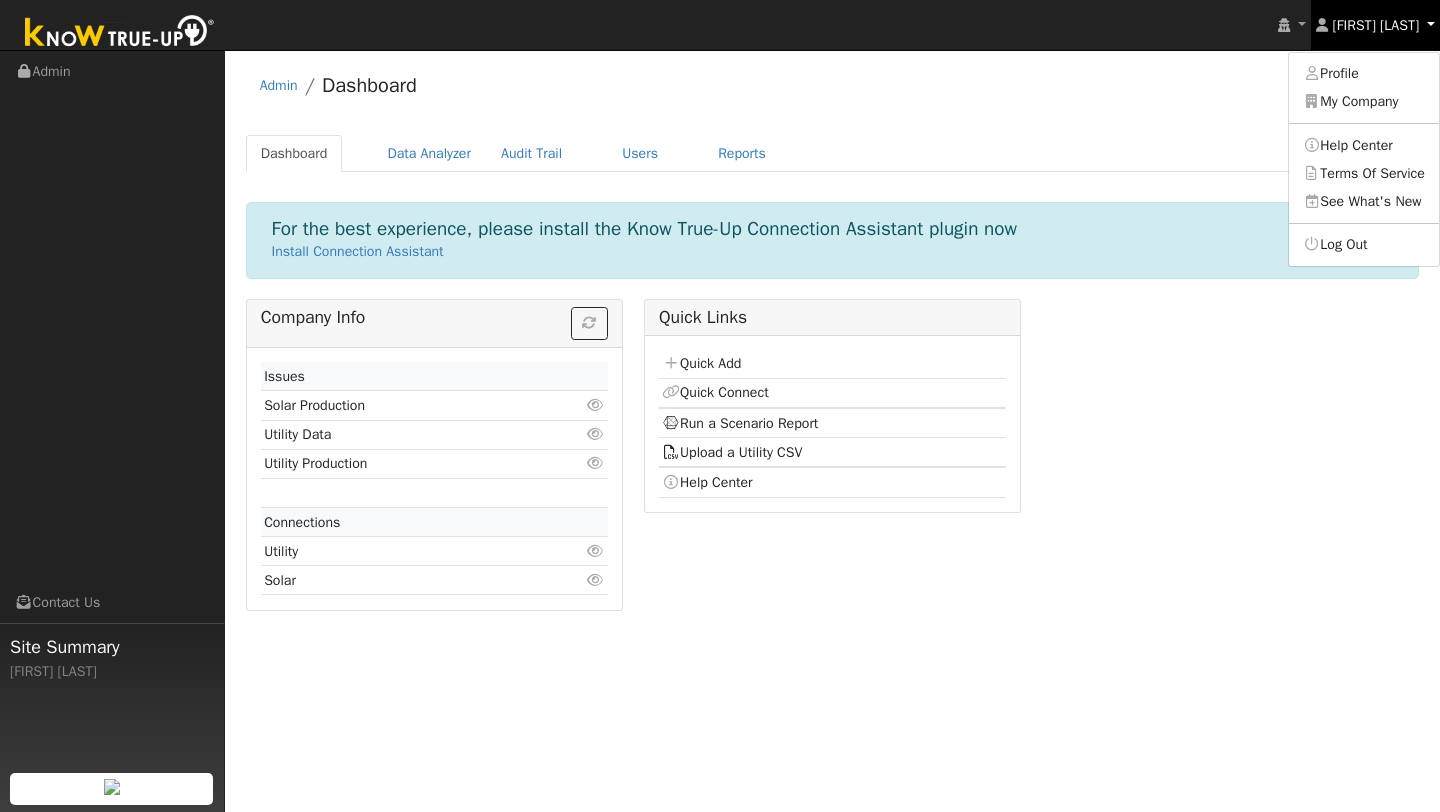 click on "[FIRST] [LAST]" at bounding box center (1375, 25) 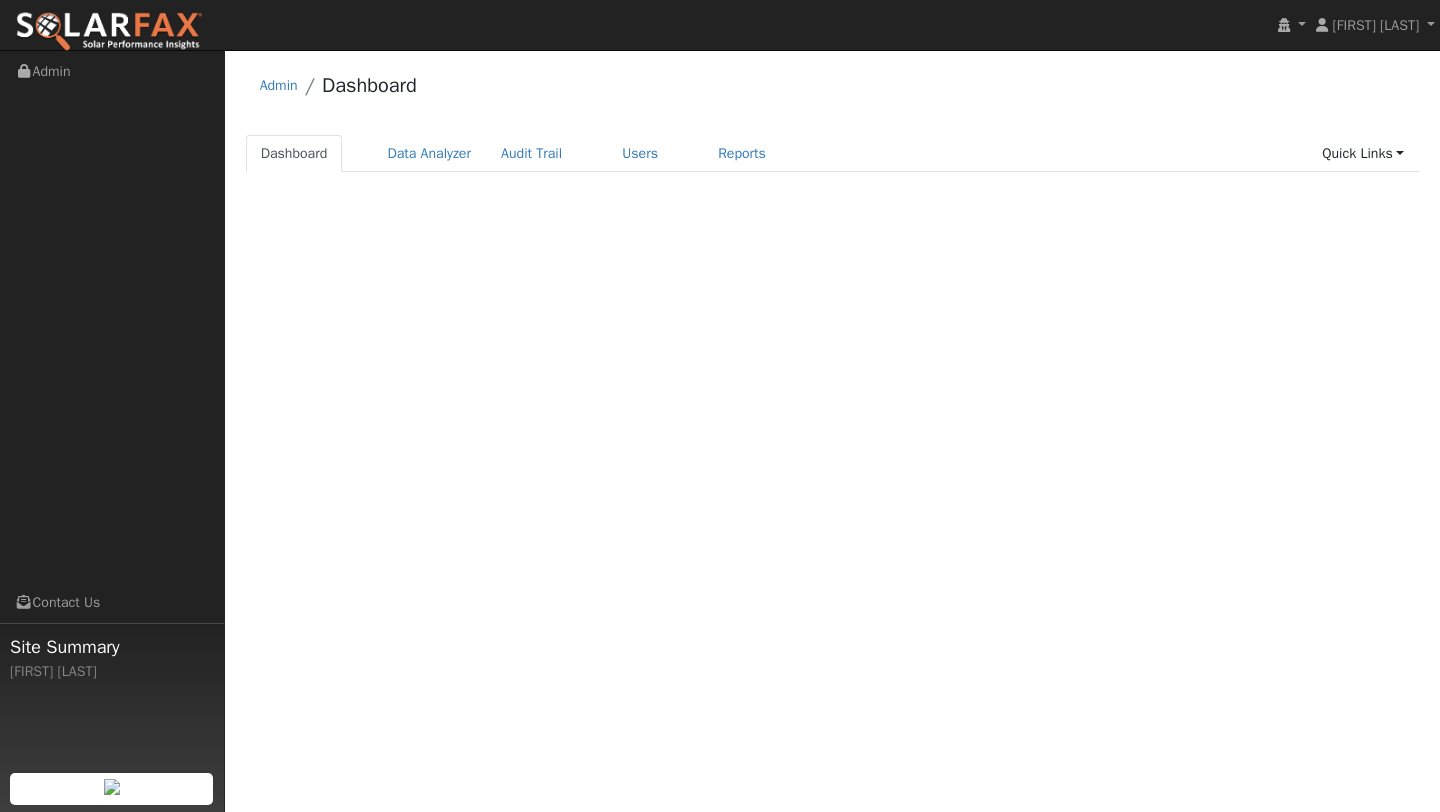scroll, scrollTop: 0, scrollLeft: 0, axis: both 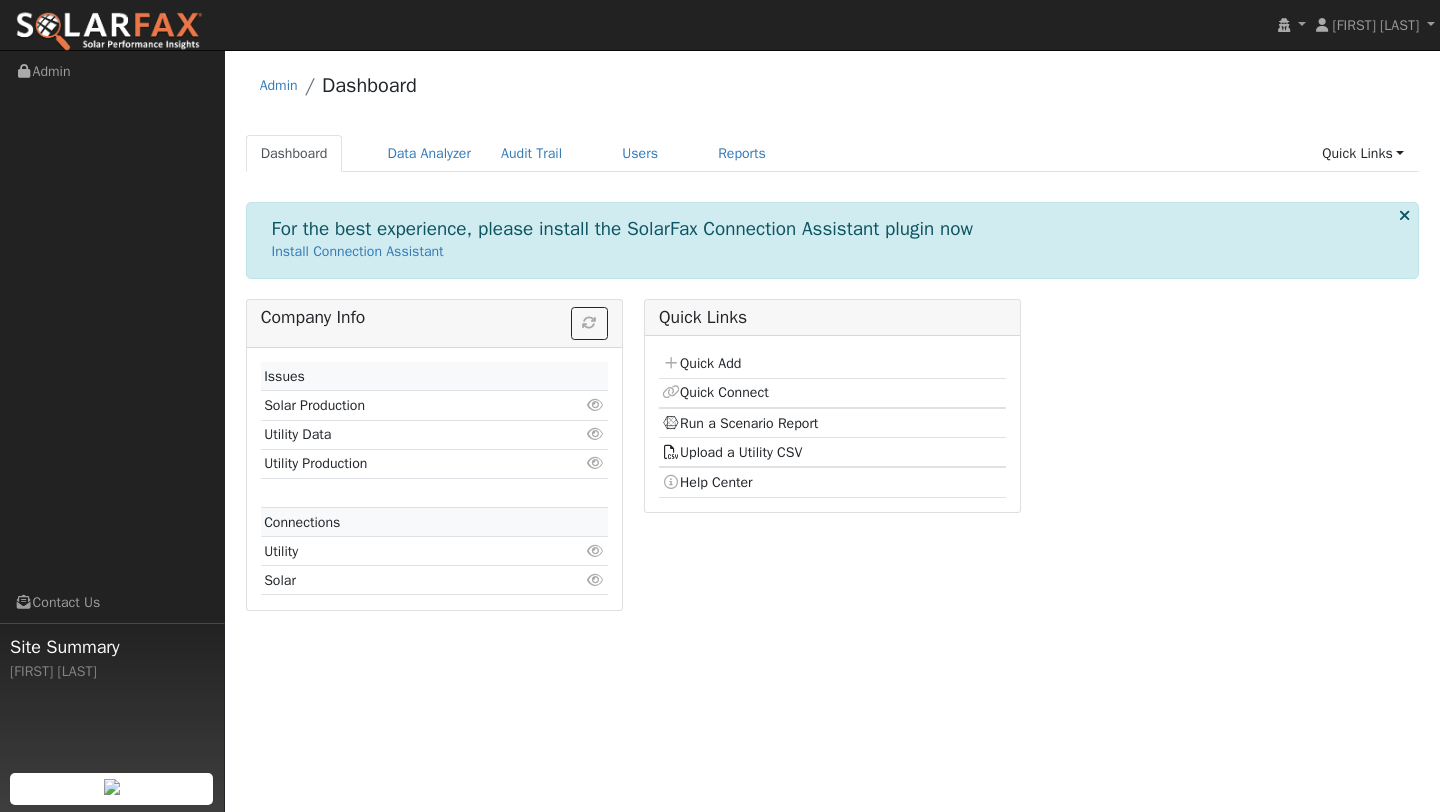 click on "For the best experience, please install the SolarFax Connection Assistant plugin now Install Connection Assistant" at bounding box center (833, 240) 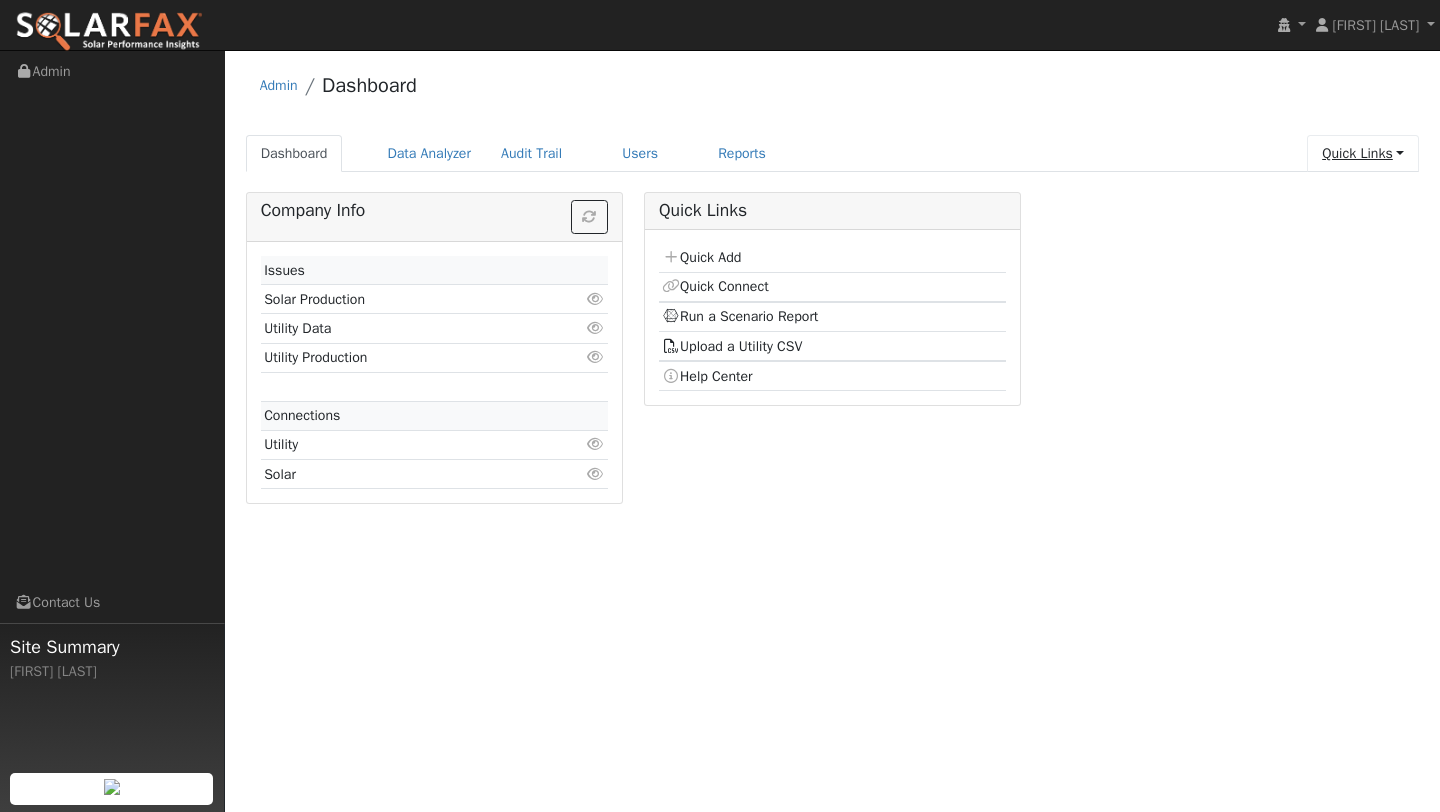 click on "Quick Links" at bounding box center (1363, 153) 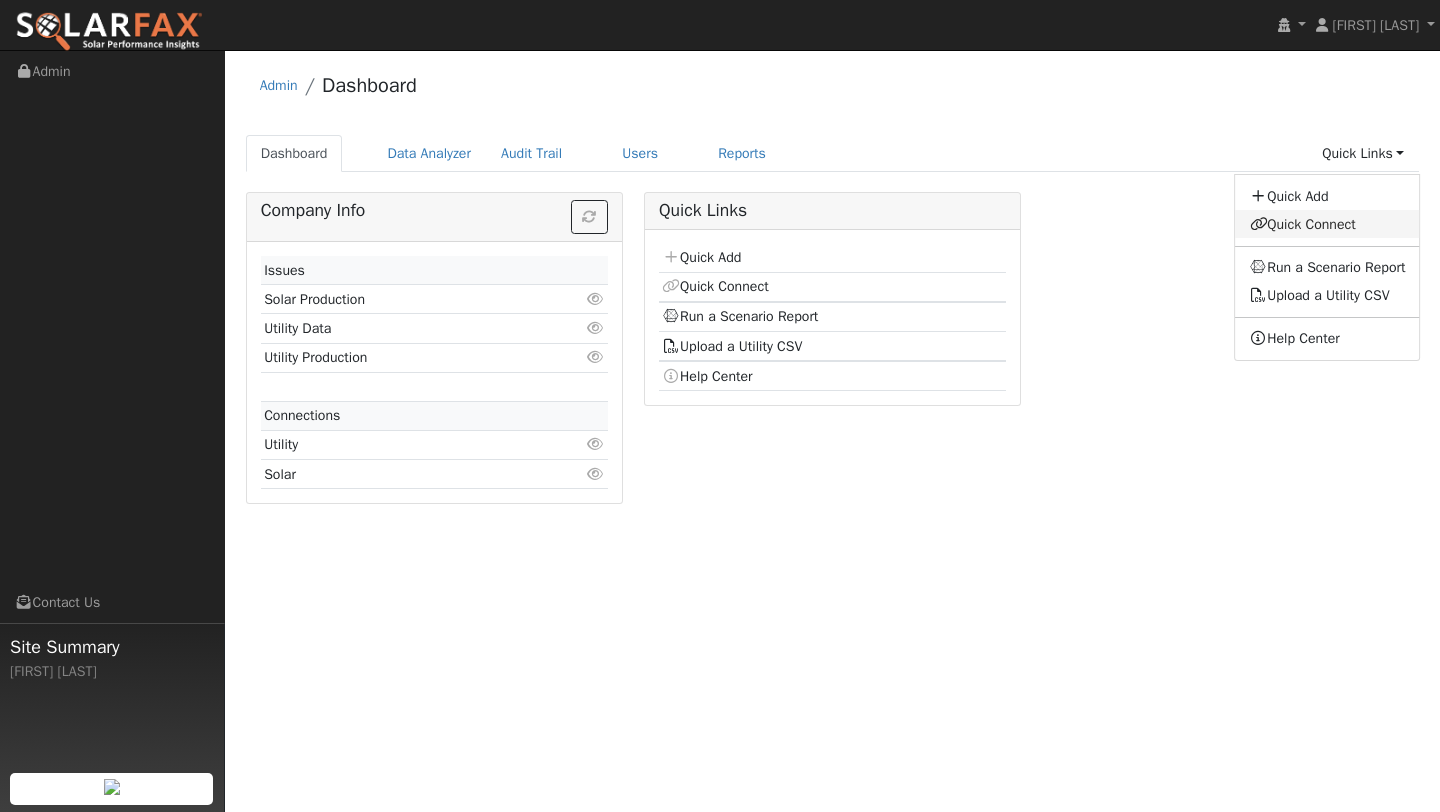 click on "Quick Connect" at bounding box center (1328, 224) 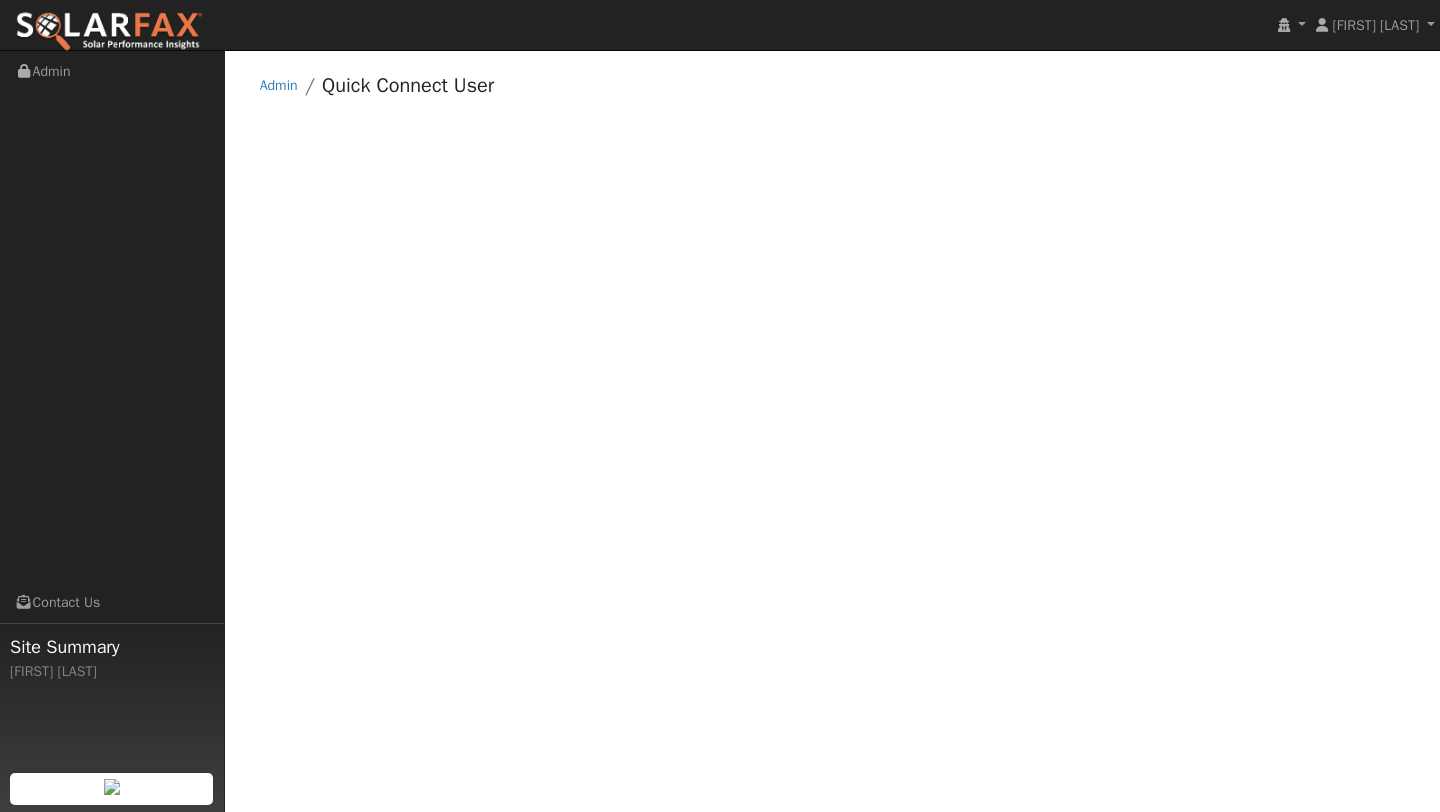 scroll, scrollTop: 0, scrollLeft: 0, axis: both 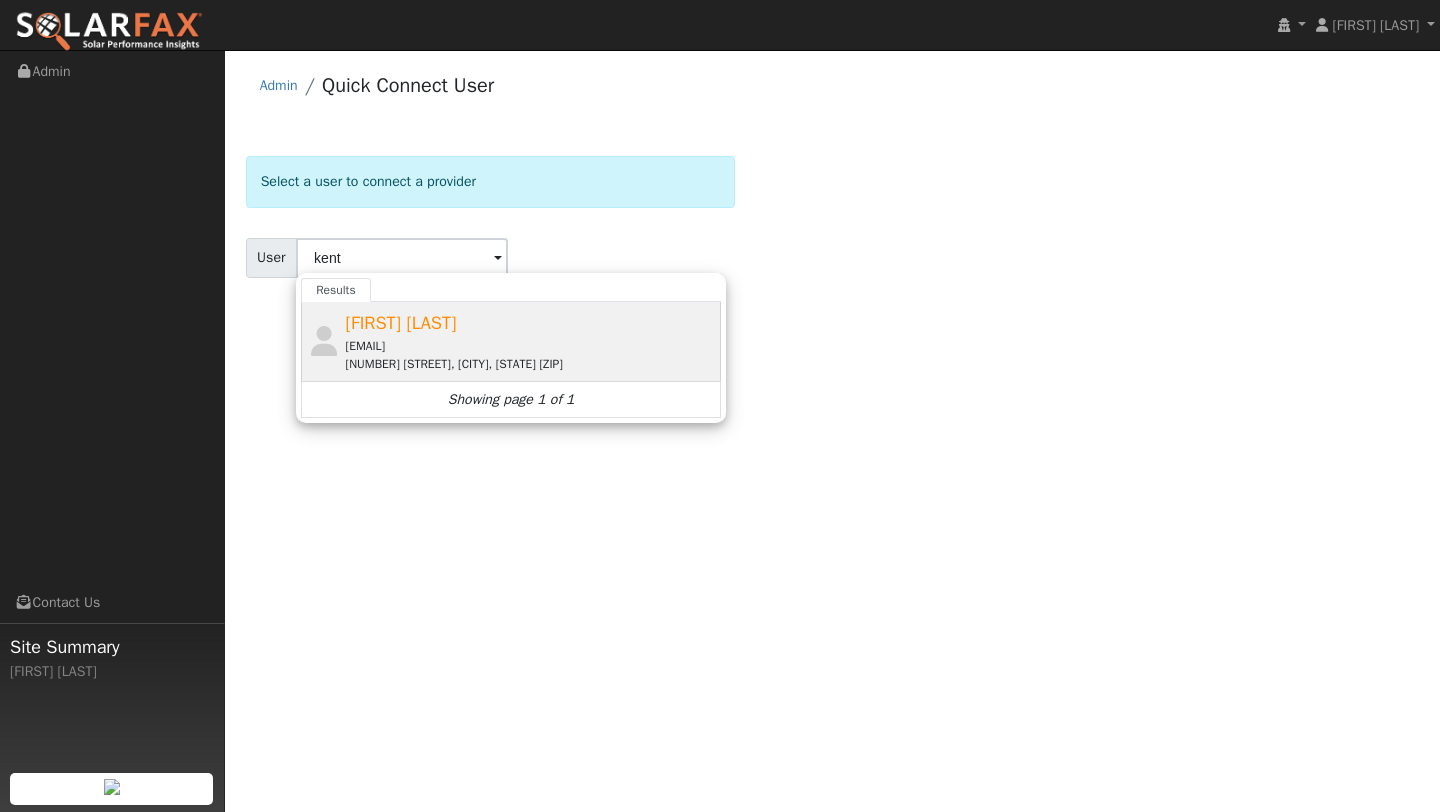 click on "Andrea Kent Akentmail@gmail.com 5465 Bravo Toro Lane, Santa Rosa, CA 95401" at bounding box center [531, 341] 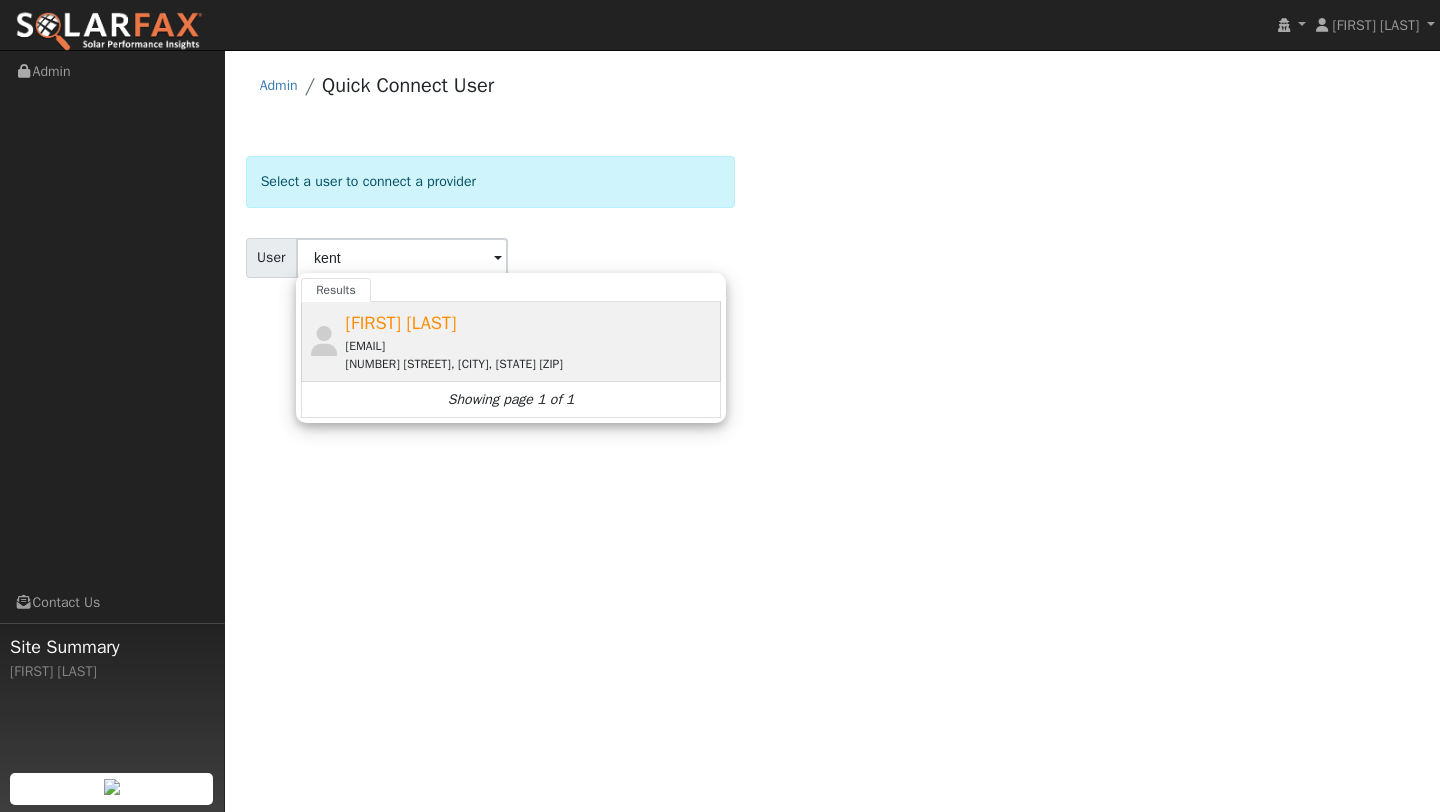 type on "Andrea Kent" 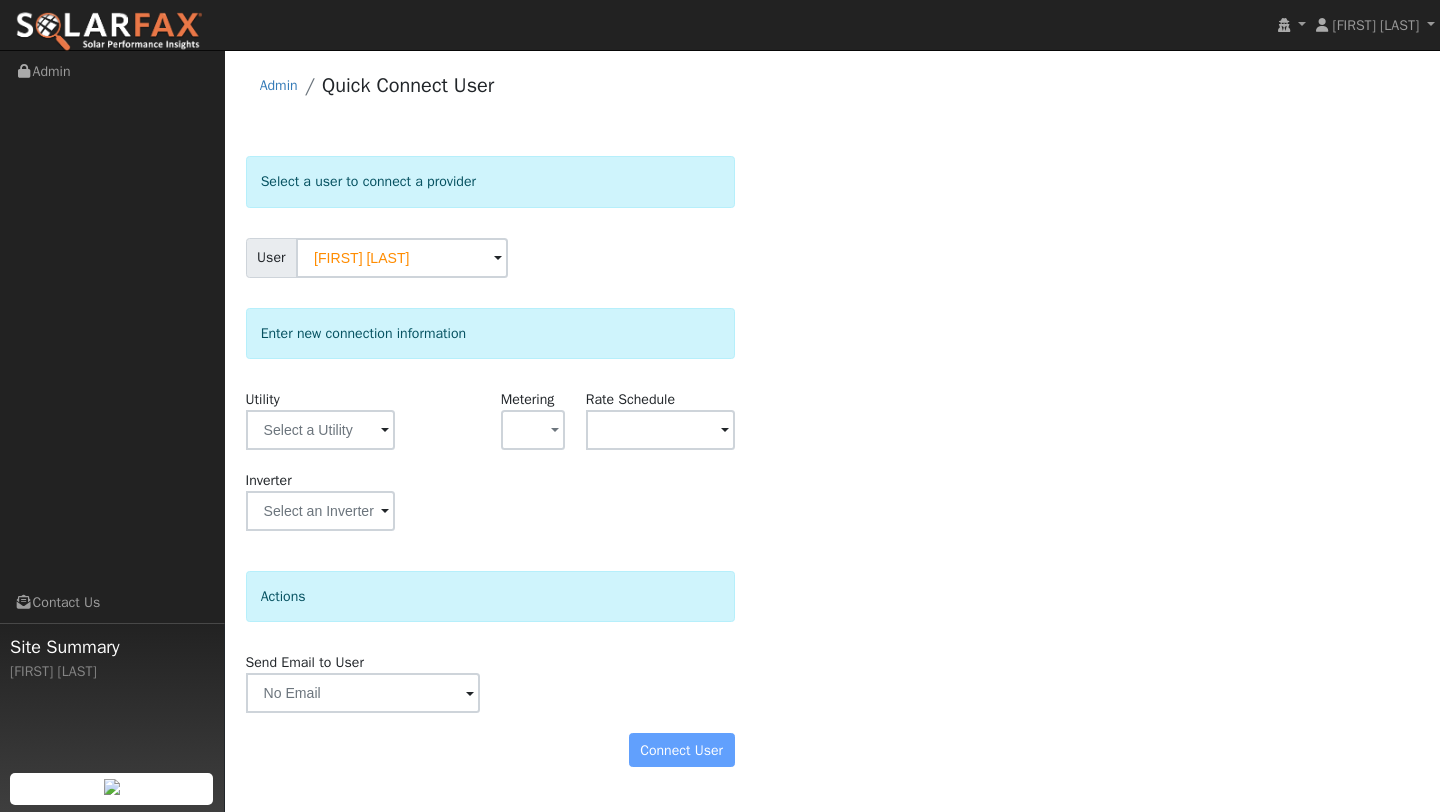click on "Connect User" at bounding box center (490, 750) 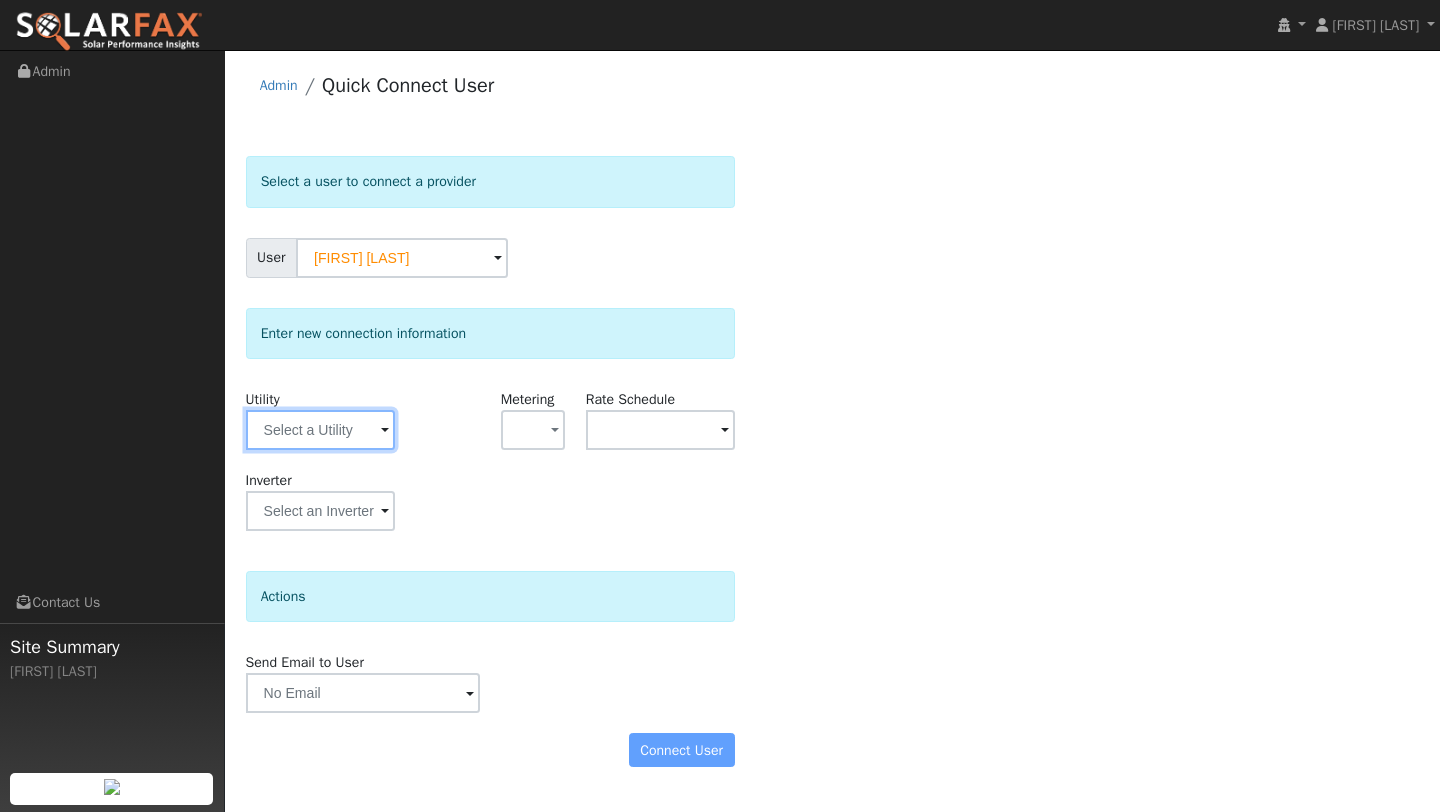 click at bounding box center [320, 430] 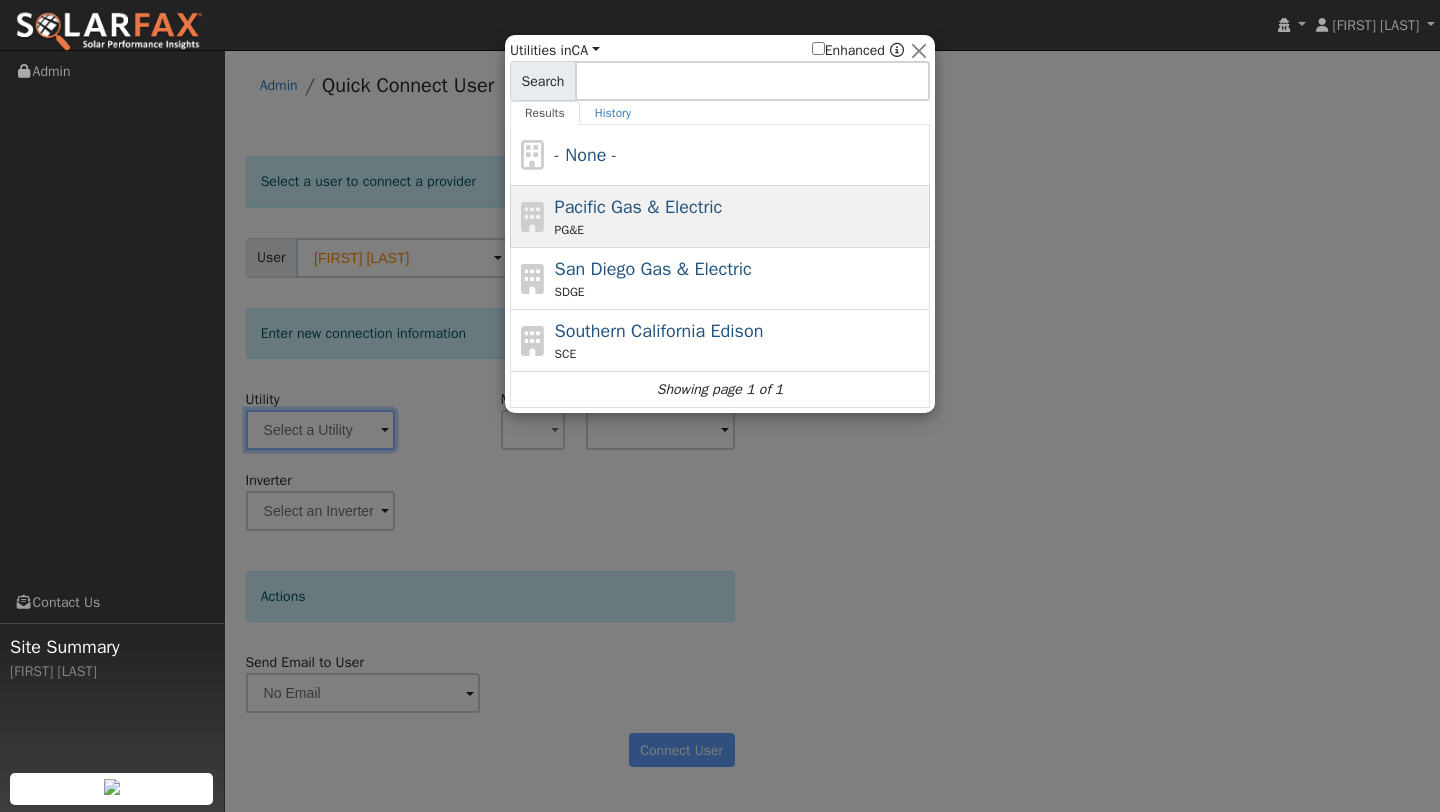 click on "PG&E" at bounding box center (740, 230) 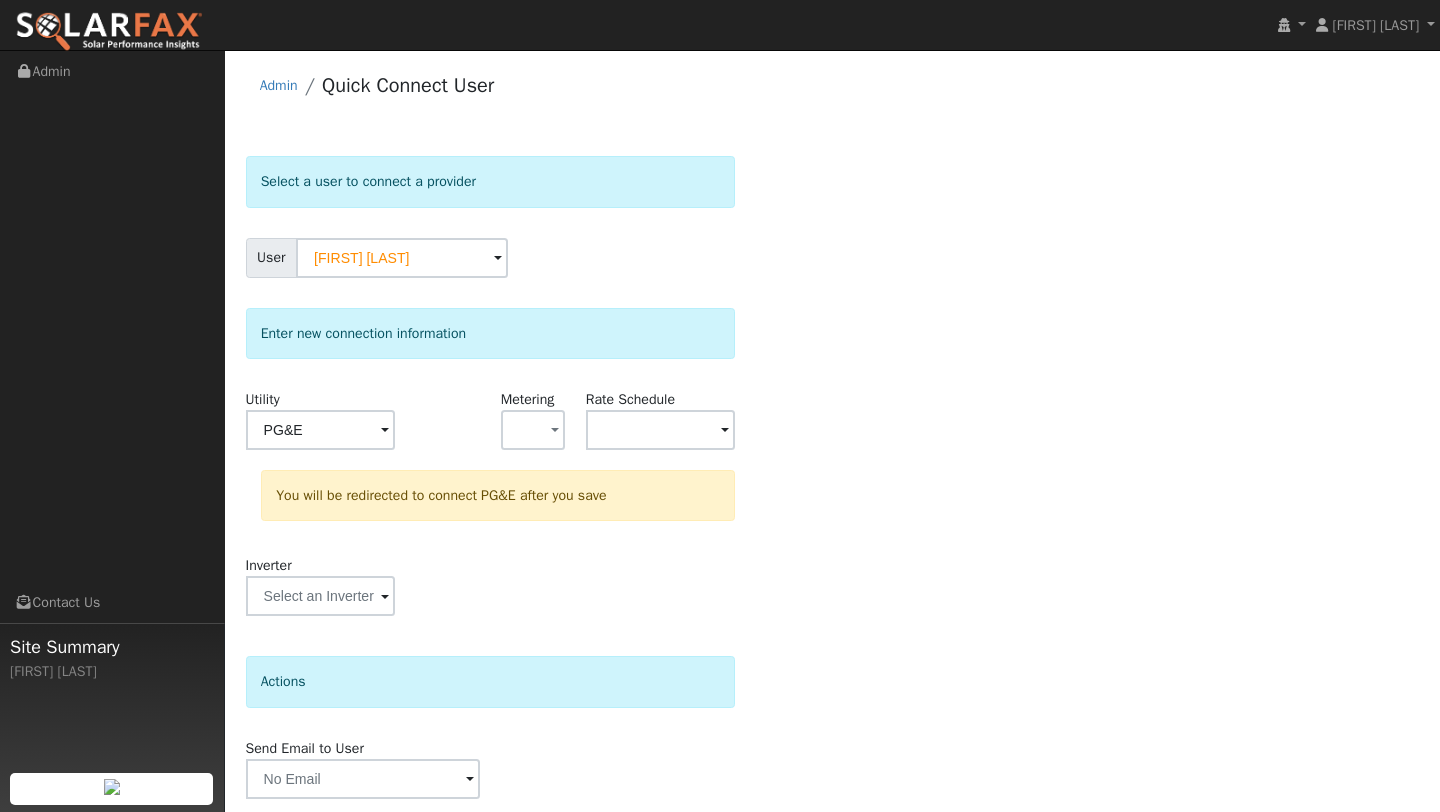 scroll, scrollTop: 70, scrollLeft: 0, axis: vertical 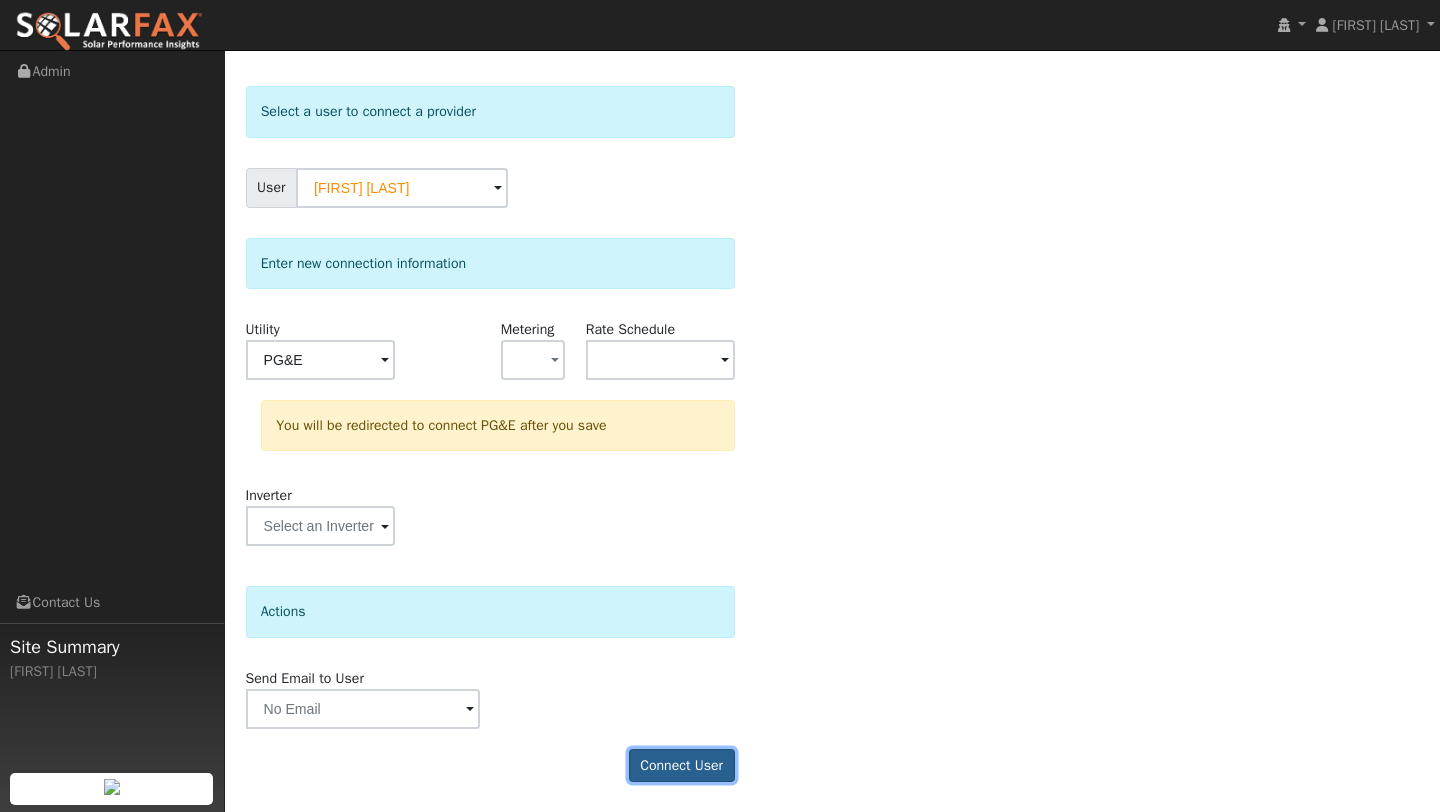 click on "Connect User" at bounding box center (682, 766) 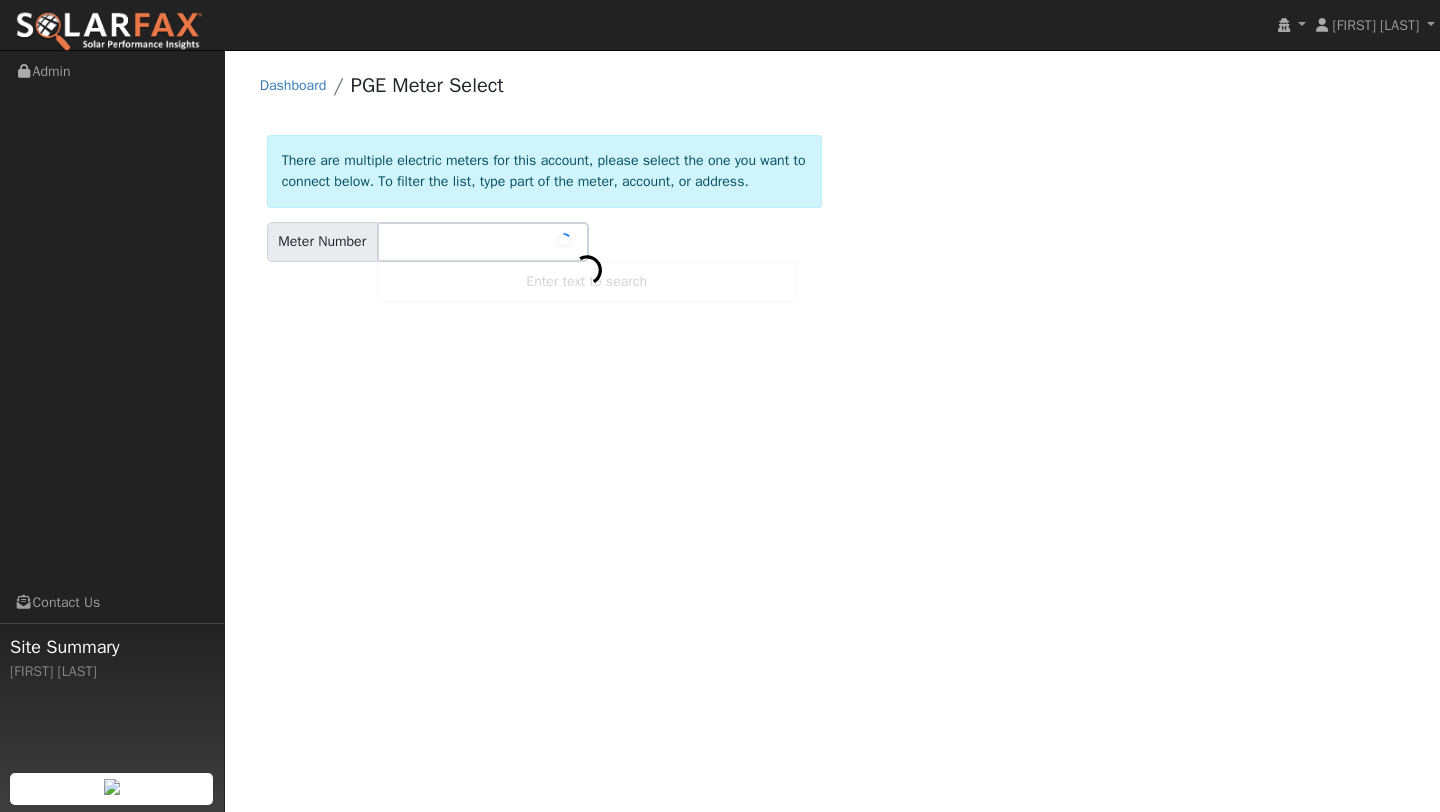 scroll, scrollTop: 0, scrollLeft: 0, axis: both 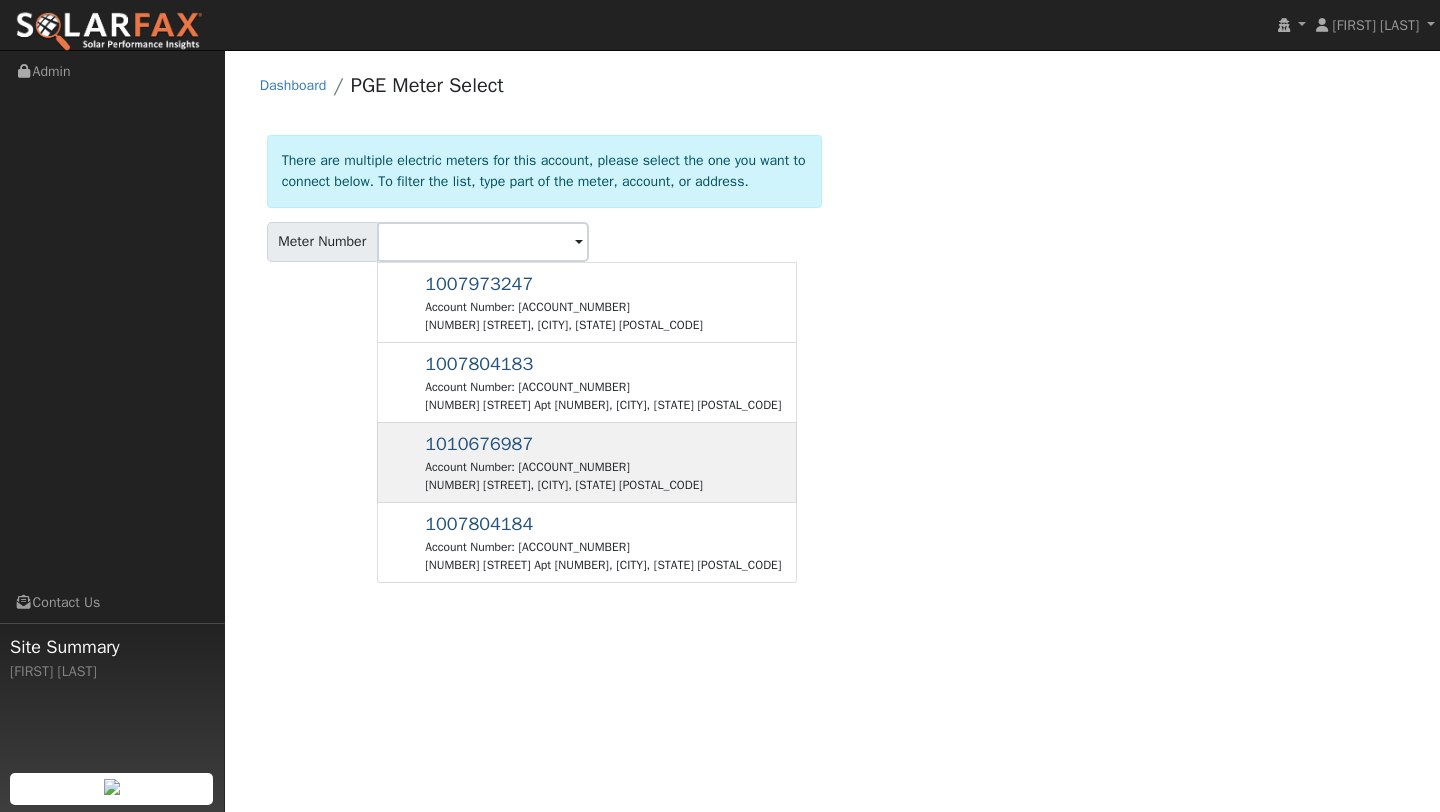 click on "1010676987 Account Number: 5999887874 5465 Bravo Toro Ln, Santa Rosa, CA 95401" at bounding box center (564, 462) 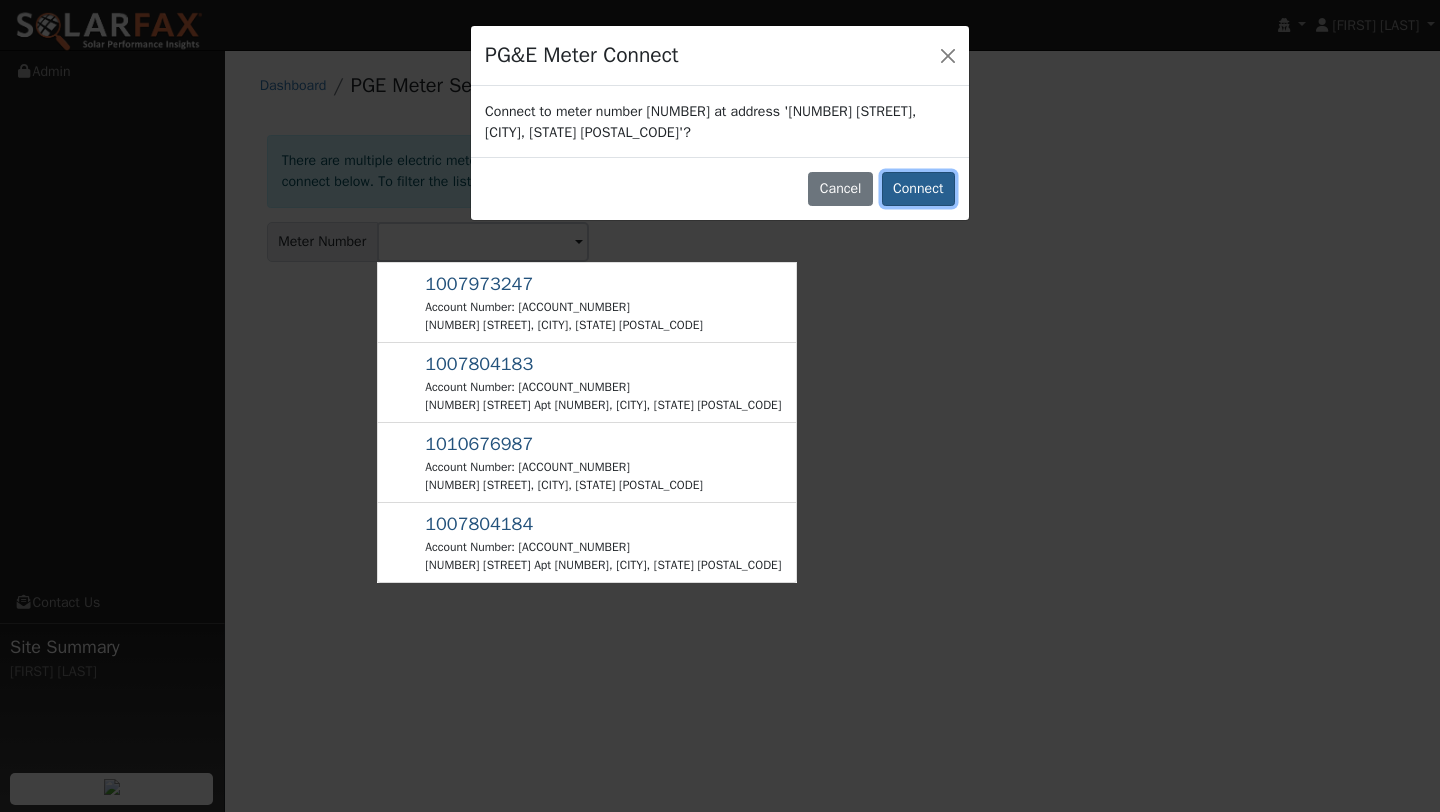 click on "Connect" at bounding box center [918, 189] 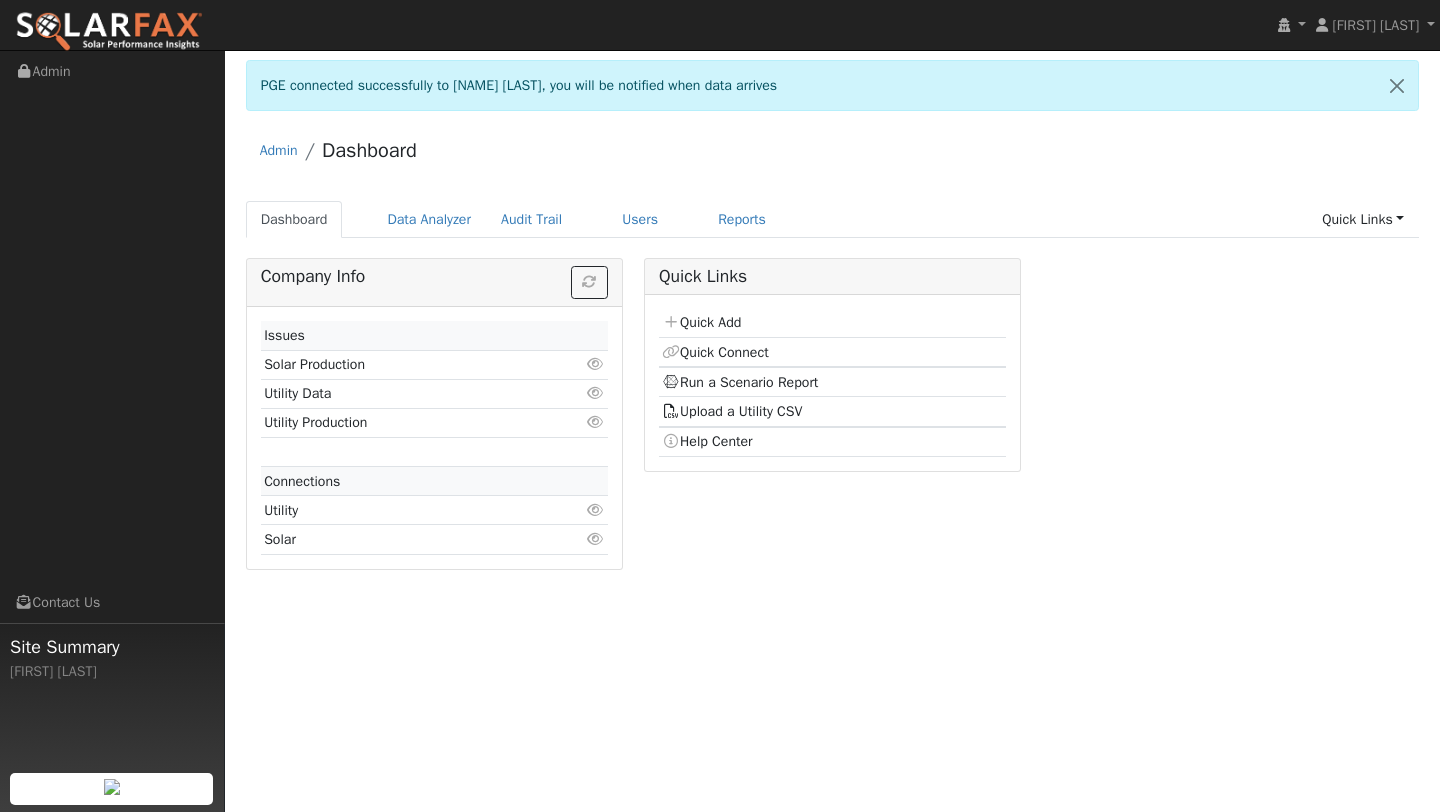 scroll, scrollTop: 0, scrollLeft: 0, axis: both 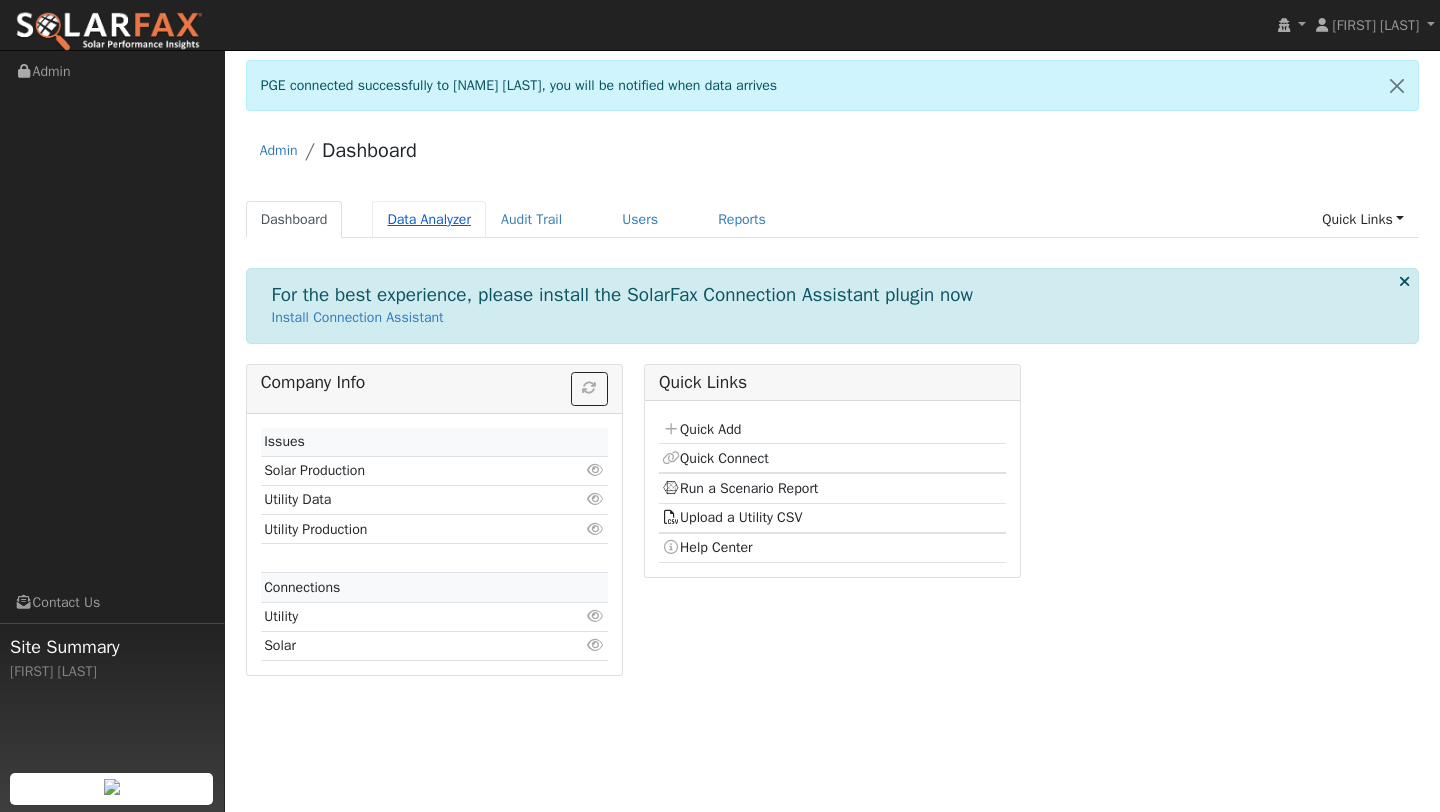 click on "Data Analyzer" at bounding box center (429, 219) 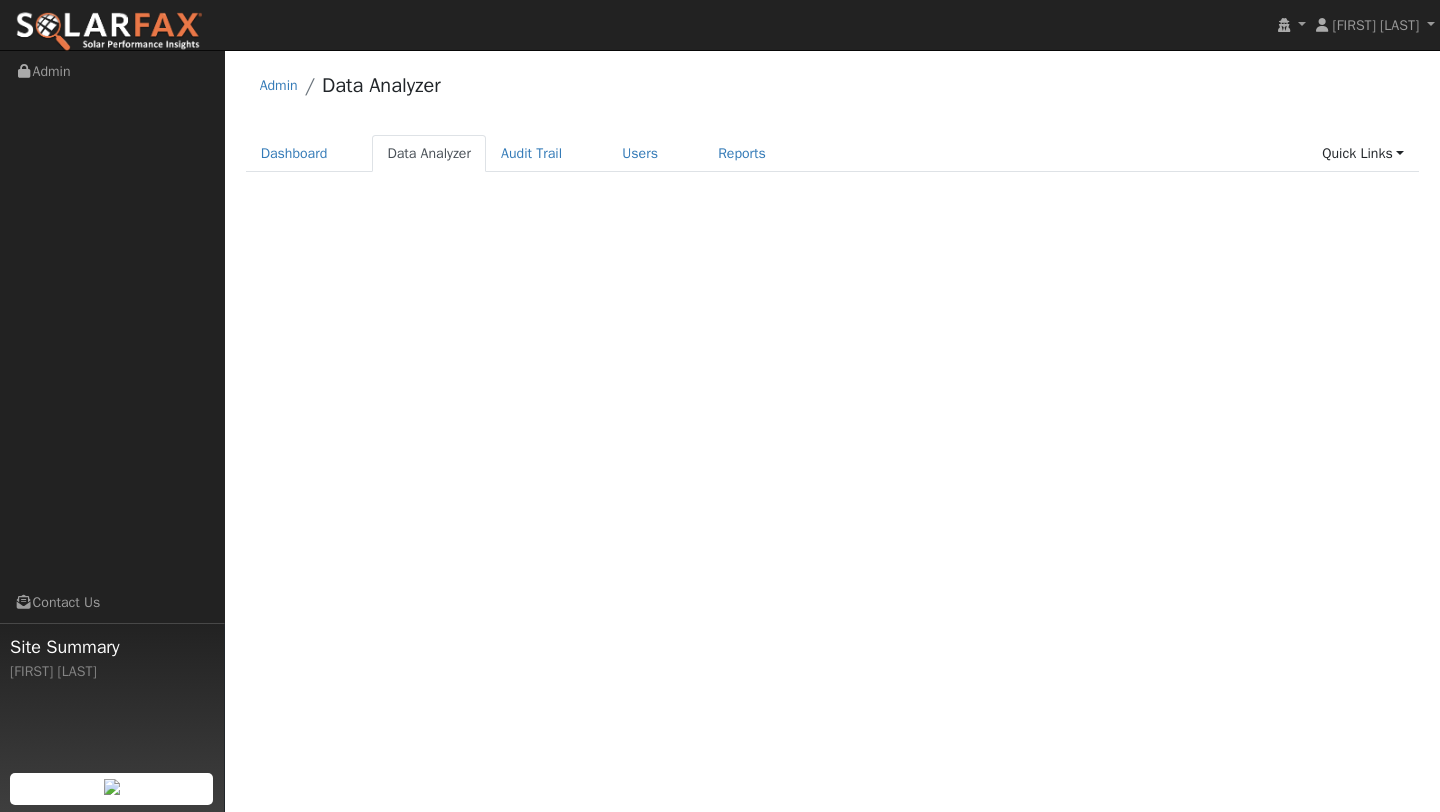 scroll, scrollTop: 0, scrollLeft: 0, axis: both 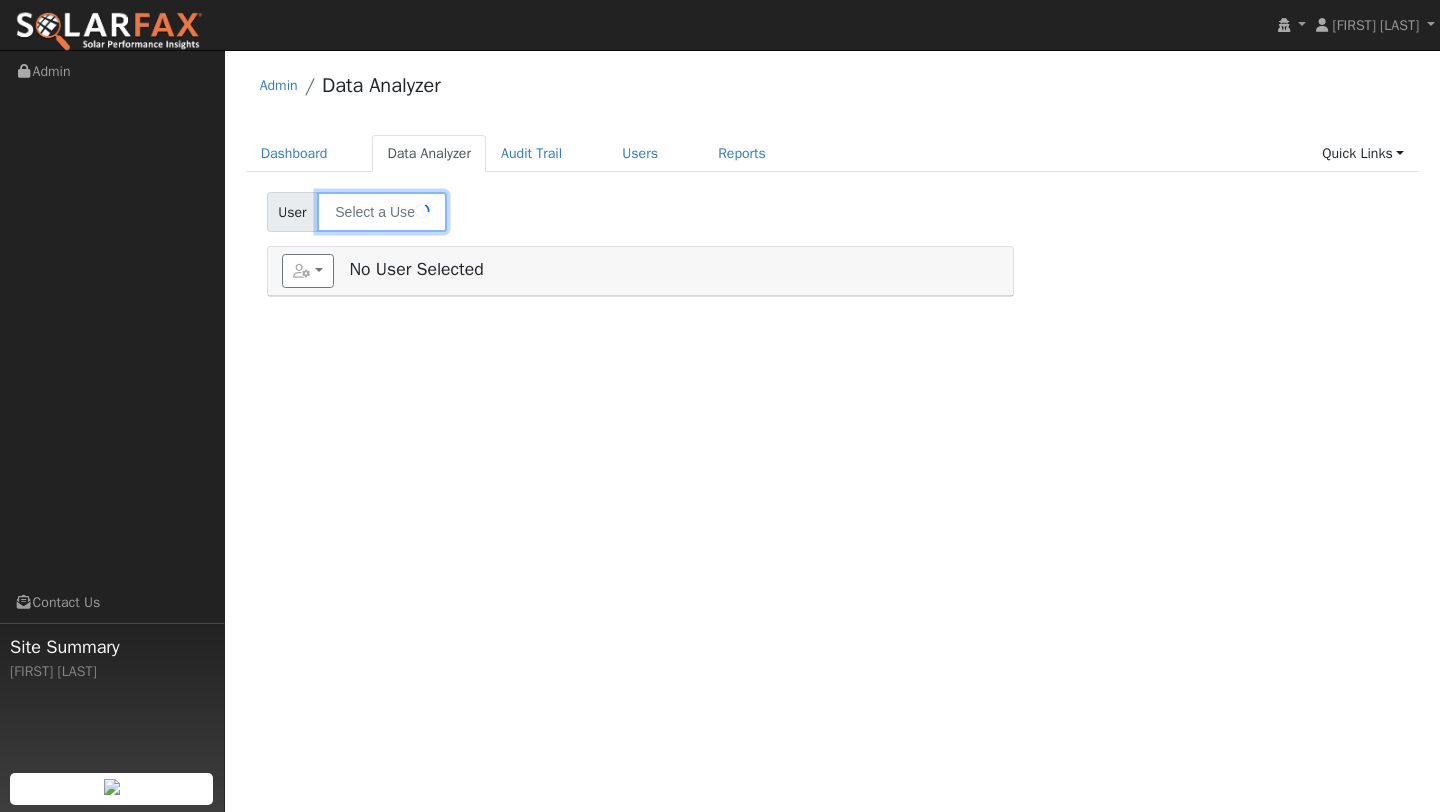 type on "[FIRST] [LAST]" 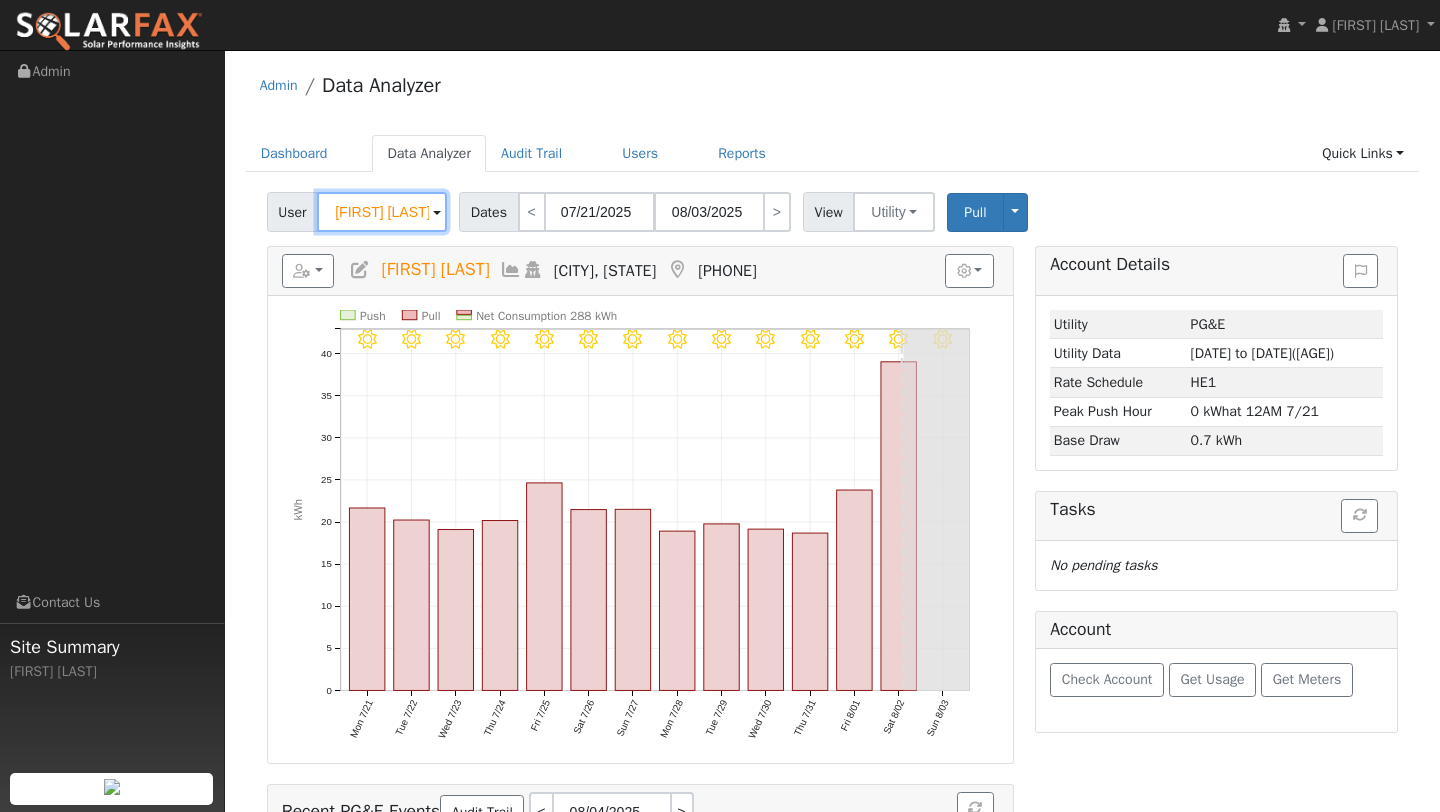 click on "[FIRST] [LAST]" at bounding box center (382, 212) 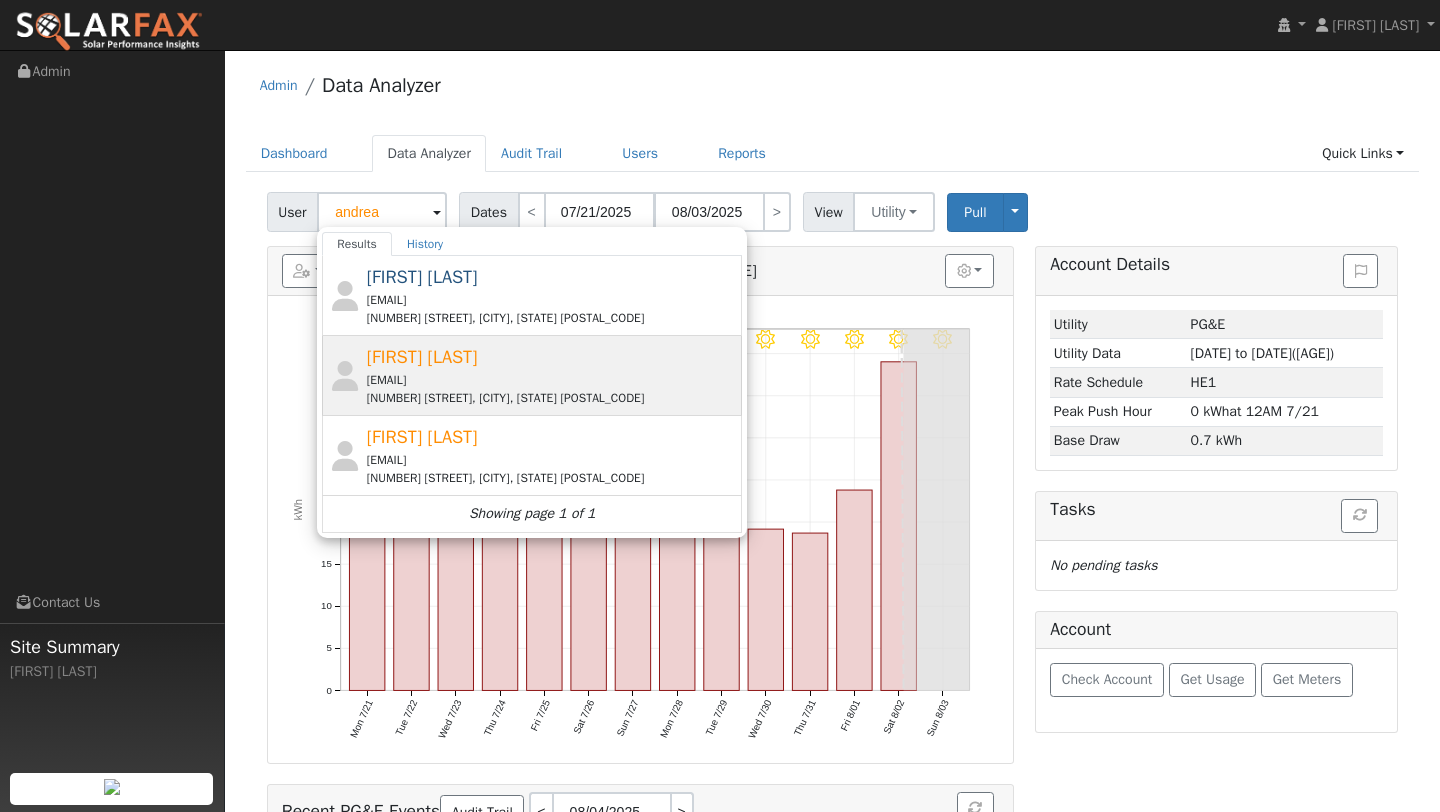 click on "[EMAIL]" at bounding box center [552, 380] 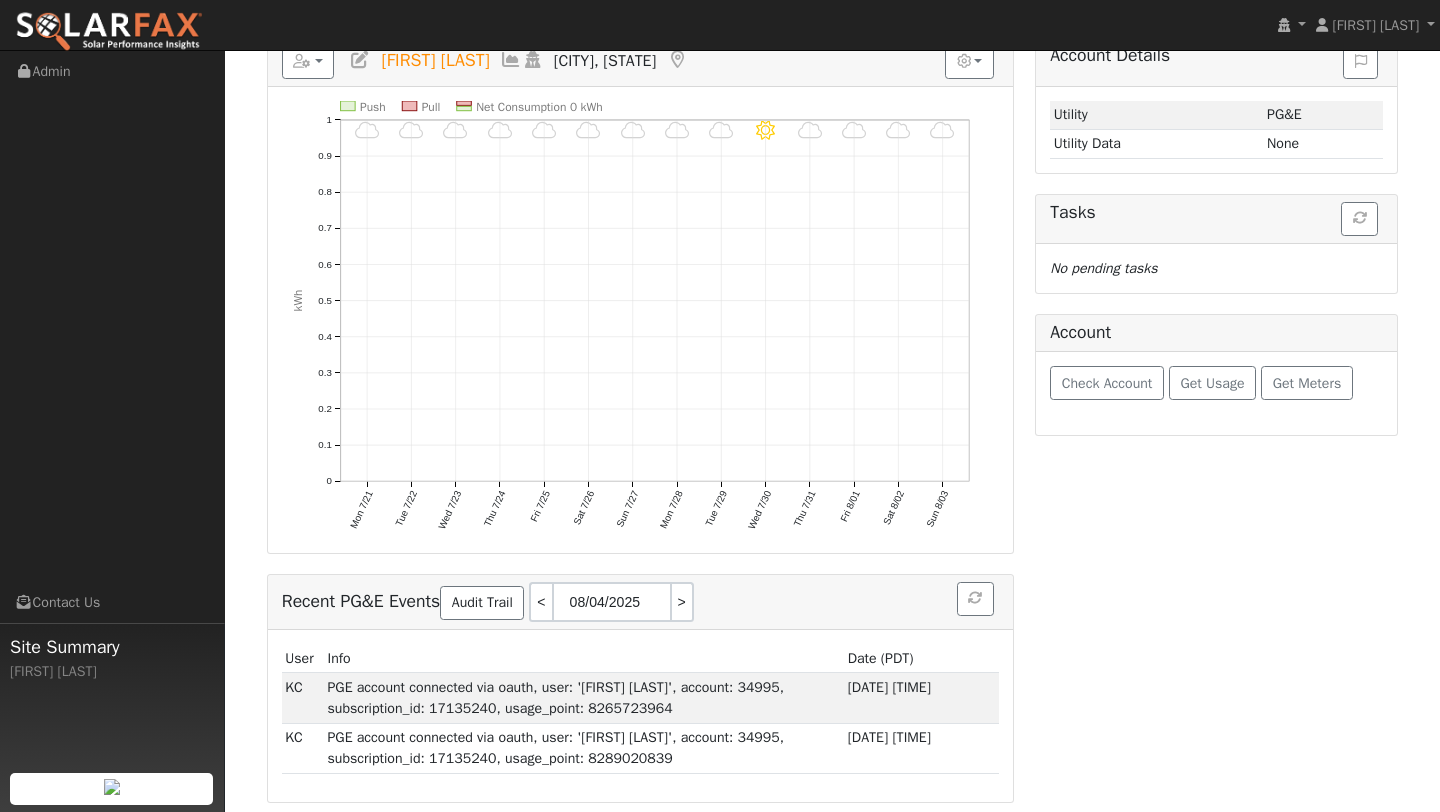 scroll, scrollTop: 0, scrollLeft: 0, axis: both 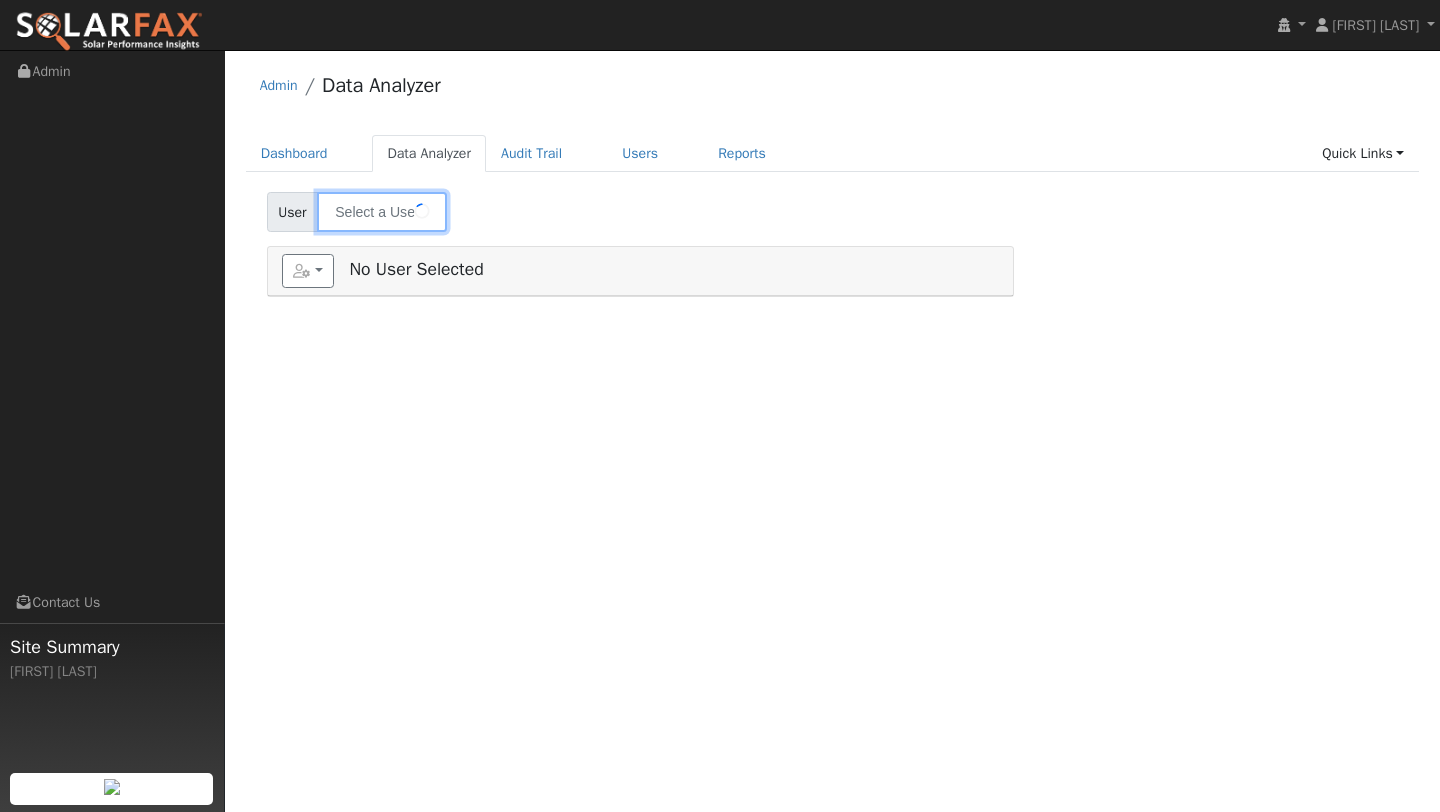 type on "Andrea Kent" 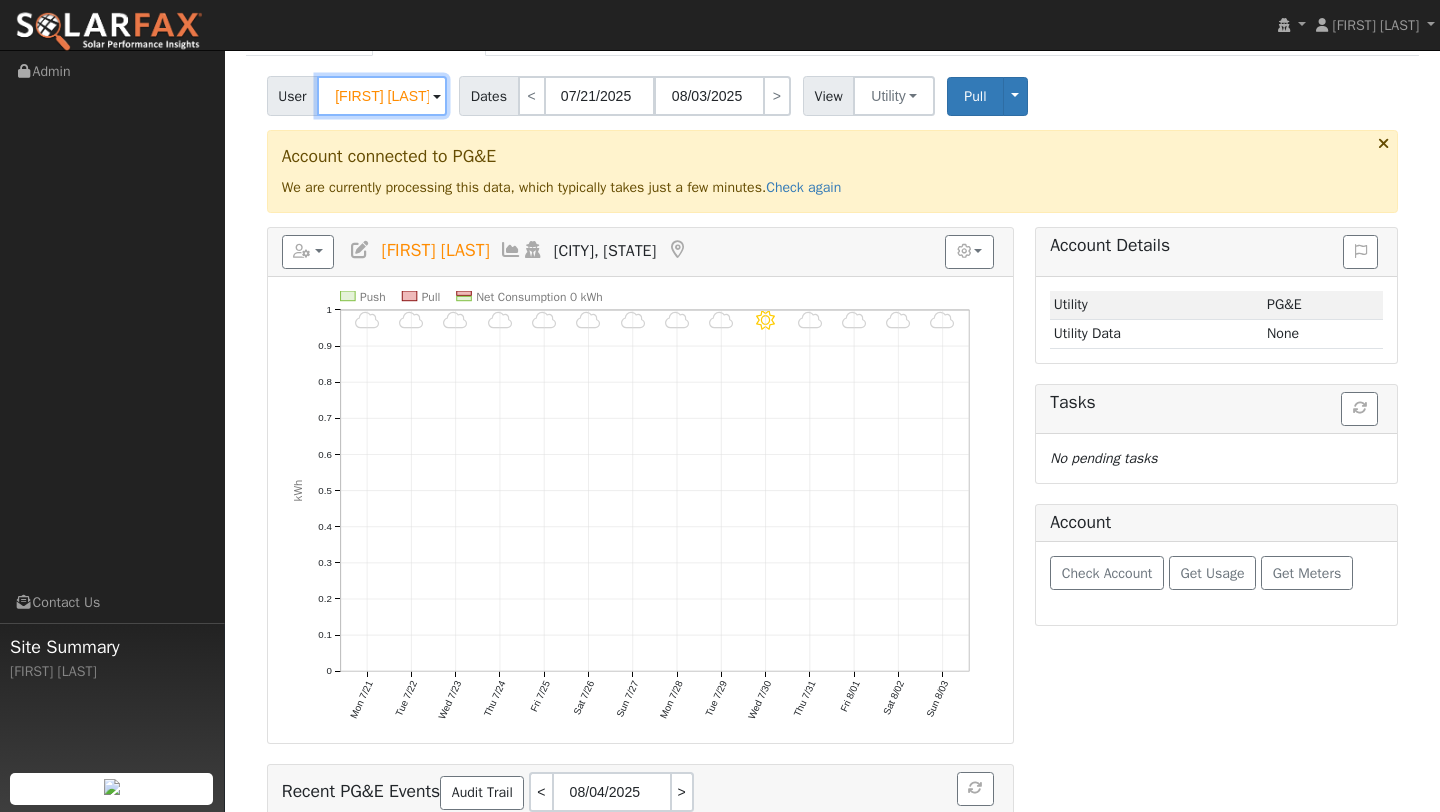 scroll, scrollTop: 0, scrollLeft: 0, axis: both 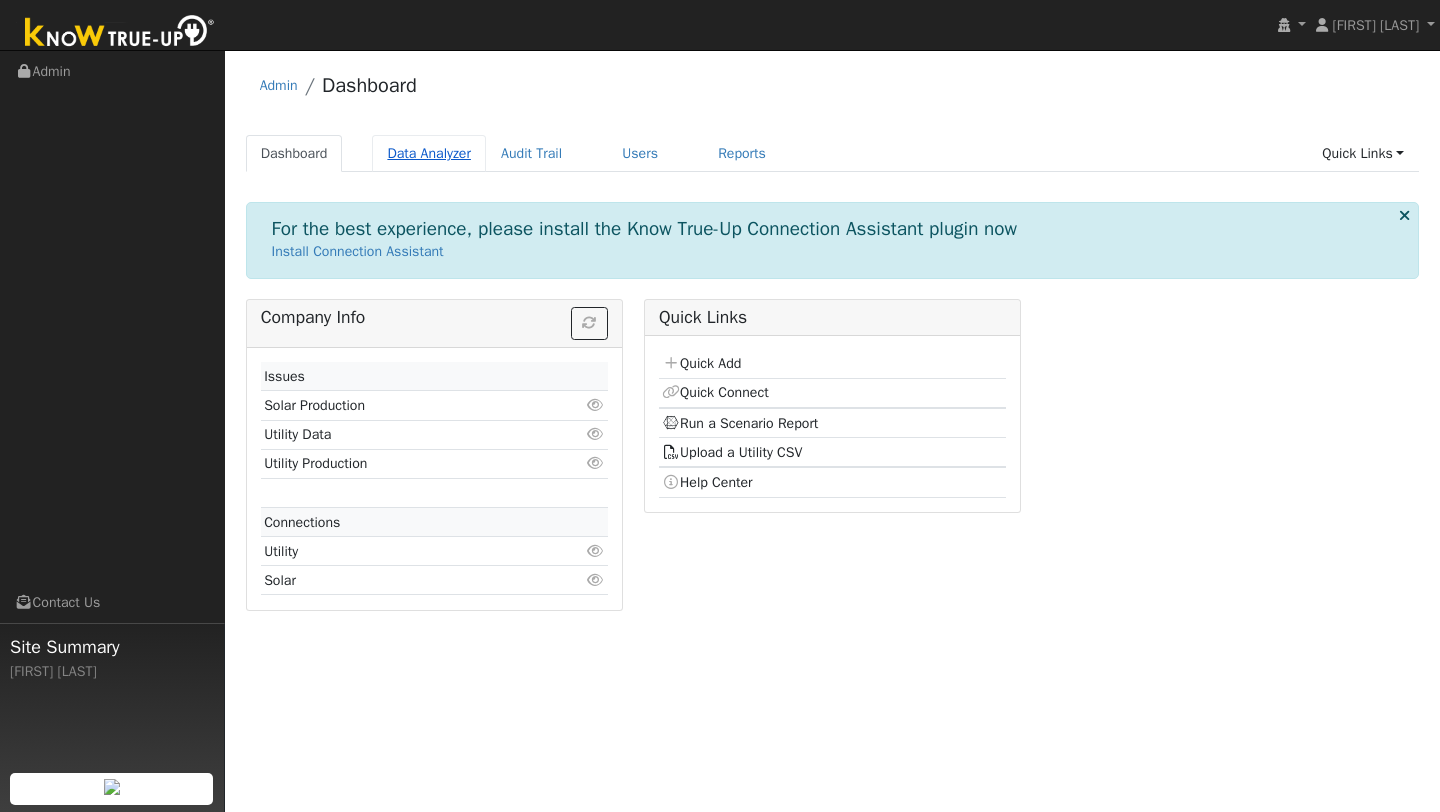 click on "Data Analyzer" at bounding box center [429, 153] 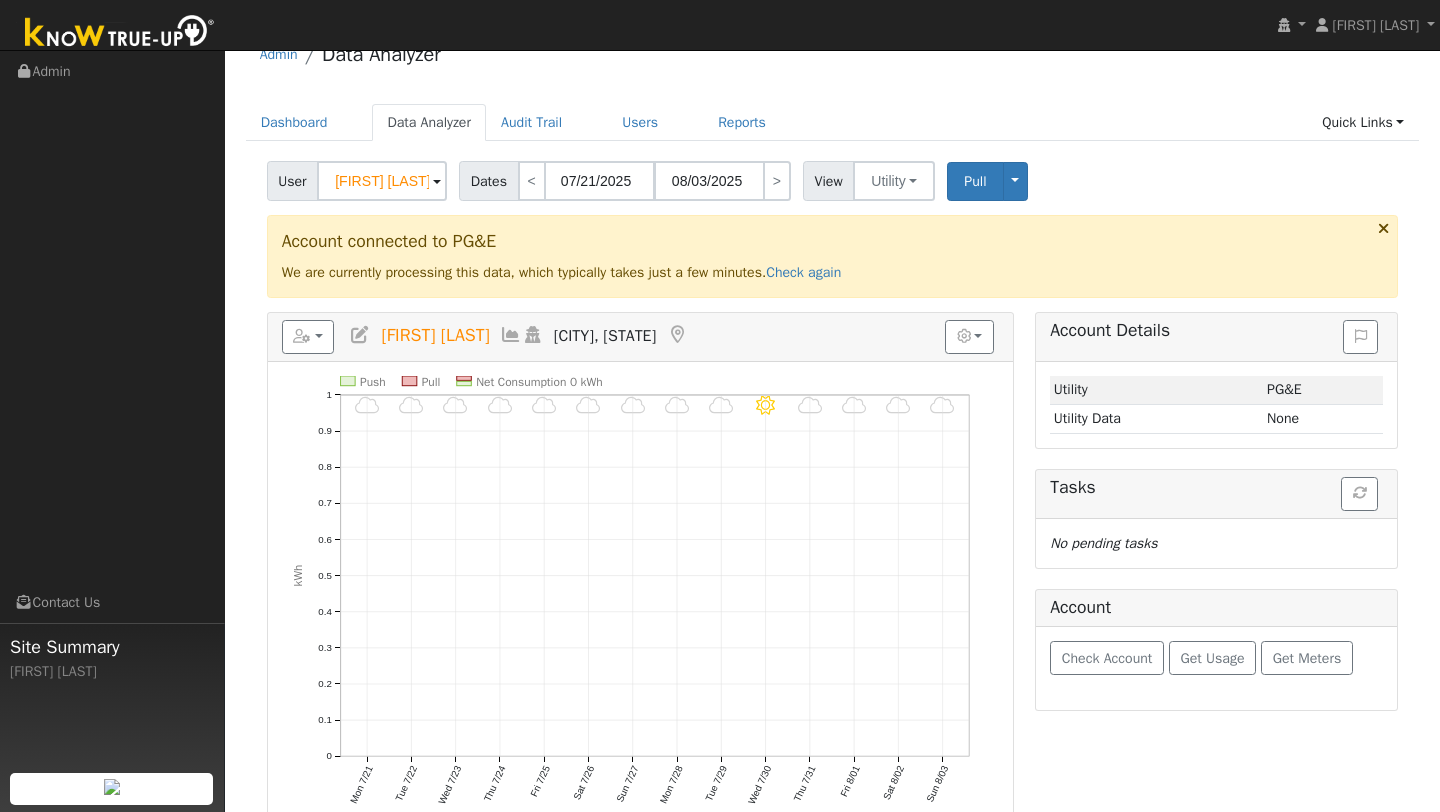 scroll, scrollTop: 41, scrollLeft: 0, axis: vertical 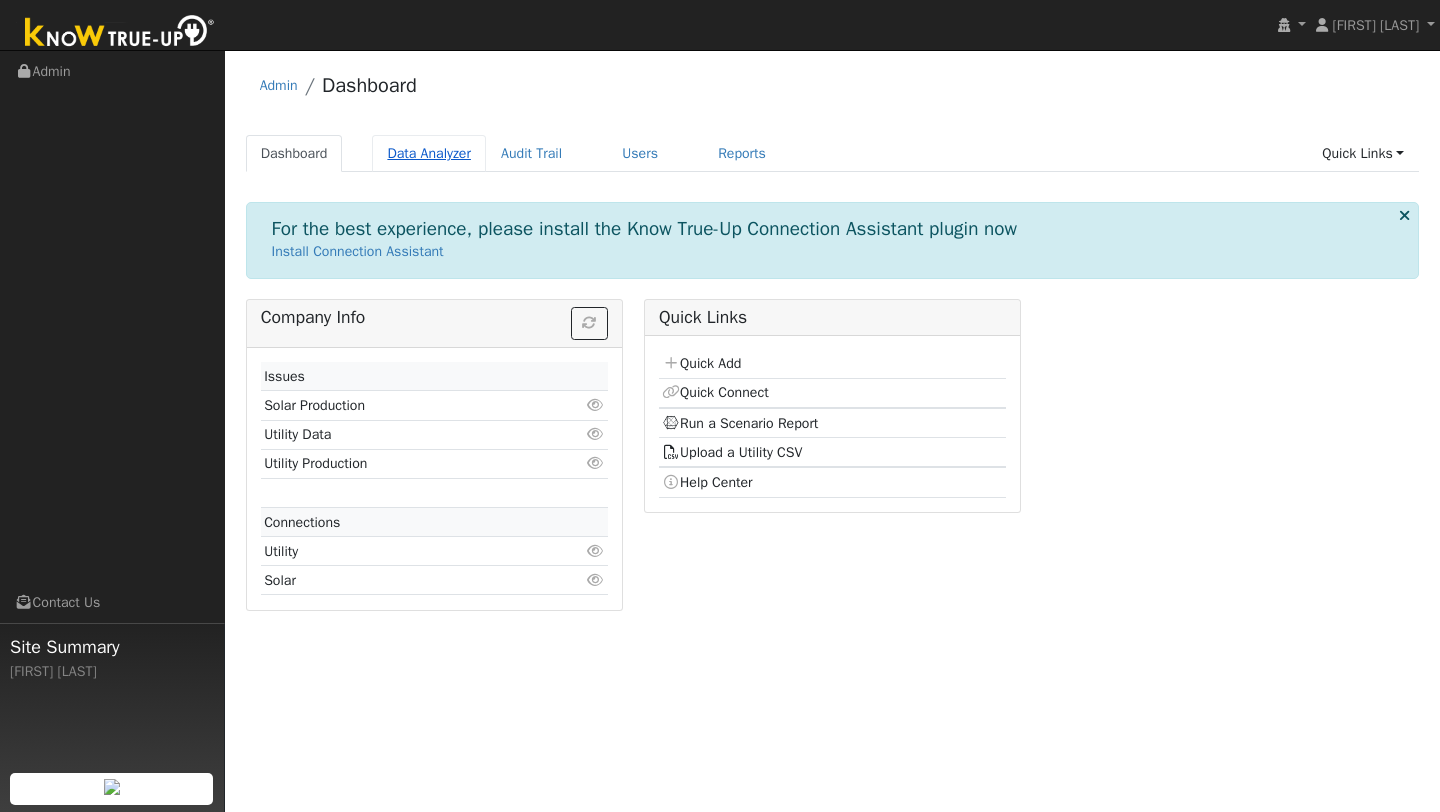 click on "Data Analyzer" at bounding box center (429, 153) 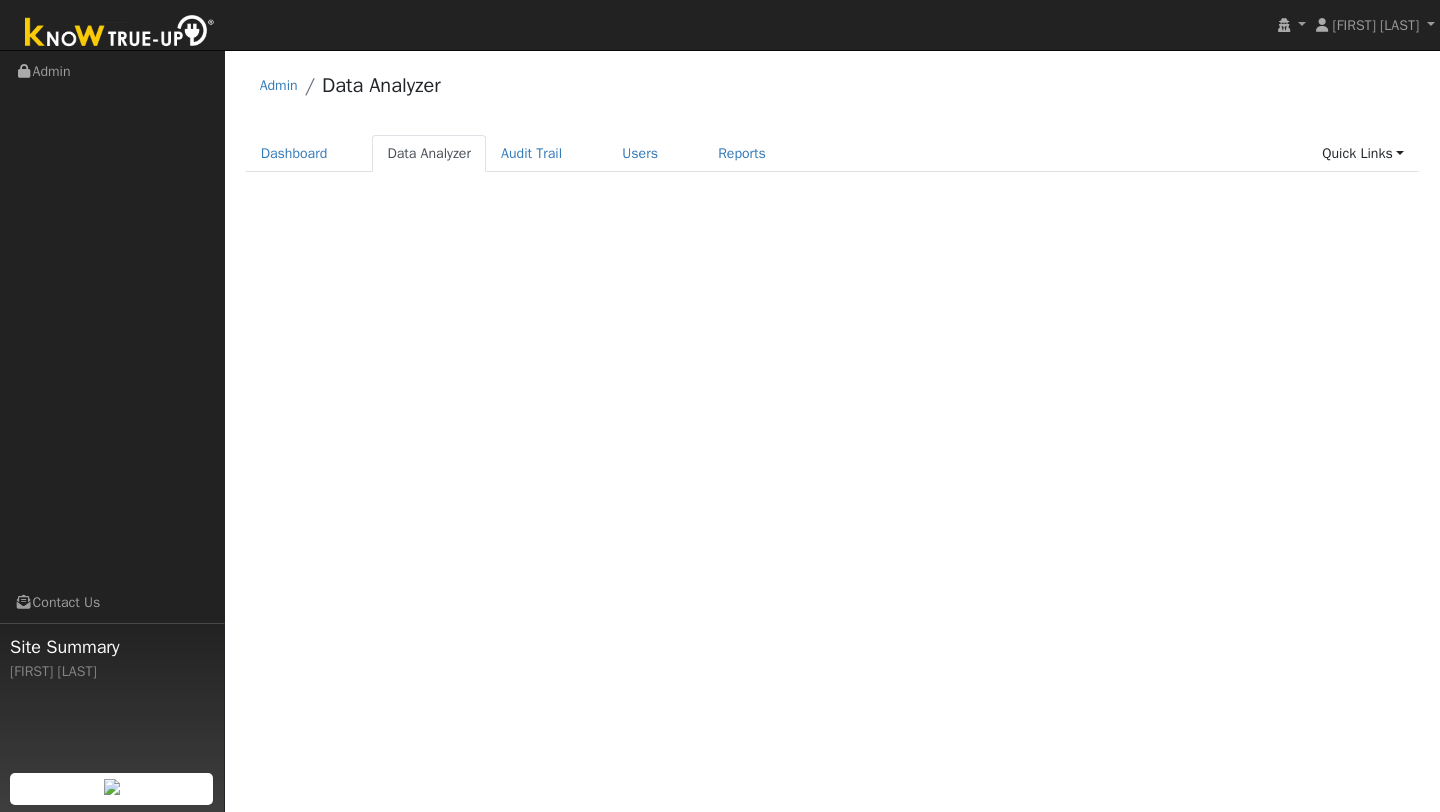 scroll, scrollTop: 0, scrollLeft: 0, axis: both 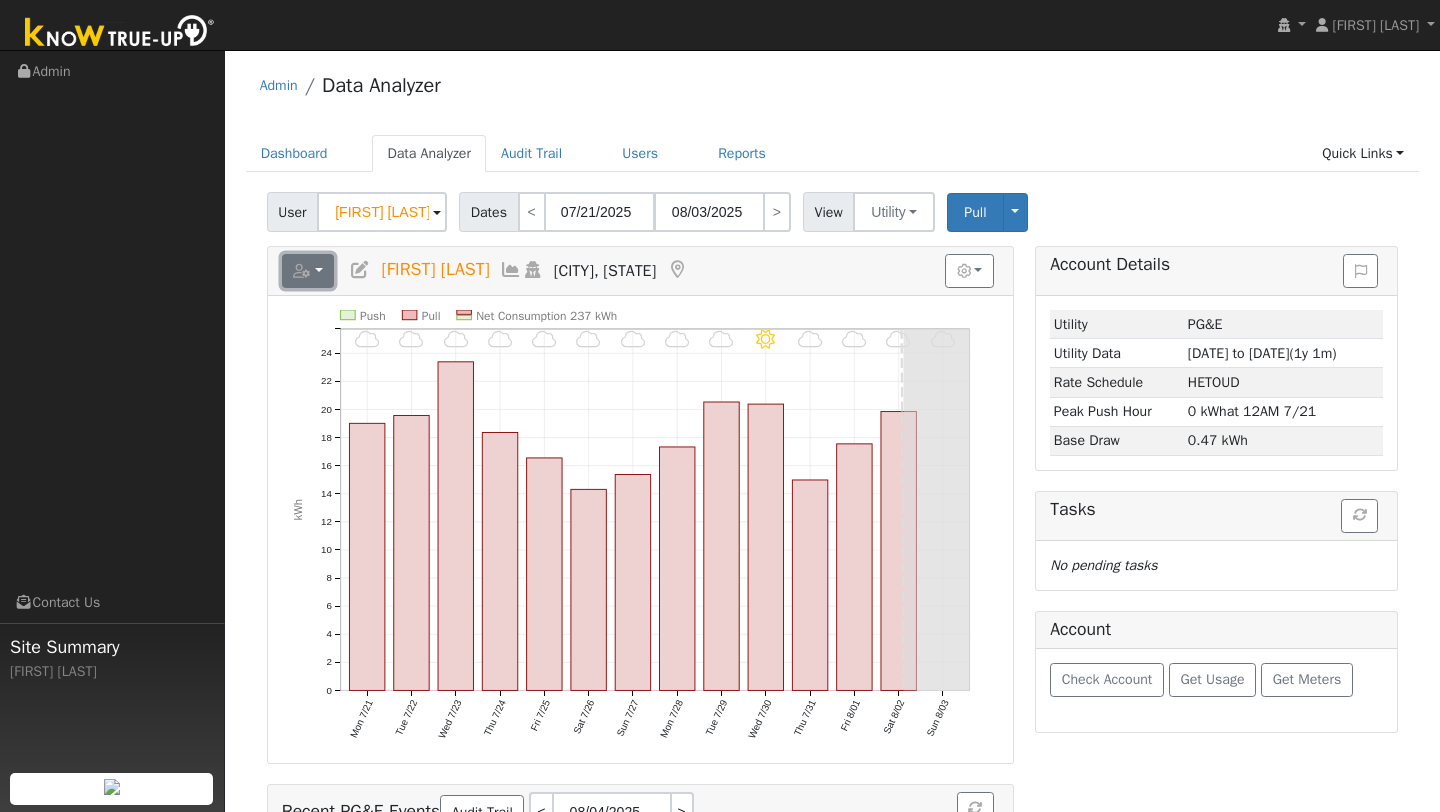 click at bounding box center [308, 271] 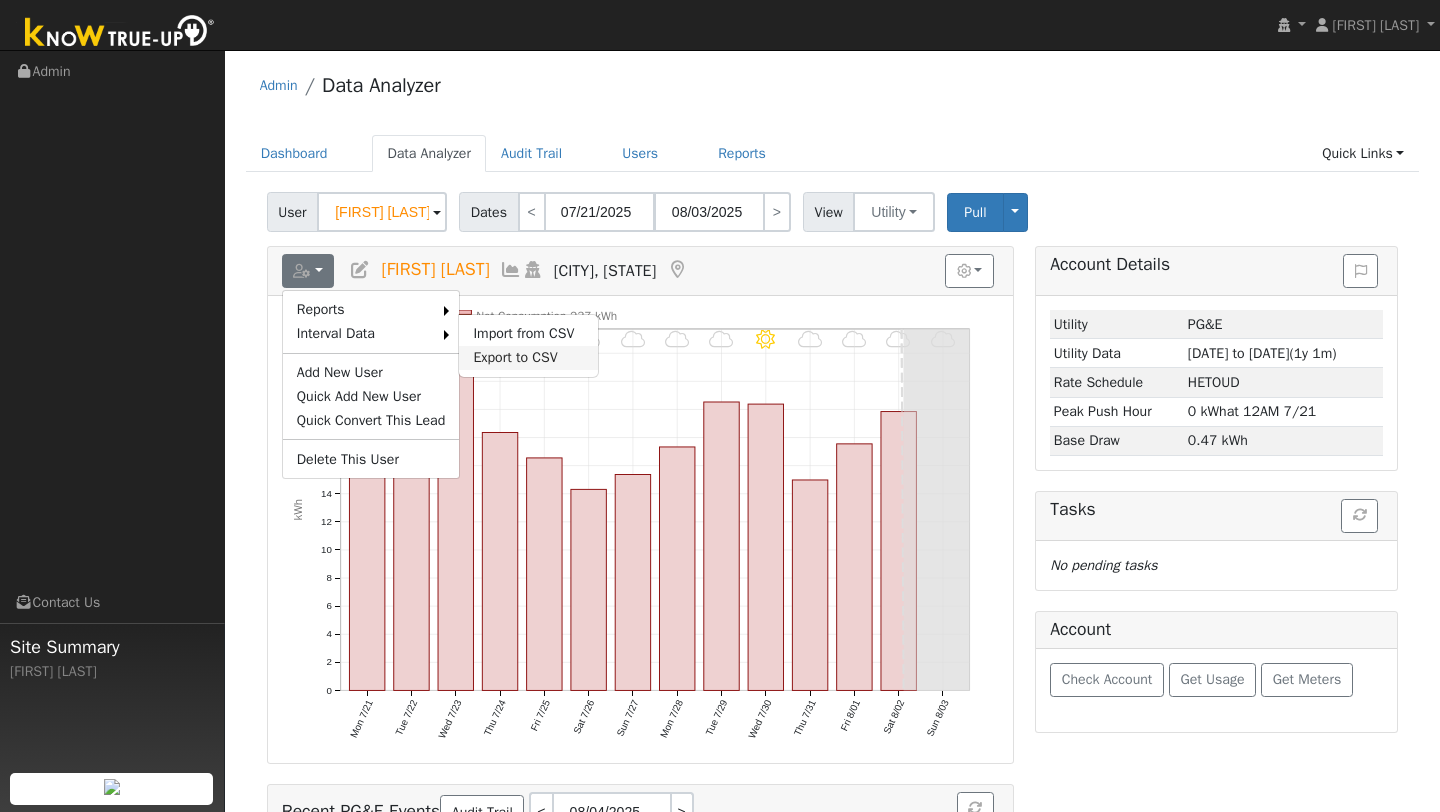 click on "Export to CSV" at bounding box center (528, 358) 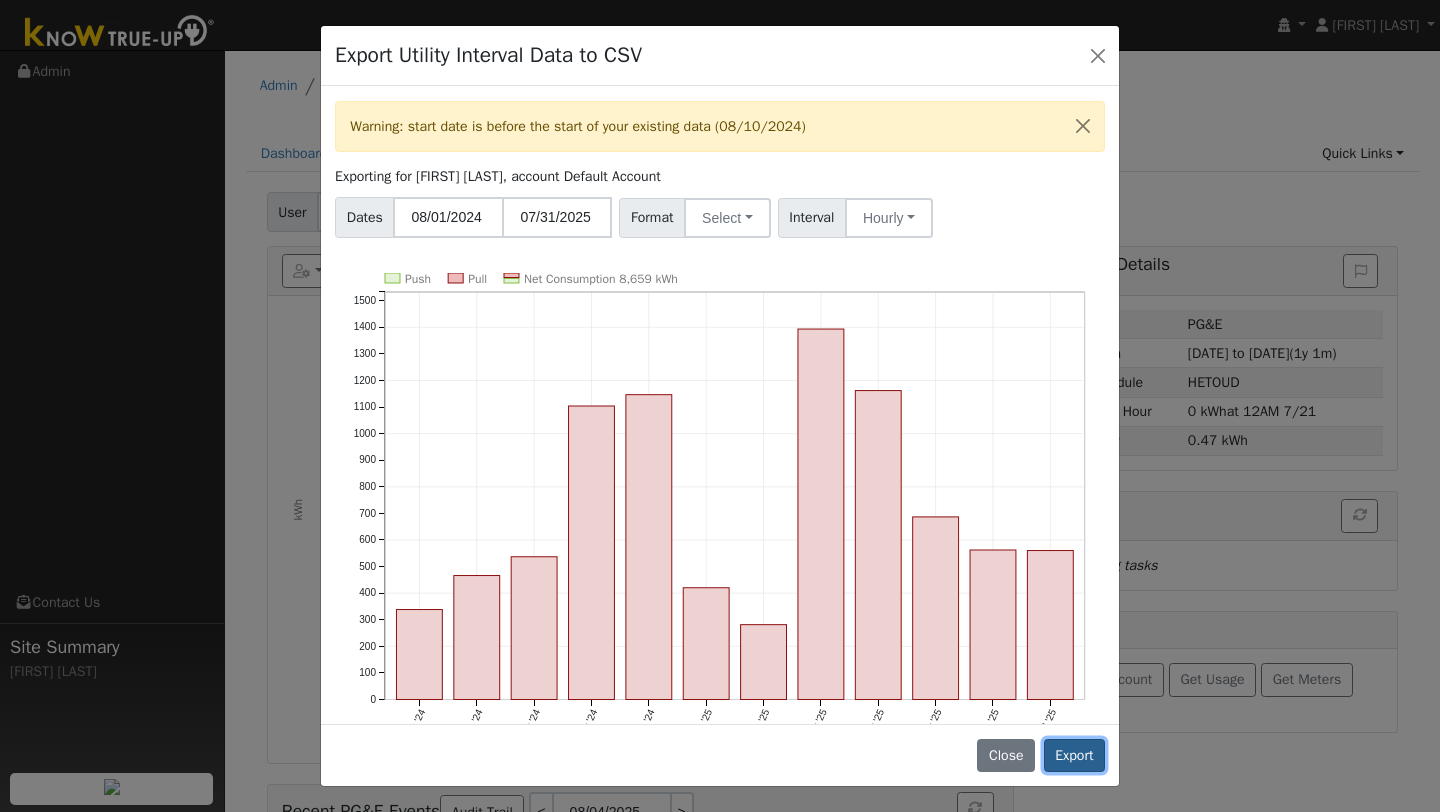 click on "Export" at bounding box center [1074, 756] 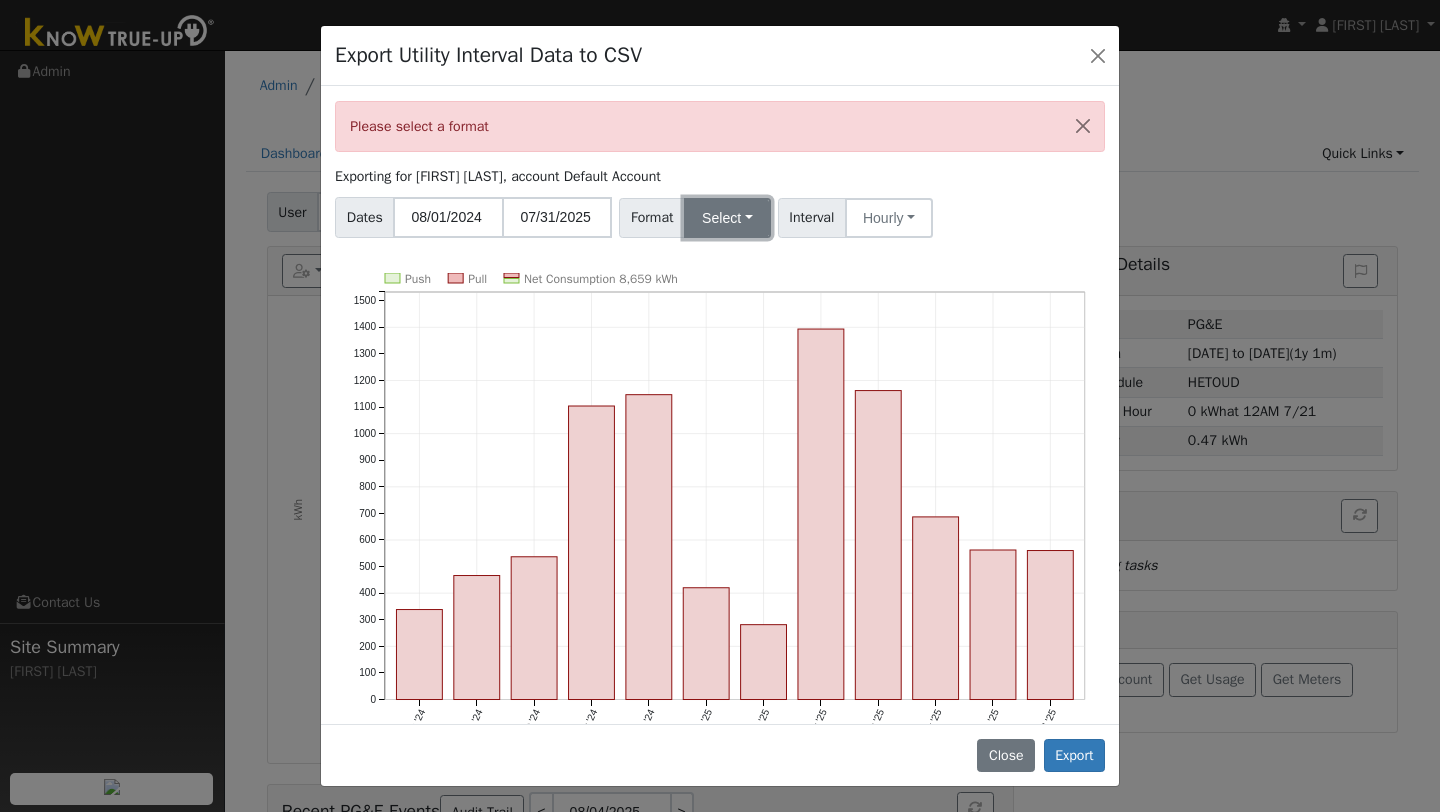 click on "Select" at bounding box center (727, 218) 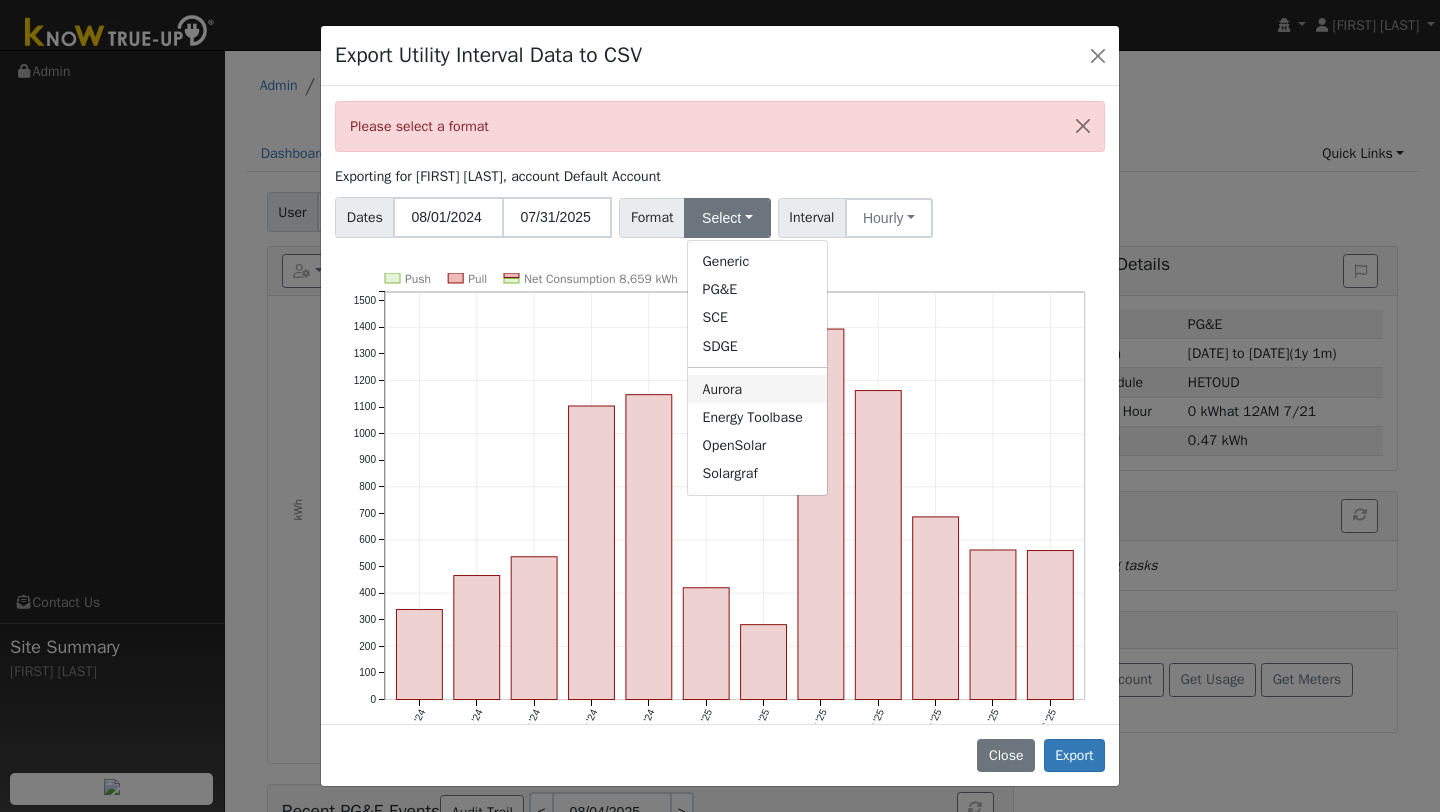 click on "Aurora" at bounding box center [757, 389] 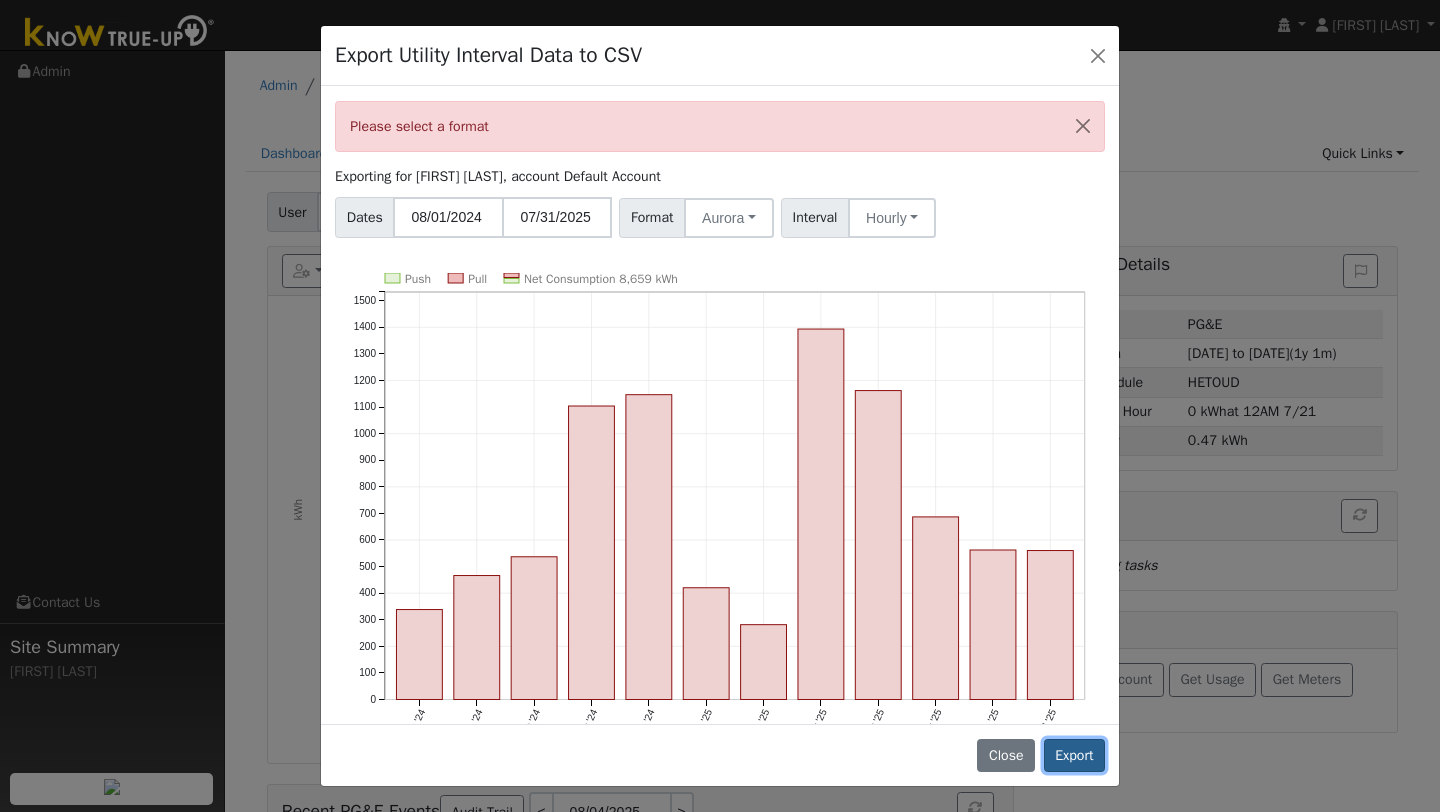 click on "Export" at bounding box center (1074, 756) 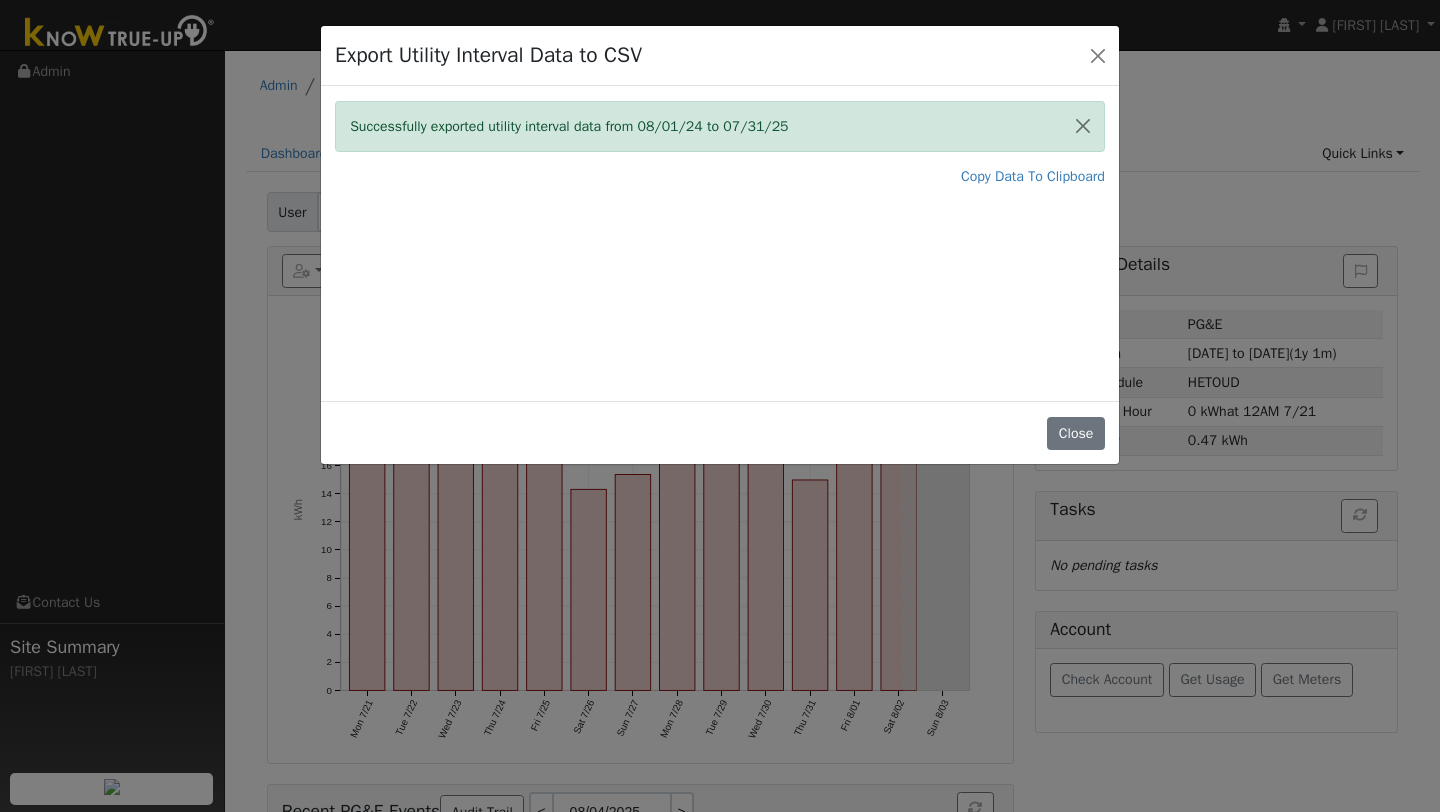 click on "Successfully exported utility interval data from 08/01/24 to 07/31/25 Copy Data To Clipboard Push Pull Net Consumption 8,659 kWh Aug '24 Sep '24 Oct '24 Nov '24 Dec '24 Jan '25 Feb '25 Mar '25 Apr '25 May '25 Jun '25 Jul '25 0 100 200 300 400 500 600 700 800 900 1000 1100 1200 1300 1400 1500 onclick="" onclick="" onclick="" onclick="" onclick="" onclick="" onclick="" onclick="" onclick="" onclick="" onclick="" onclick="" onclick="" onclick="" onclick="" onclick="" onclick="" onclick="" onclick="" onclick="" onclick="" onclick="" onclick="" onclick=""" at bounding box center [720, 243] 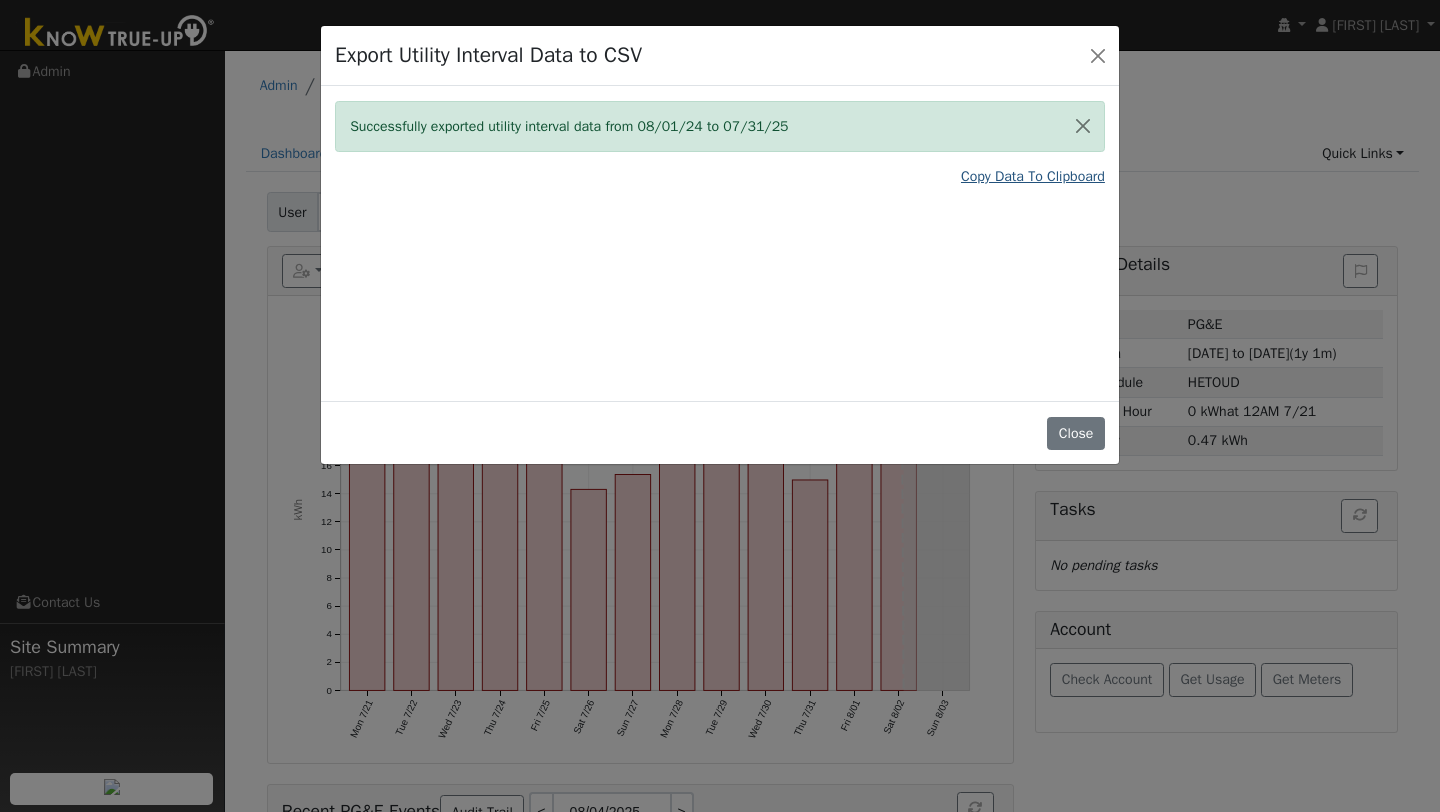 click on "Copy Data To Clipboard" at bounding box center [1033, 176] 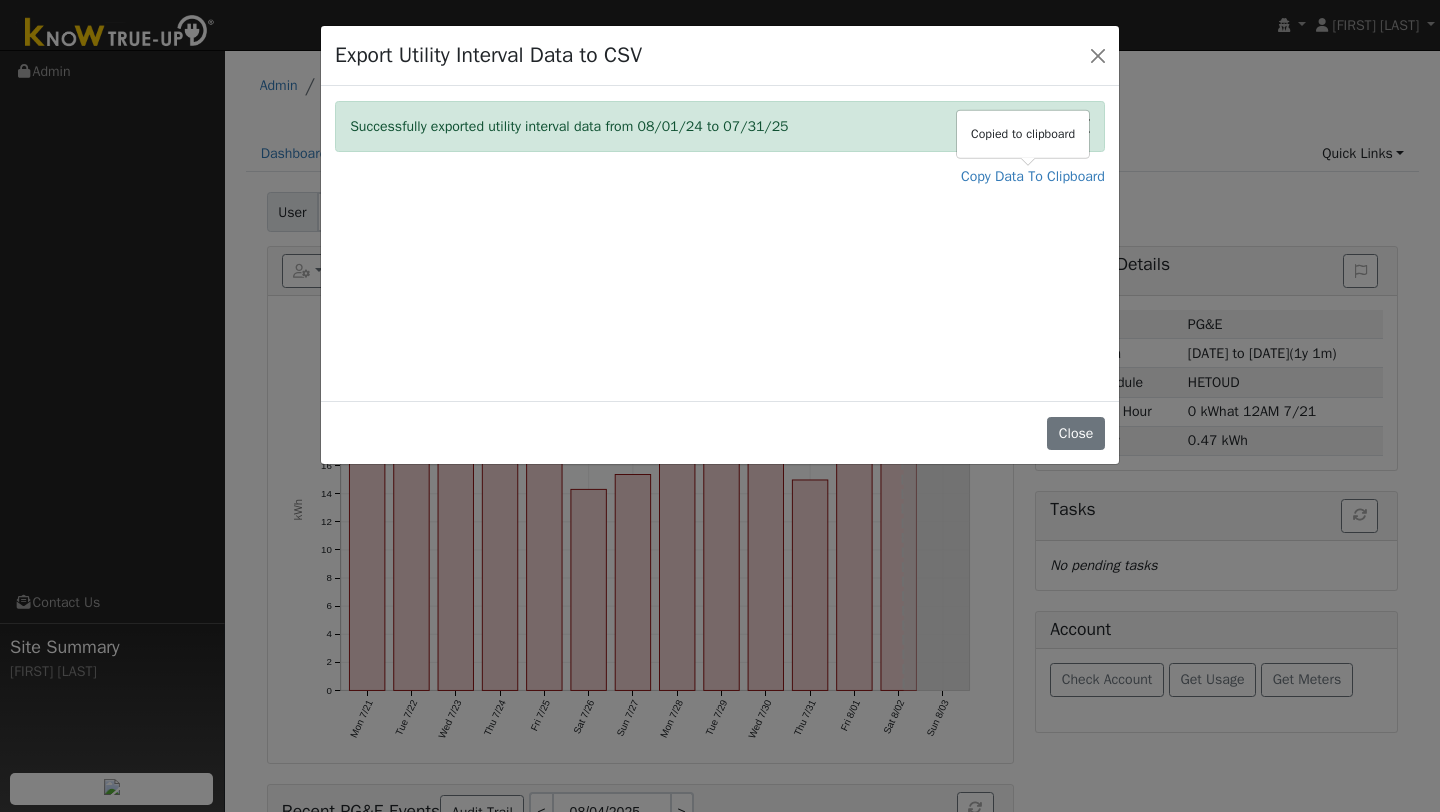 click on "Export Utility Interval Data to CSV" at bounding box center (720, 56) 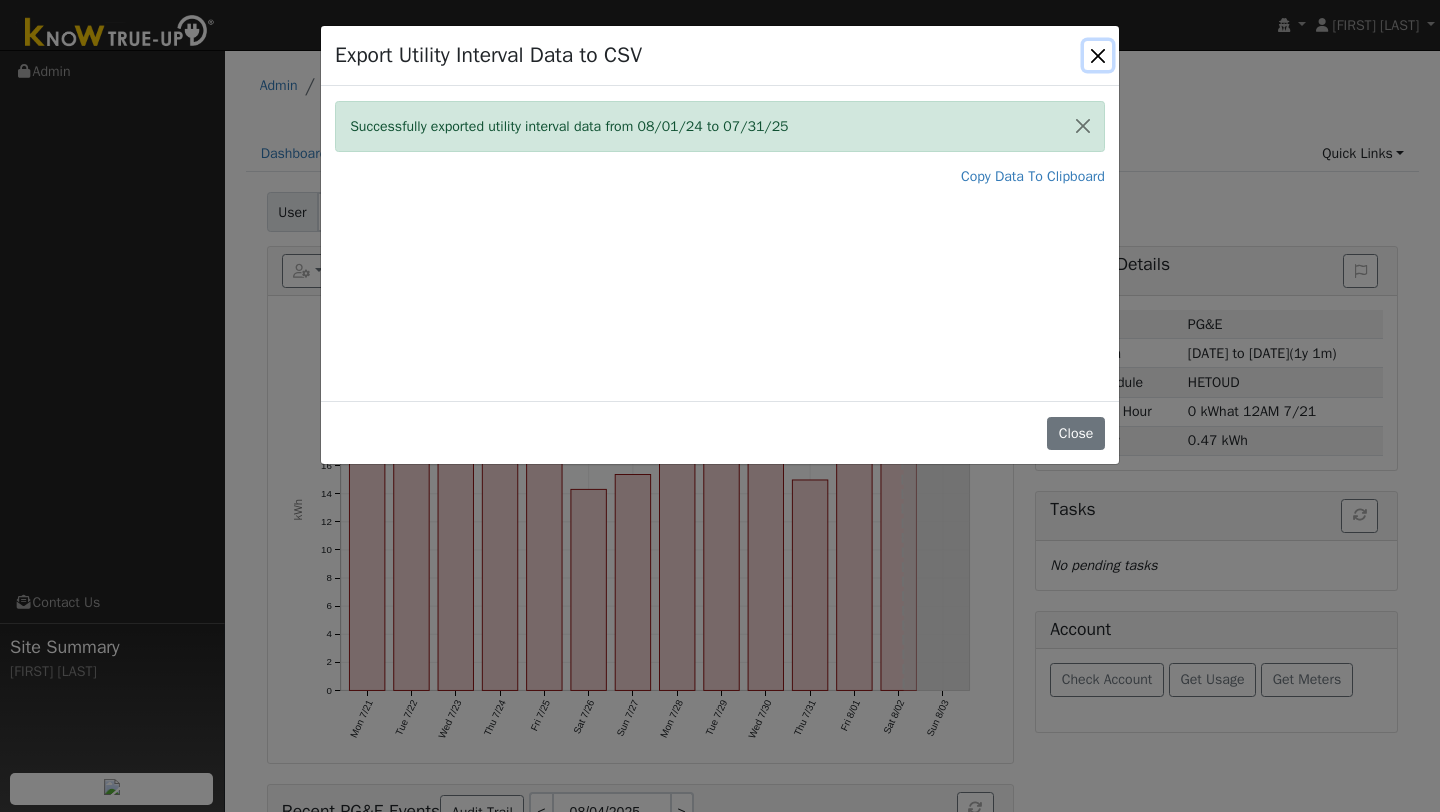 click at bounding box center [1098, 55] 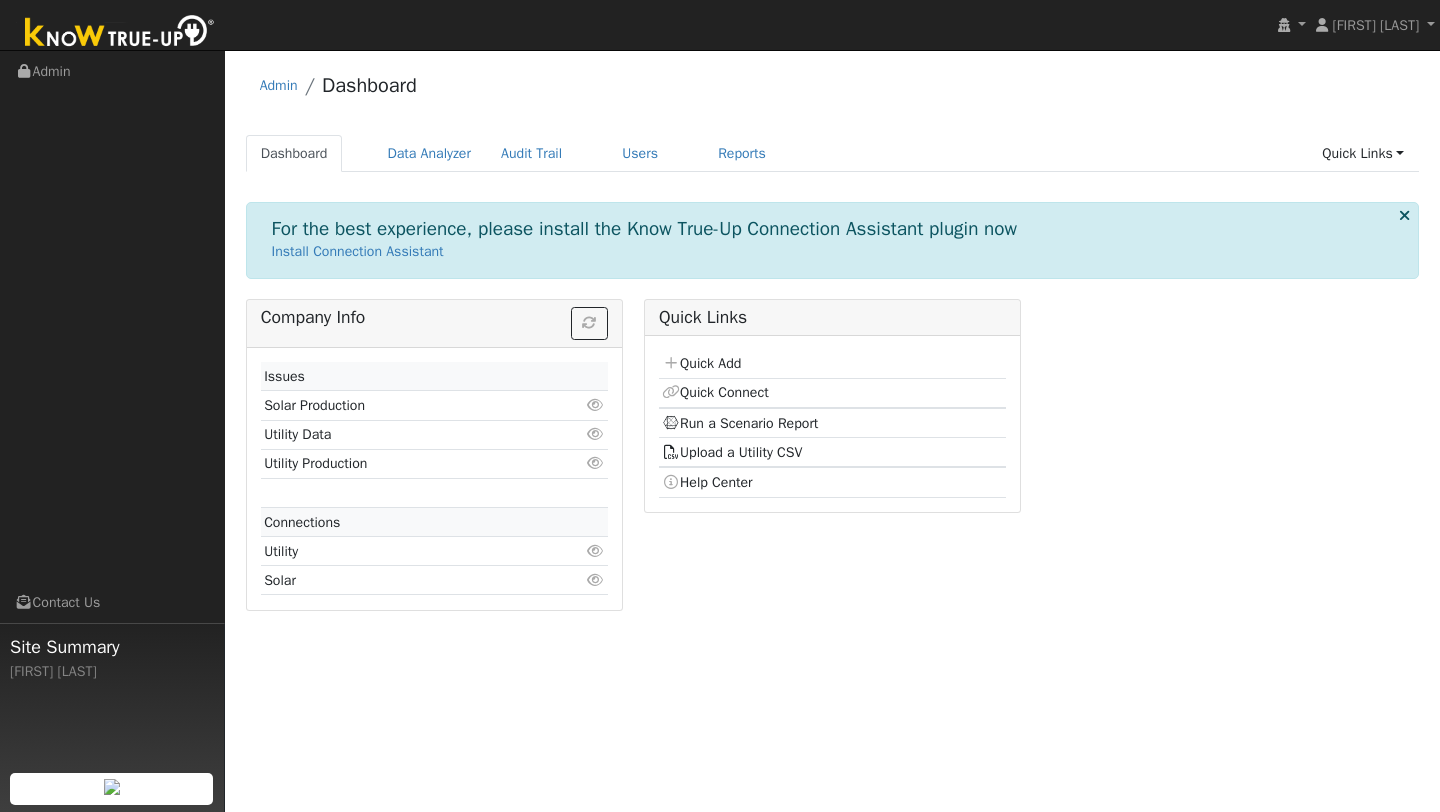 scroll, scrollTop: 0, scrollLeft: 0, axis: both 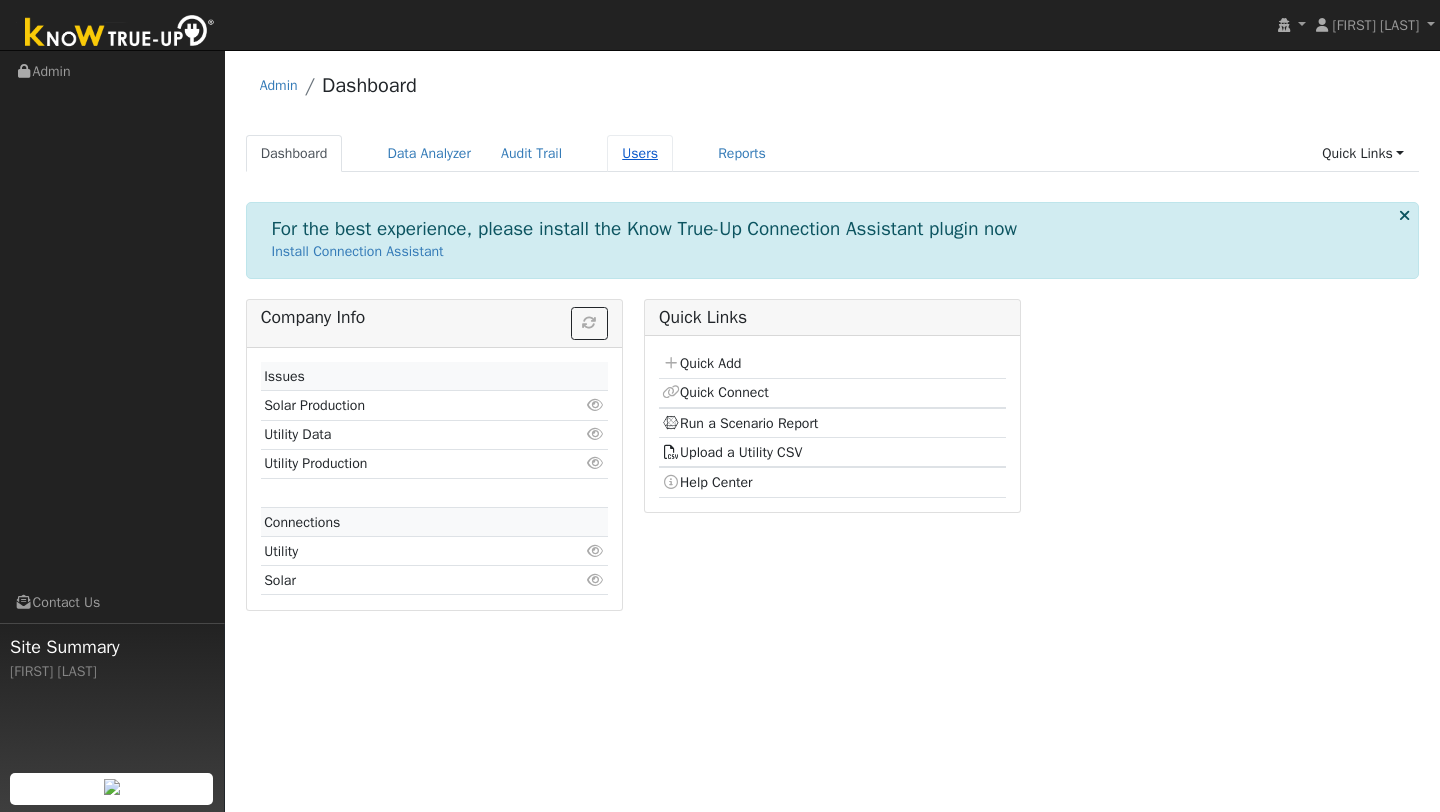 click on "Users" at bounding box center [640, 153] 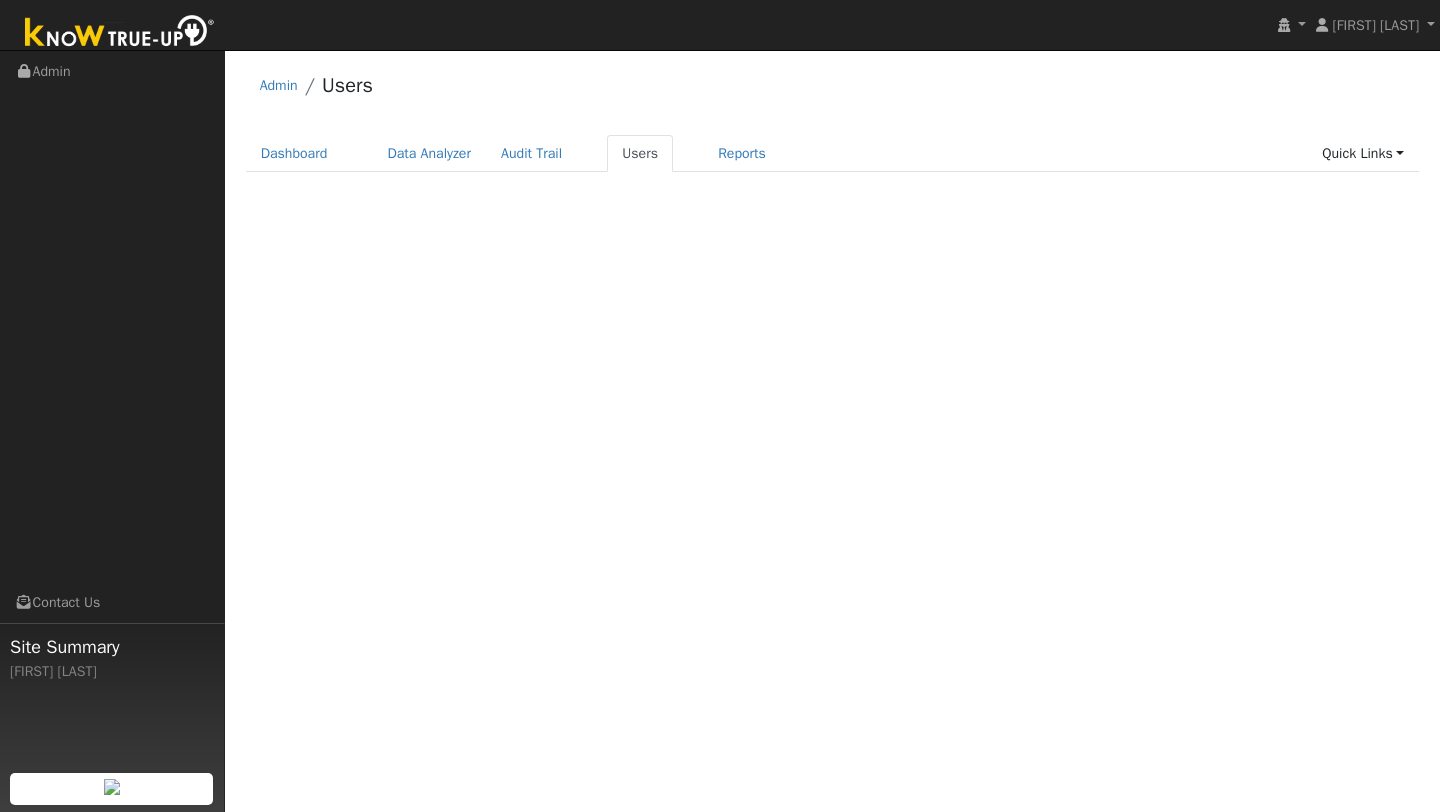 scroll, scrollTop: 0, scrollLeft: 0, axis: both 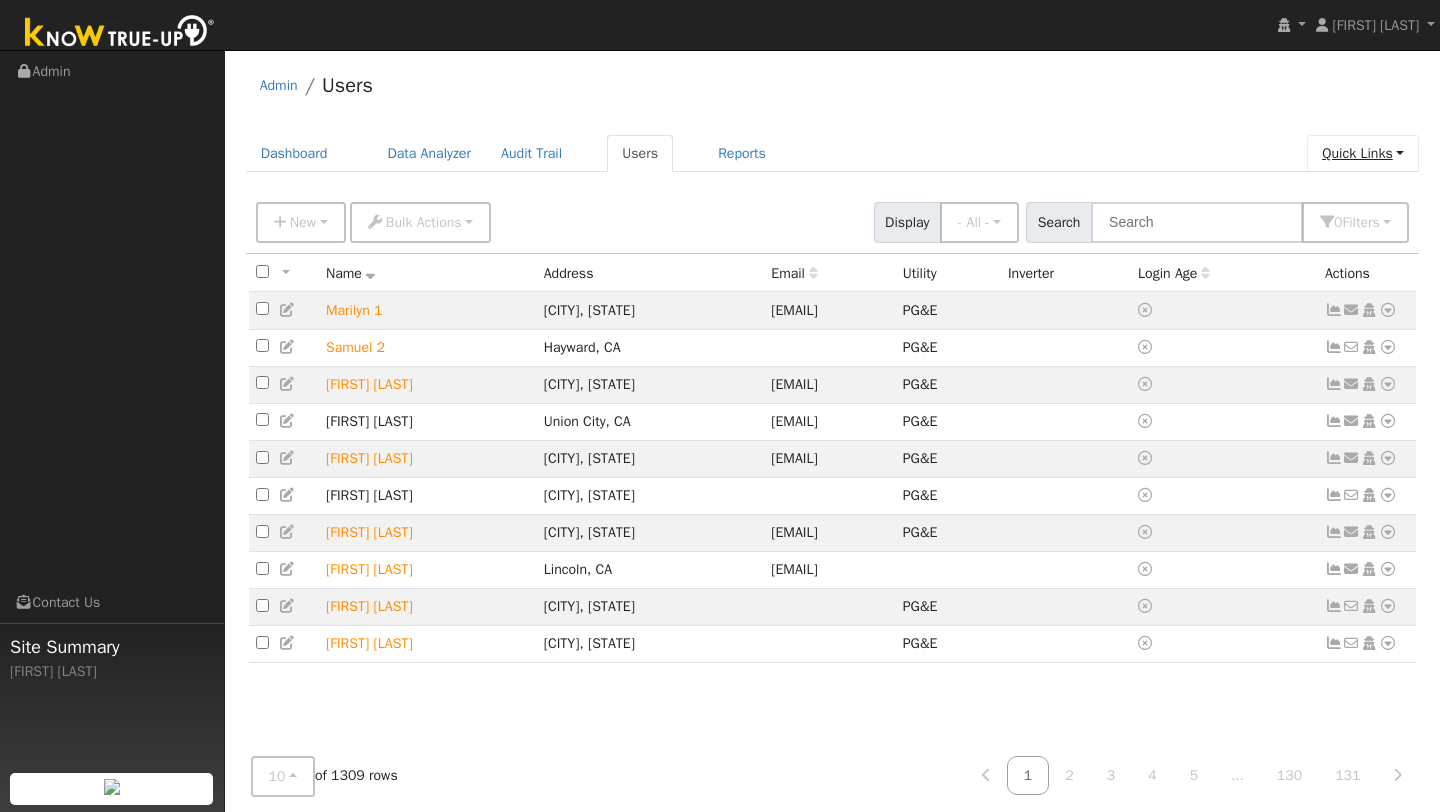 click on "Quick Links" at bounding box center [1363, 153] 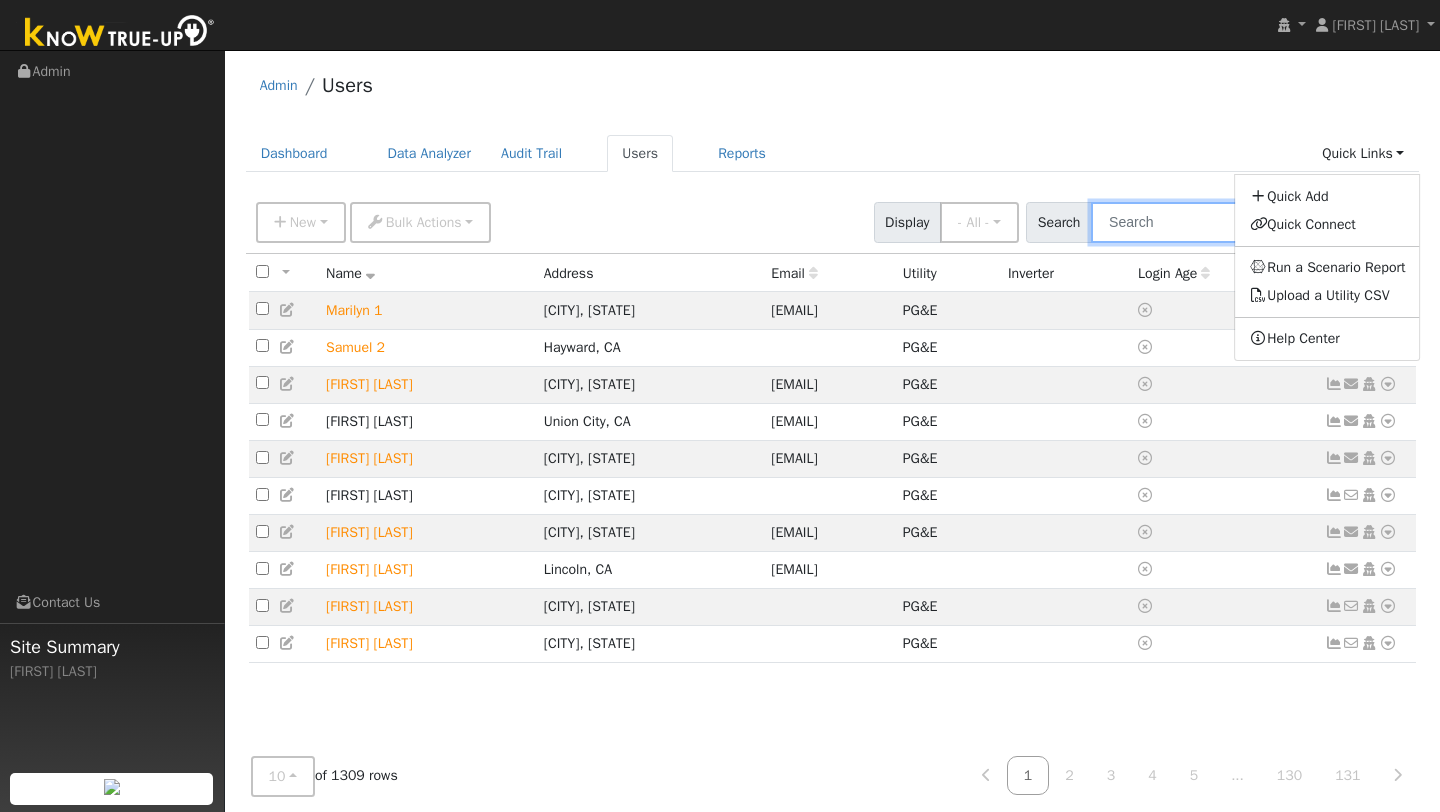 click at bounding box center (1197, 222) 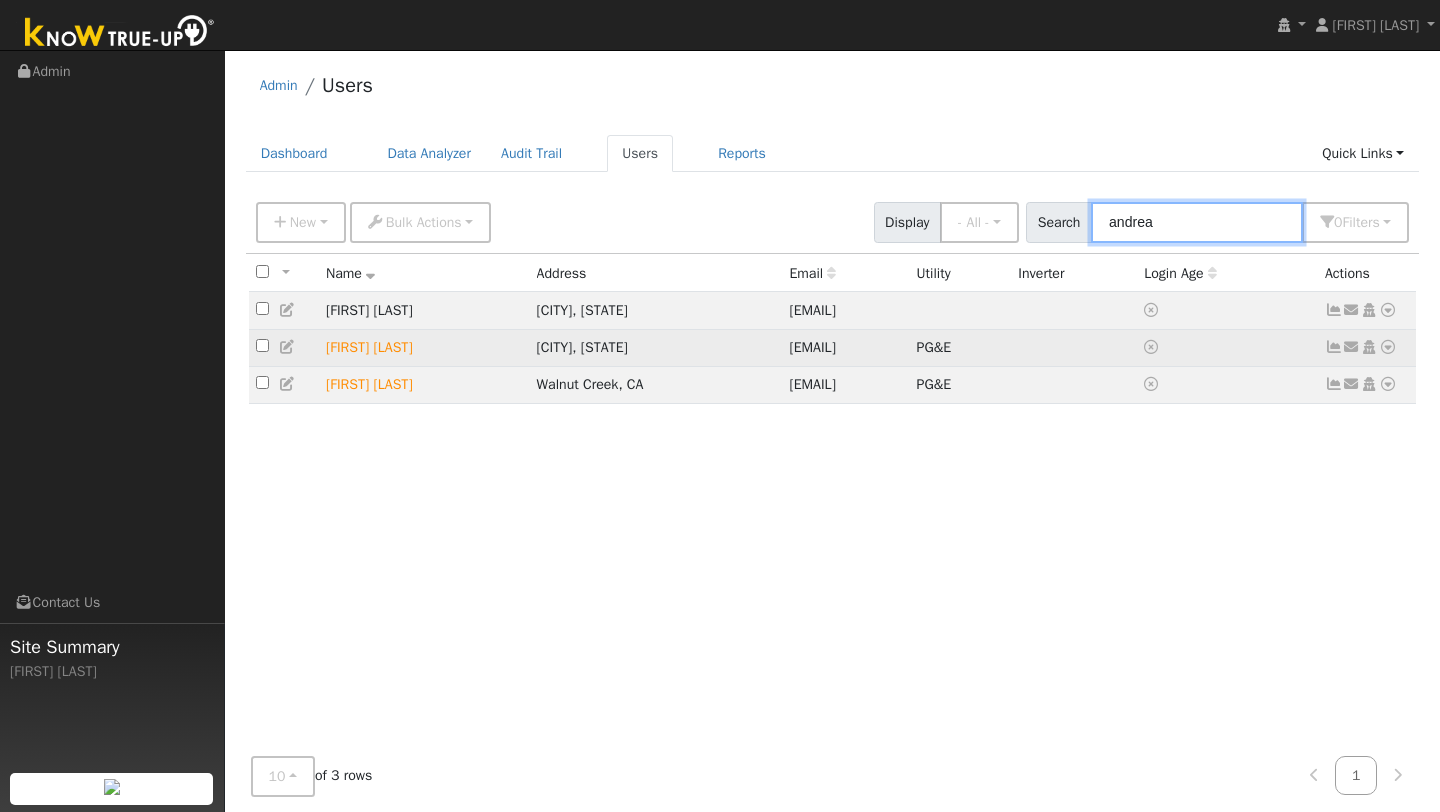 type on "andrea" 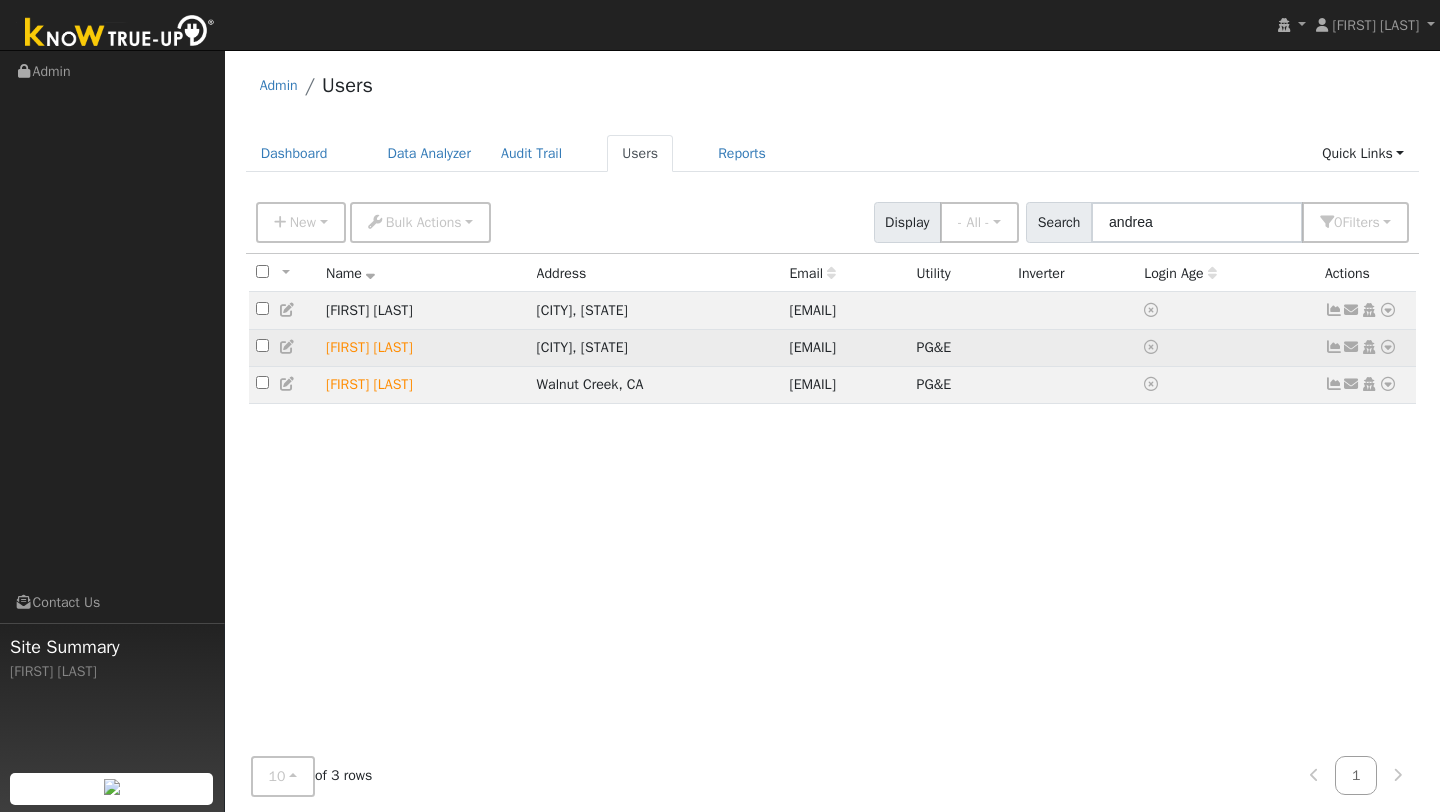click at bounding box center [1388, 347] 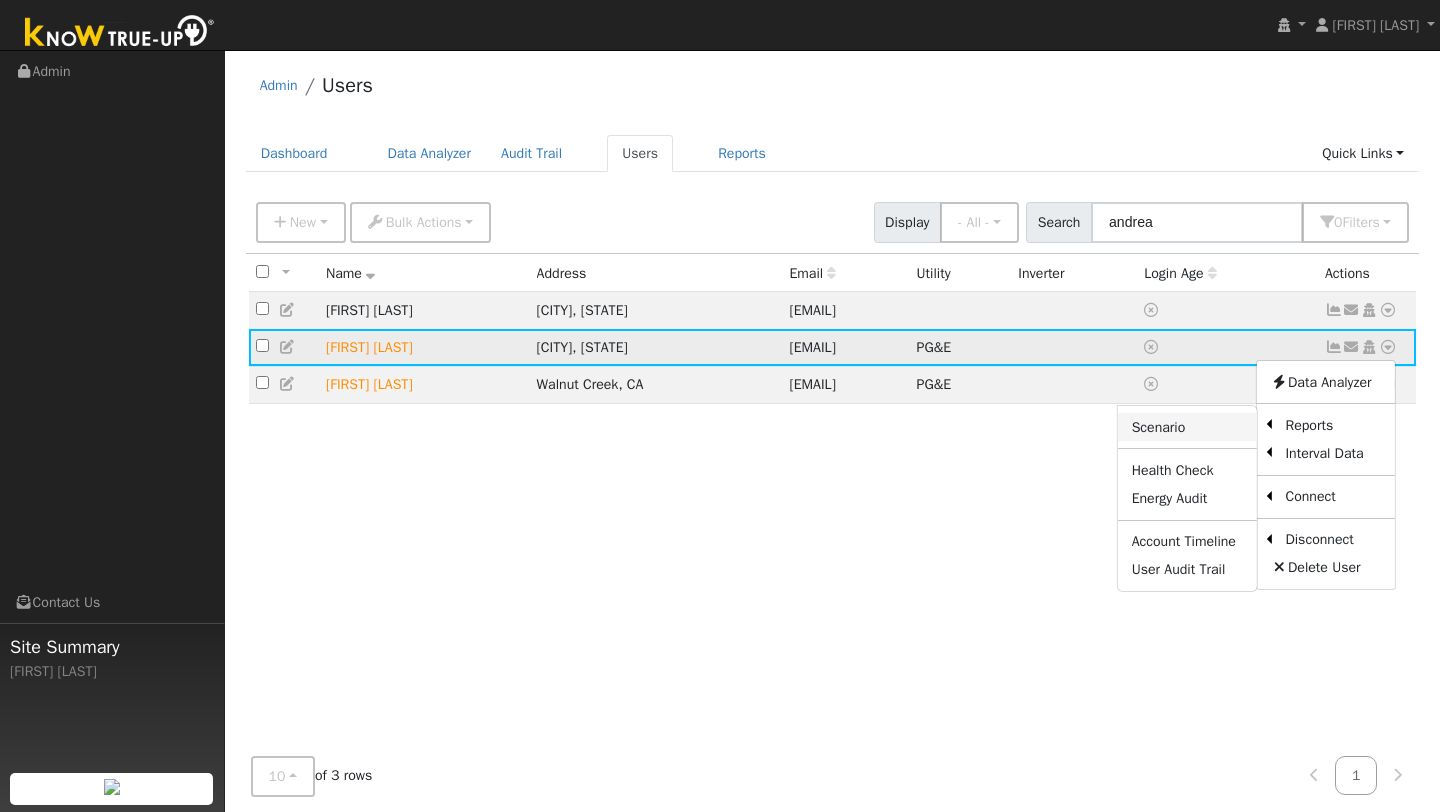 click on "Scenario" at bounding box center (1187, 427) 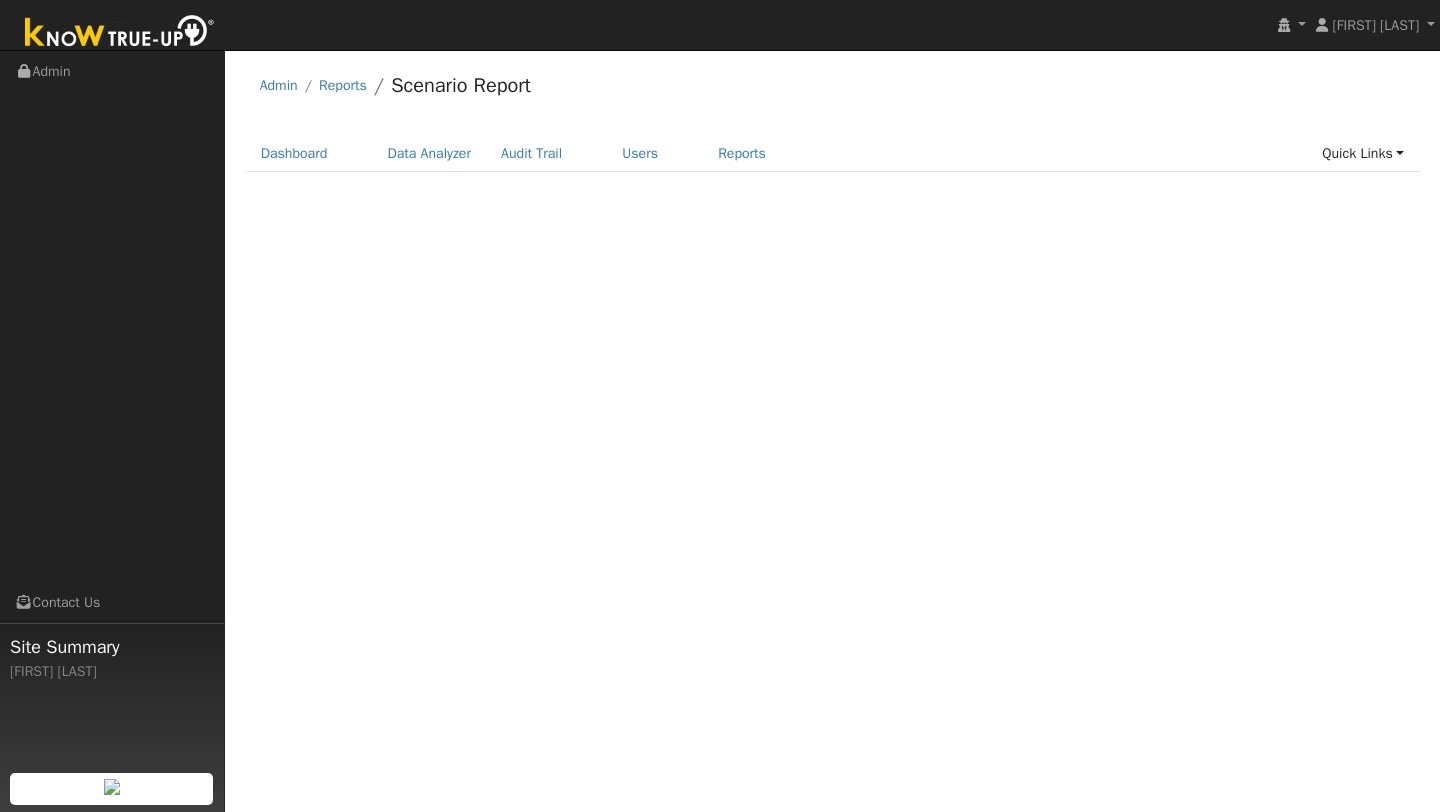 scroll, scrollTop: 0, scrollLeft: 0, axis: both 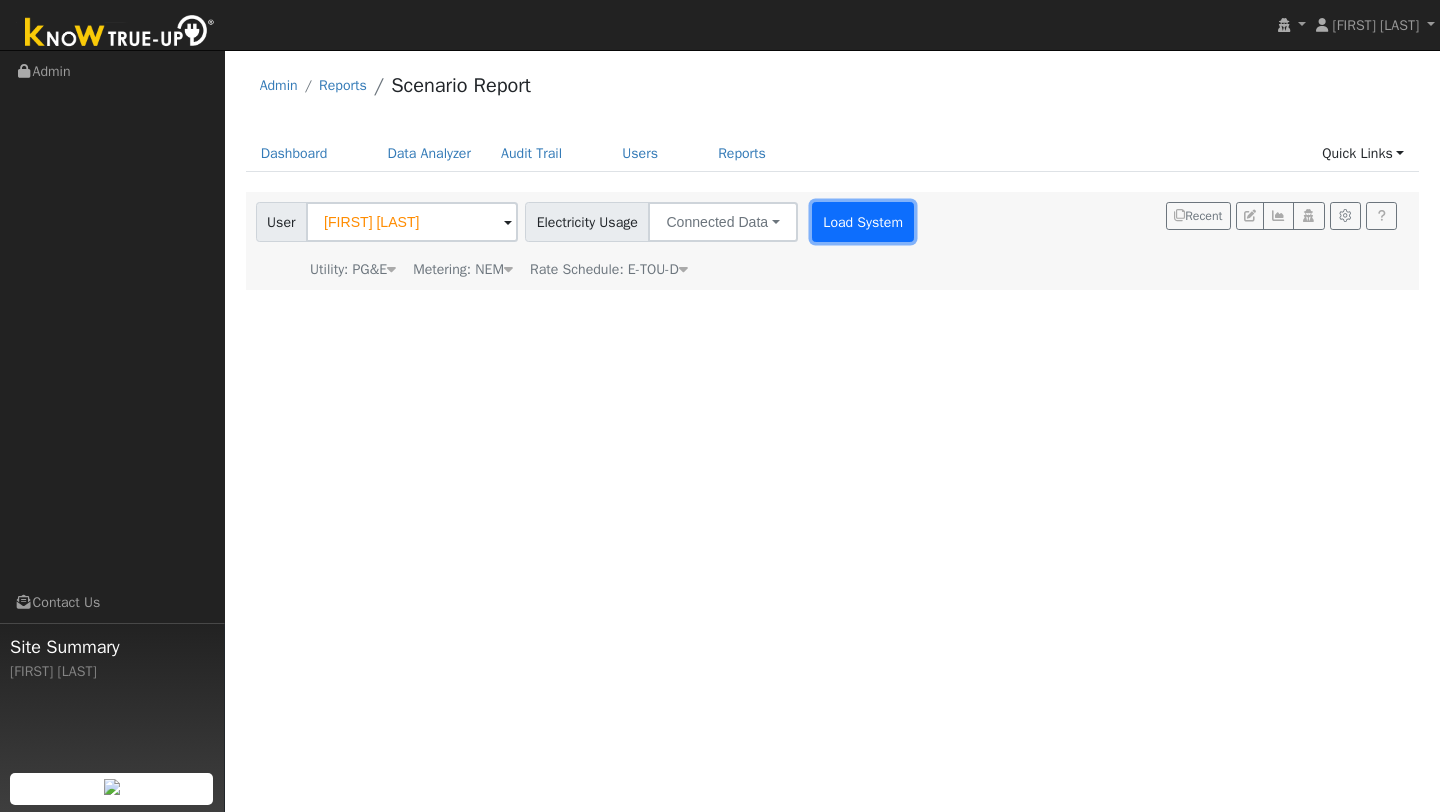 click on "Load System" at bounding box center [863, 222] 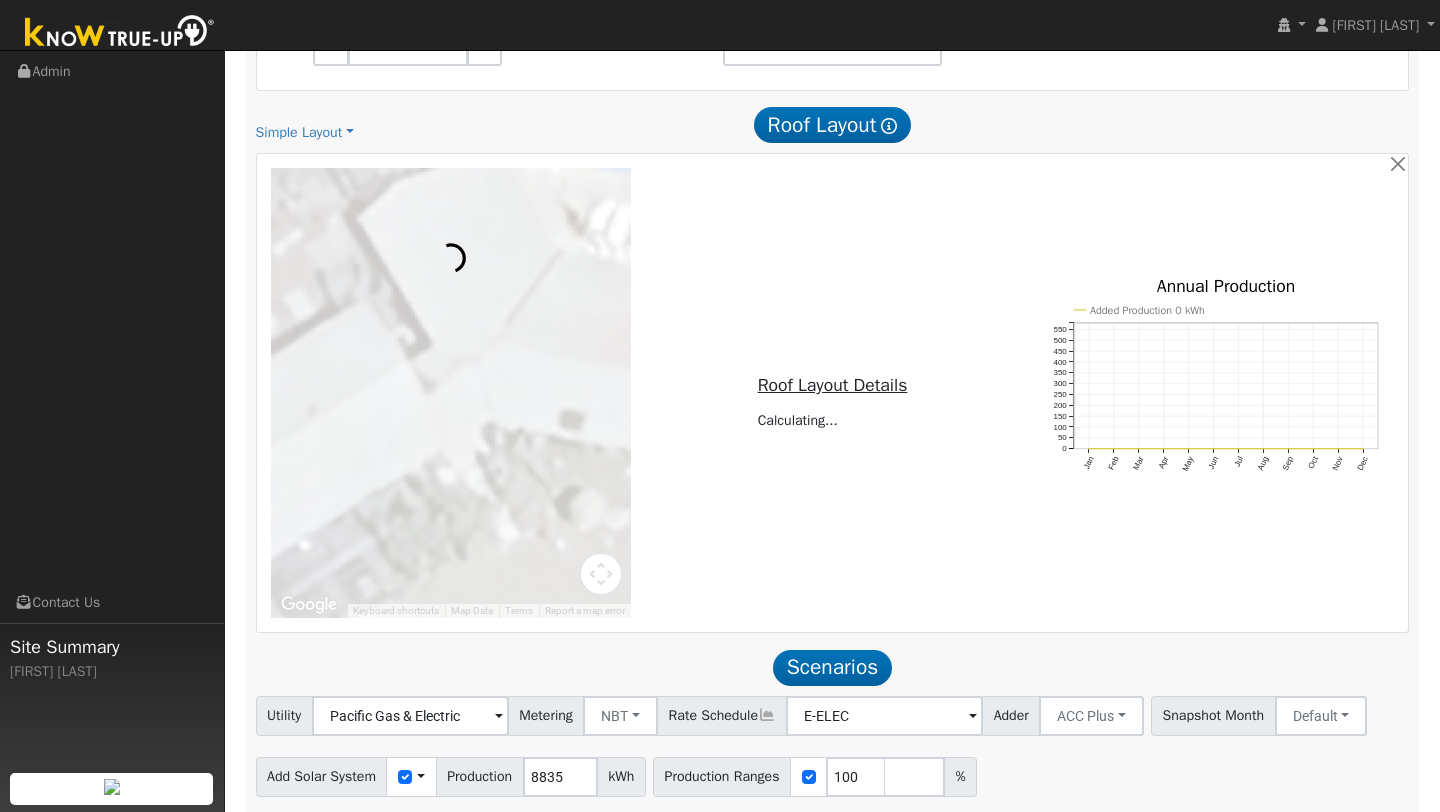 scroll, scrollTop: 1158, scrollLeft: 0, axis: vertical 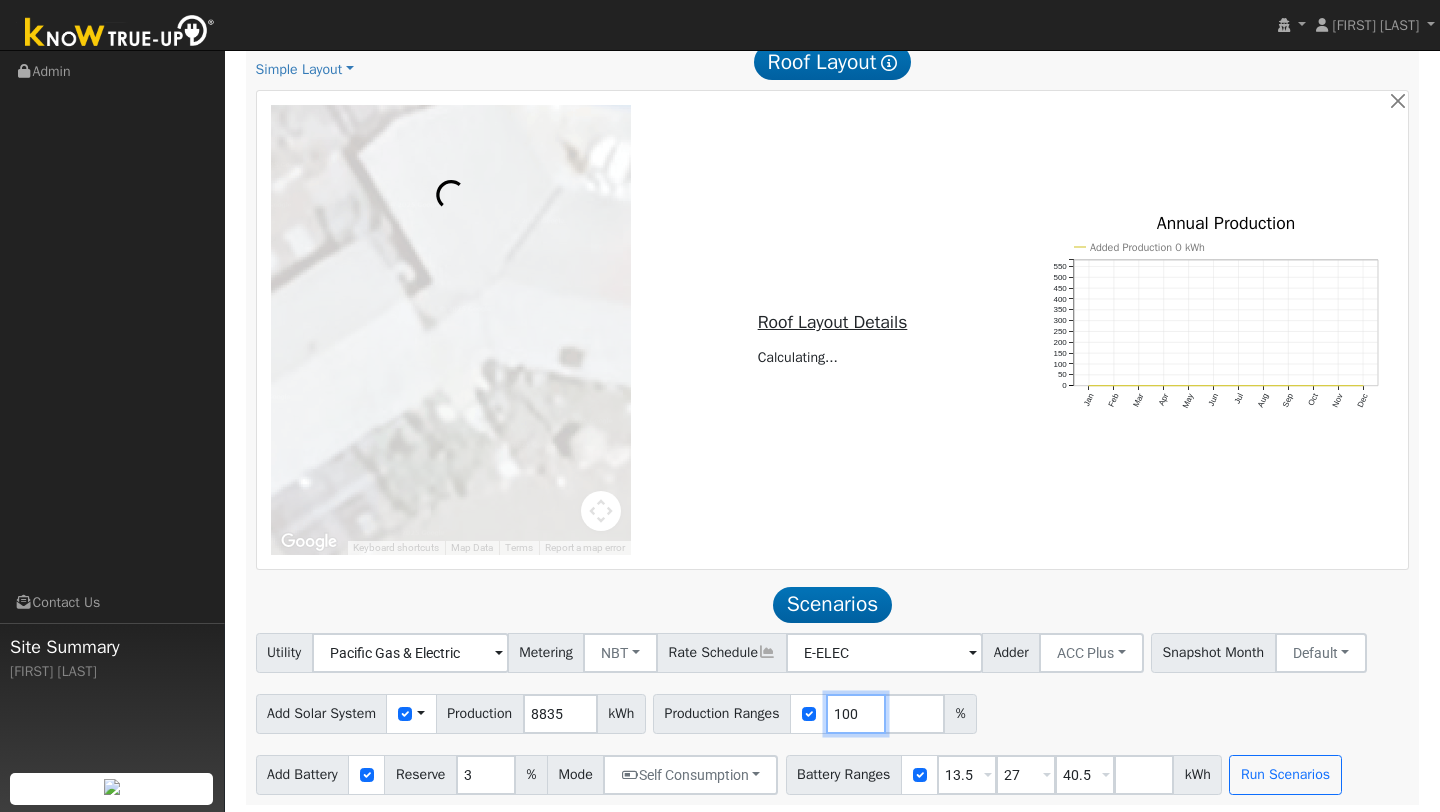 click on "100" at bounding box center [856, 714] 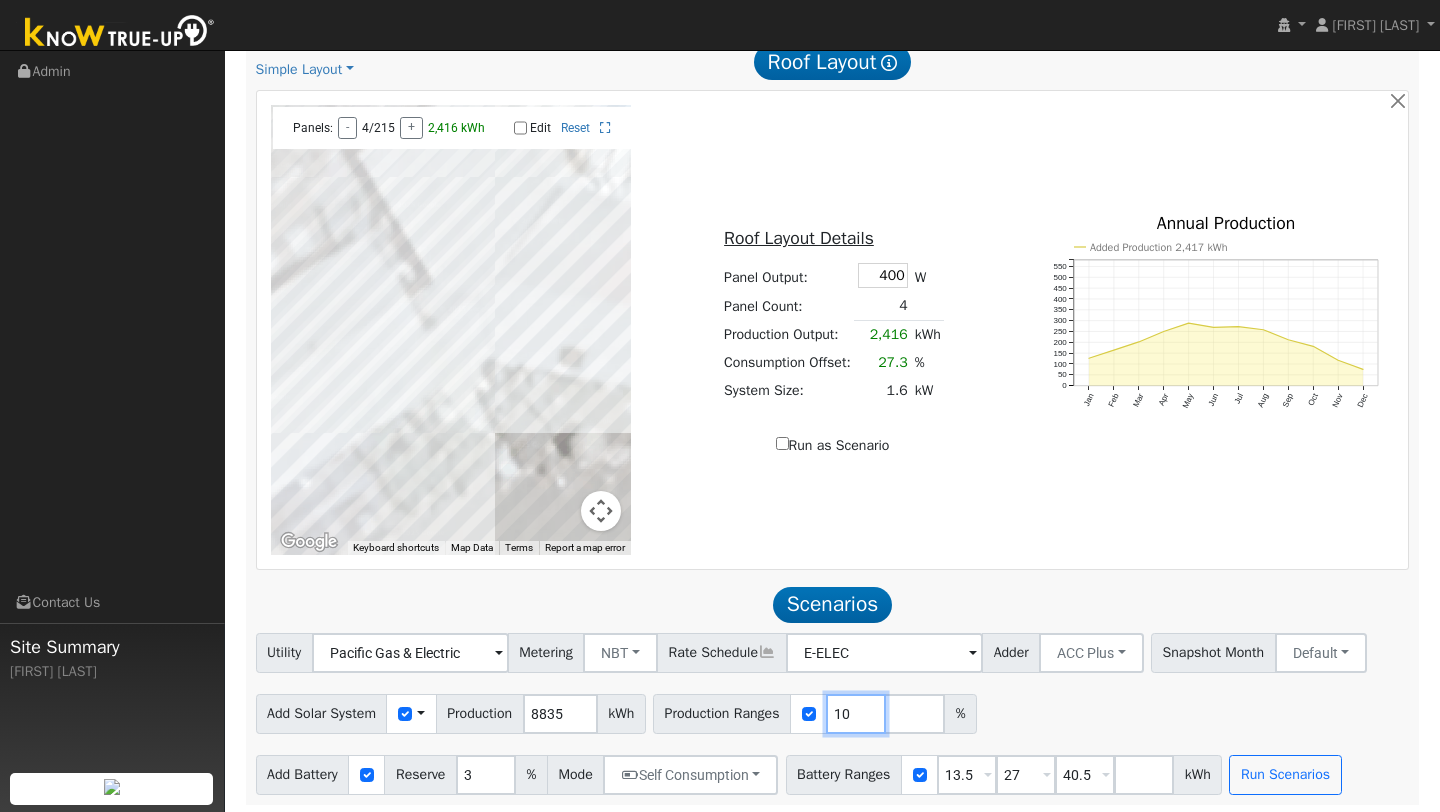 type on "1" 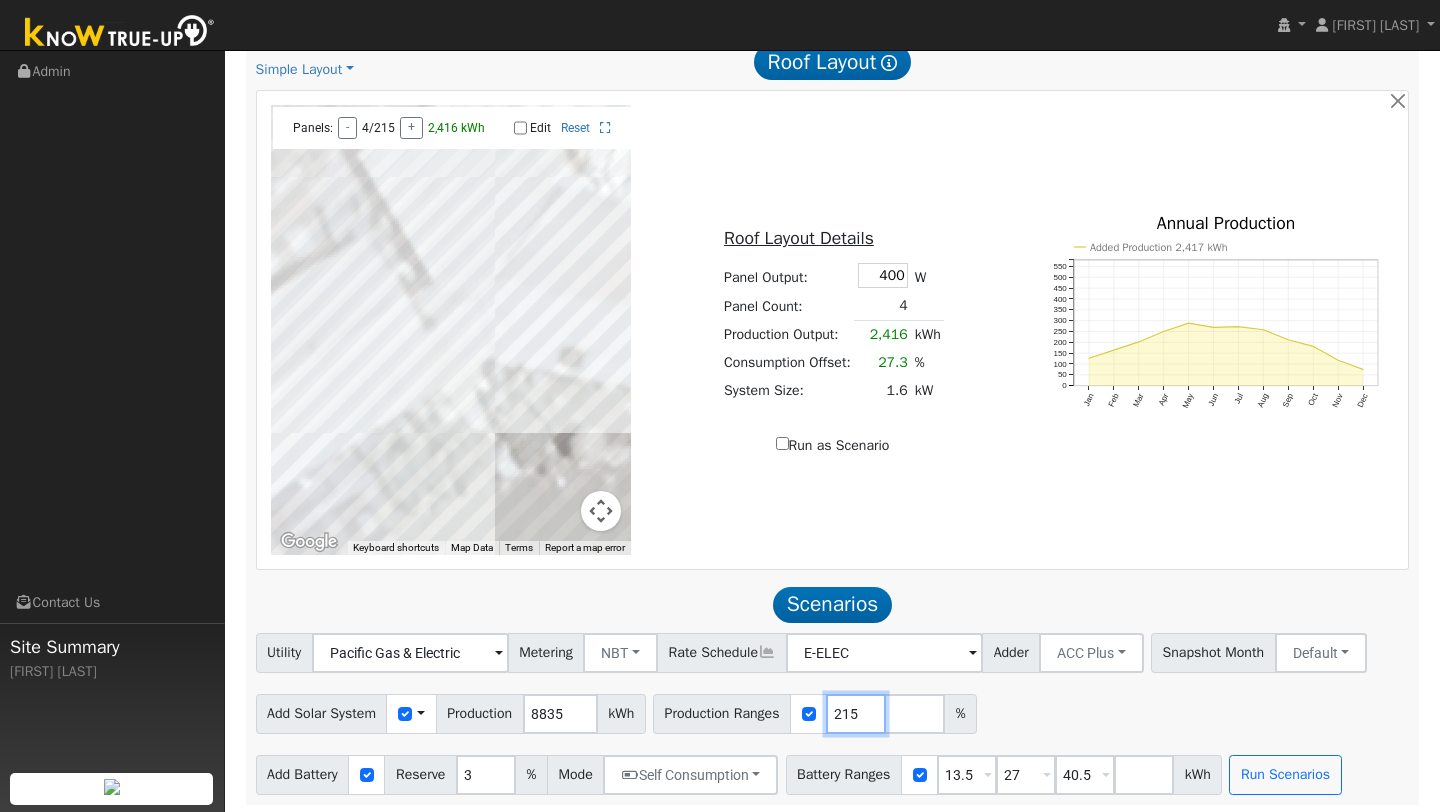 type on "215" 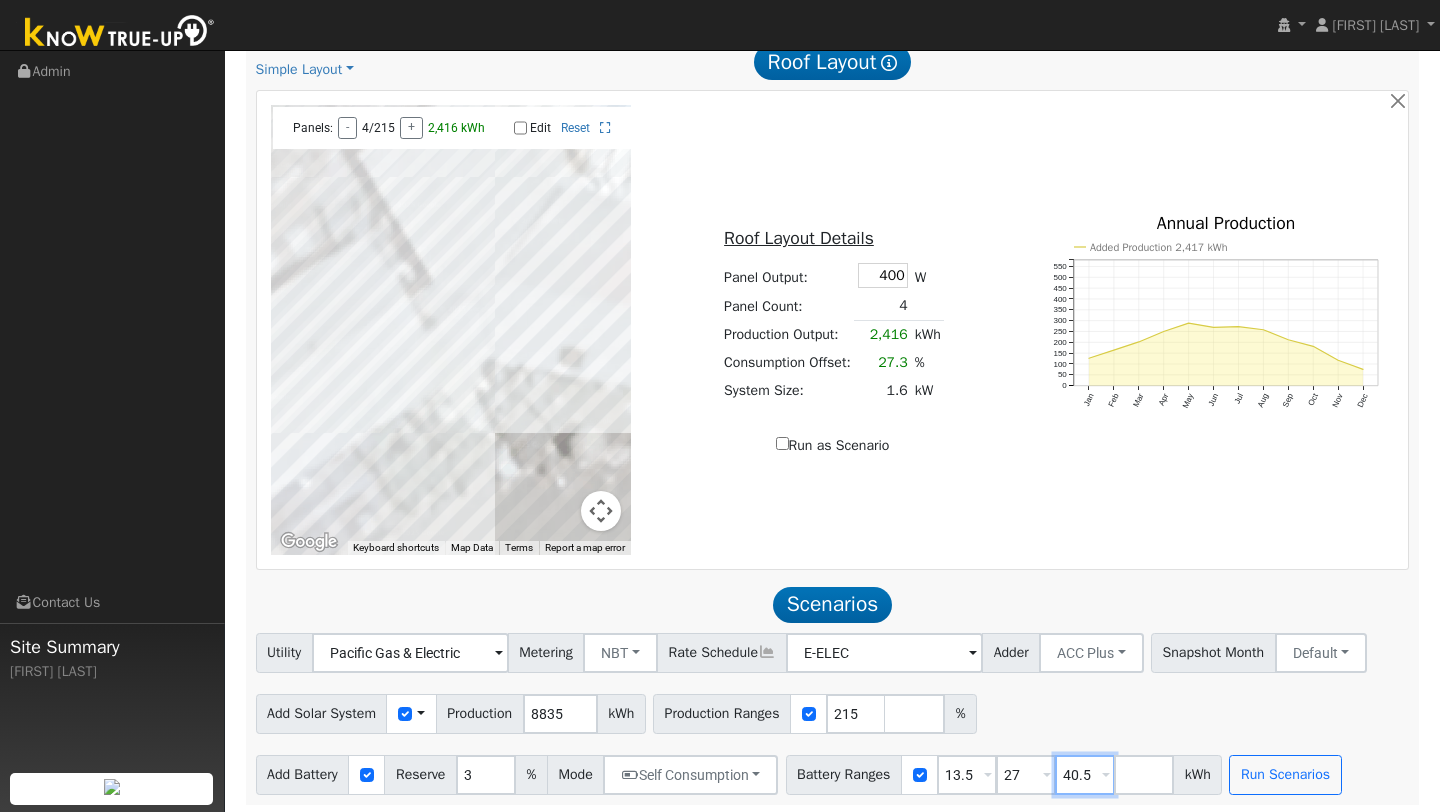 click on "40.5" at bounding box center (1085, 775) 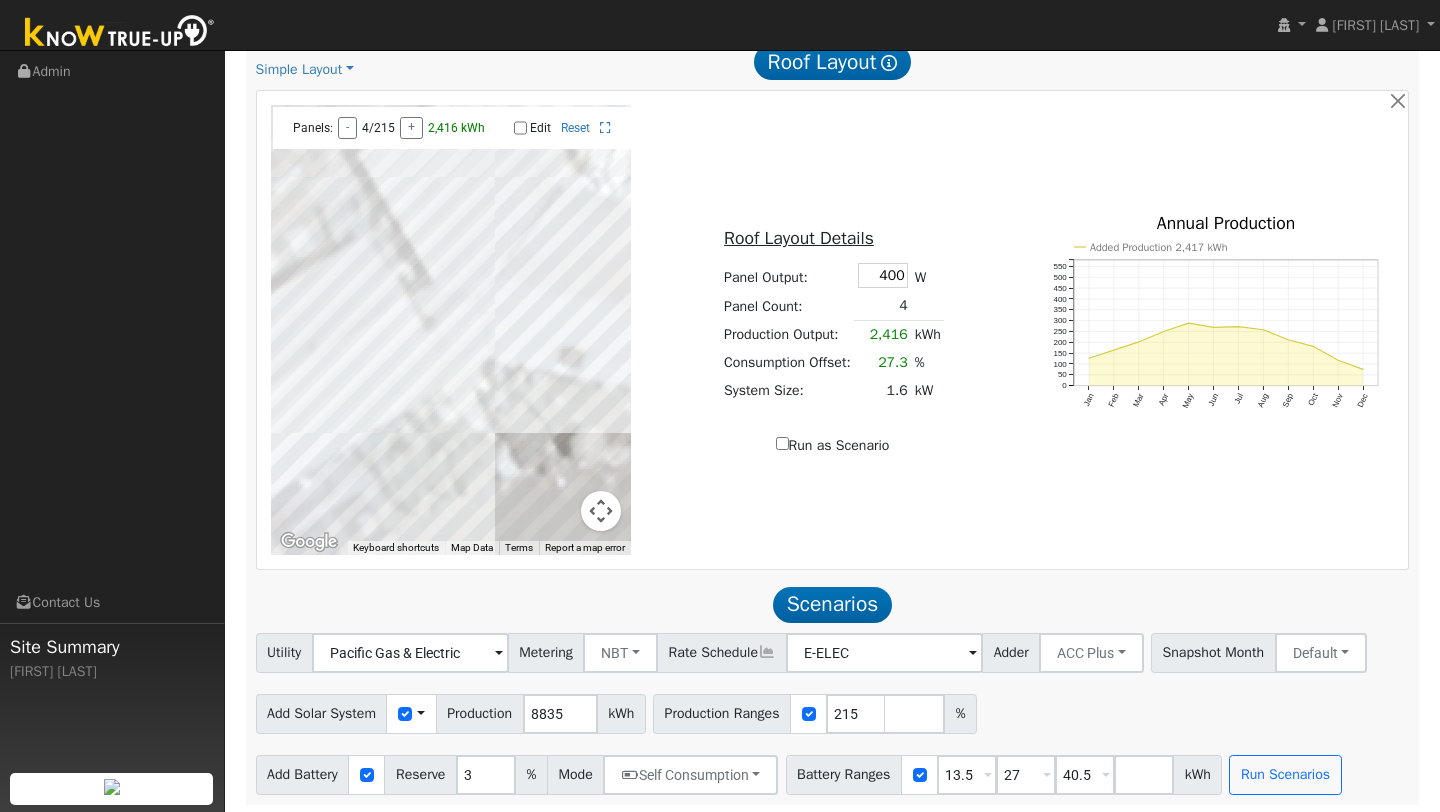click at bounding box center (601, 511) 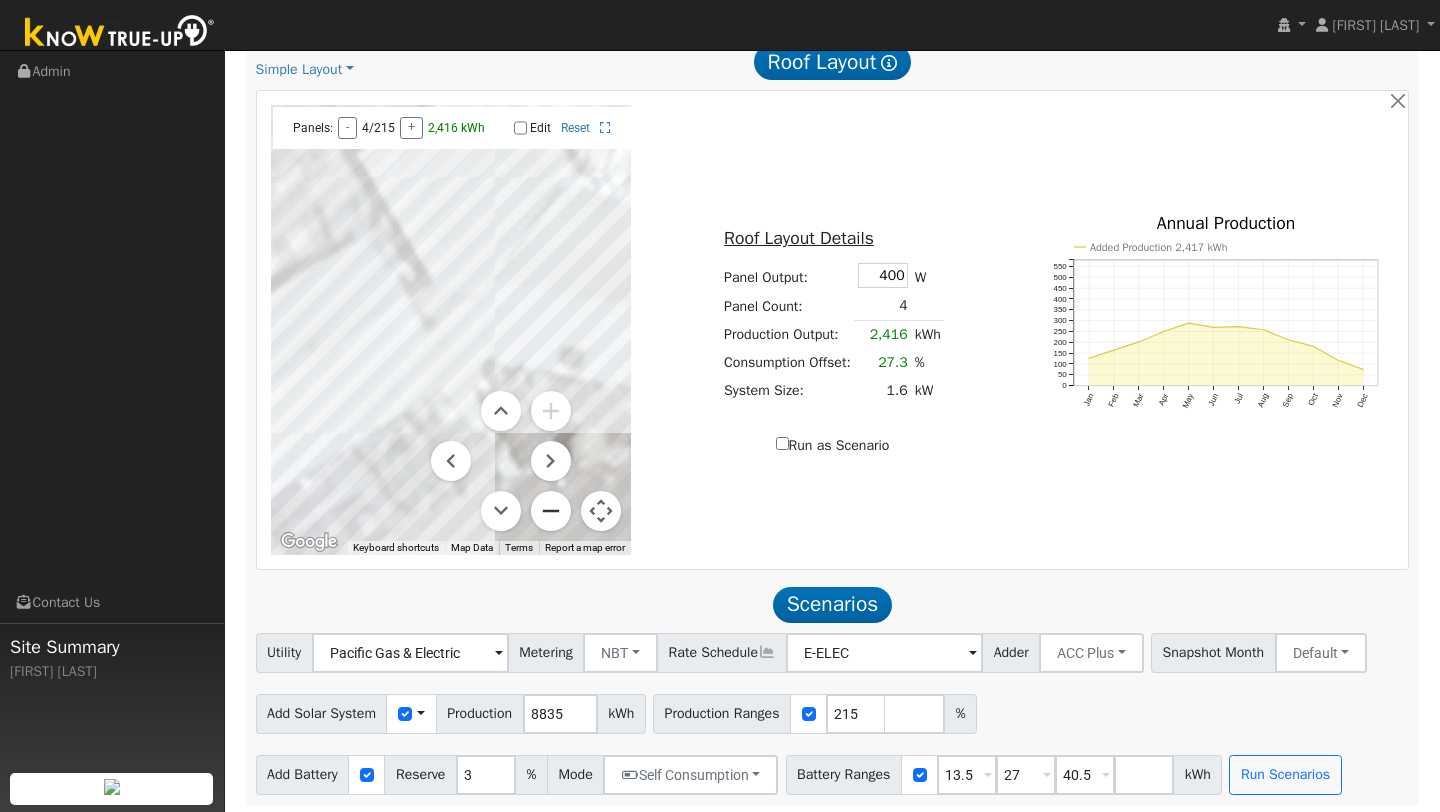 click at bounding box center [551, 511] 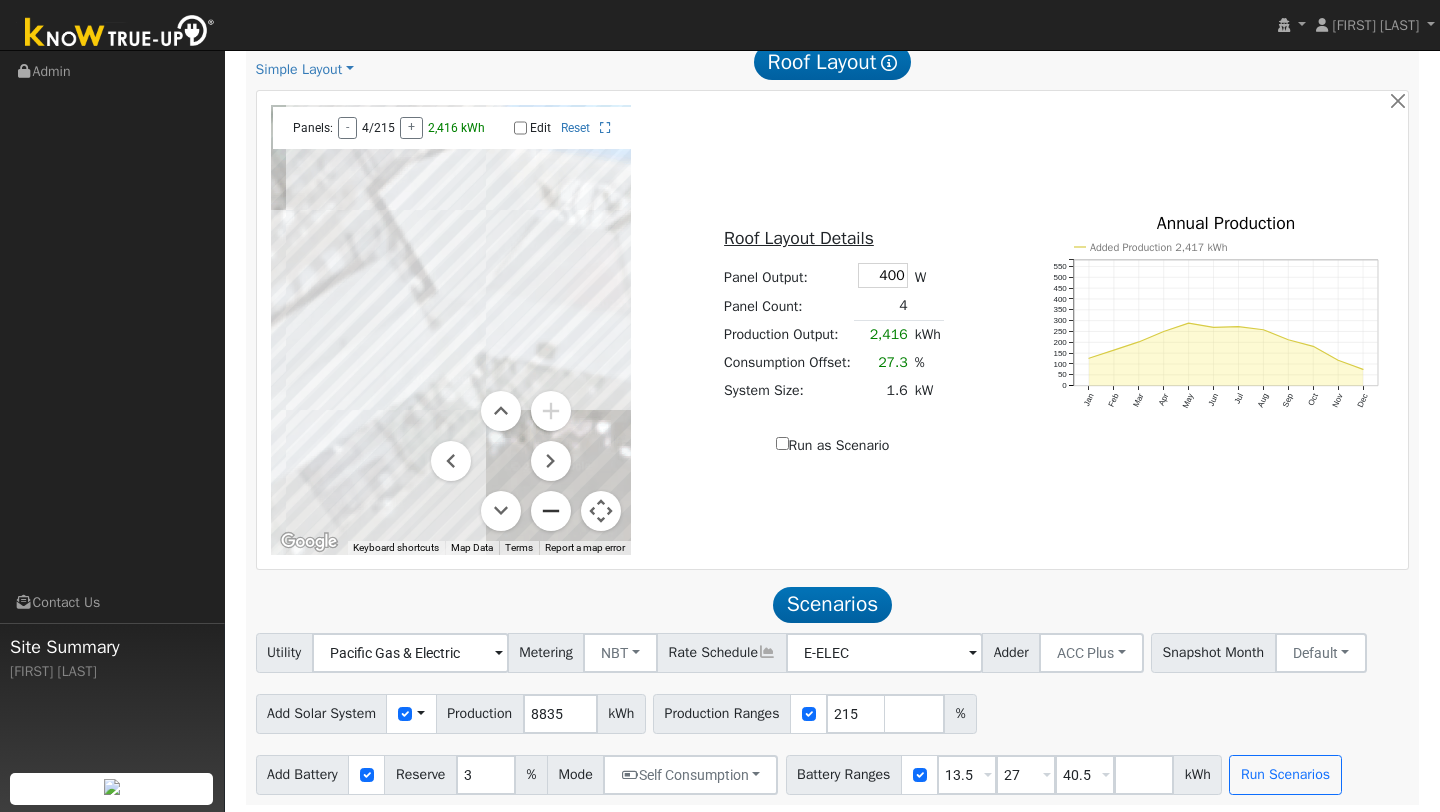click at bounding box center (551, 511) 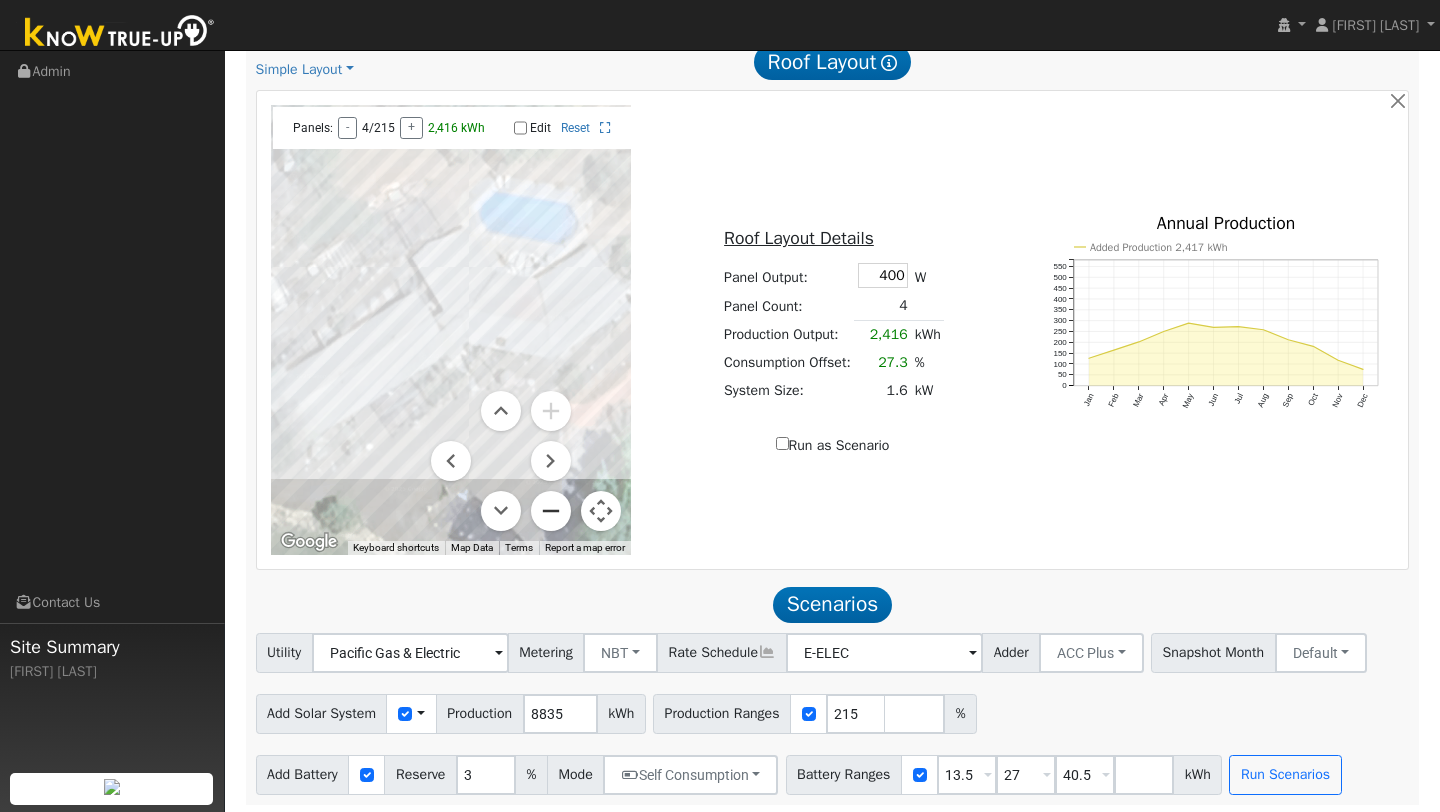 click at bounding box center [551, 511] 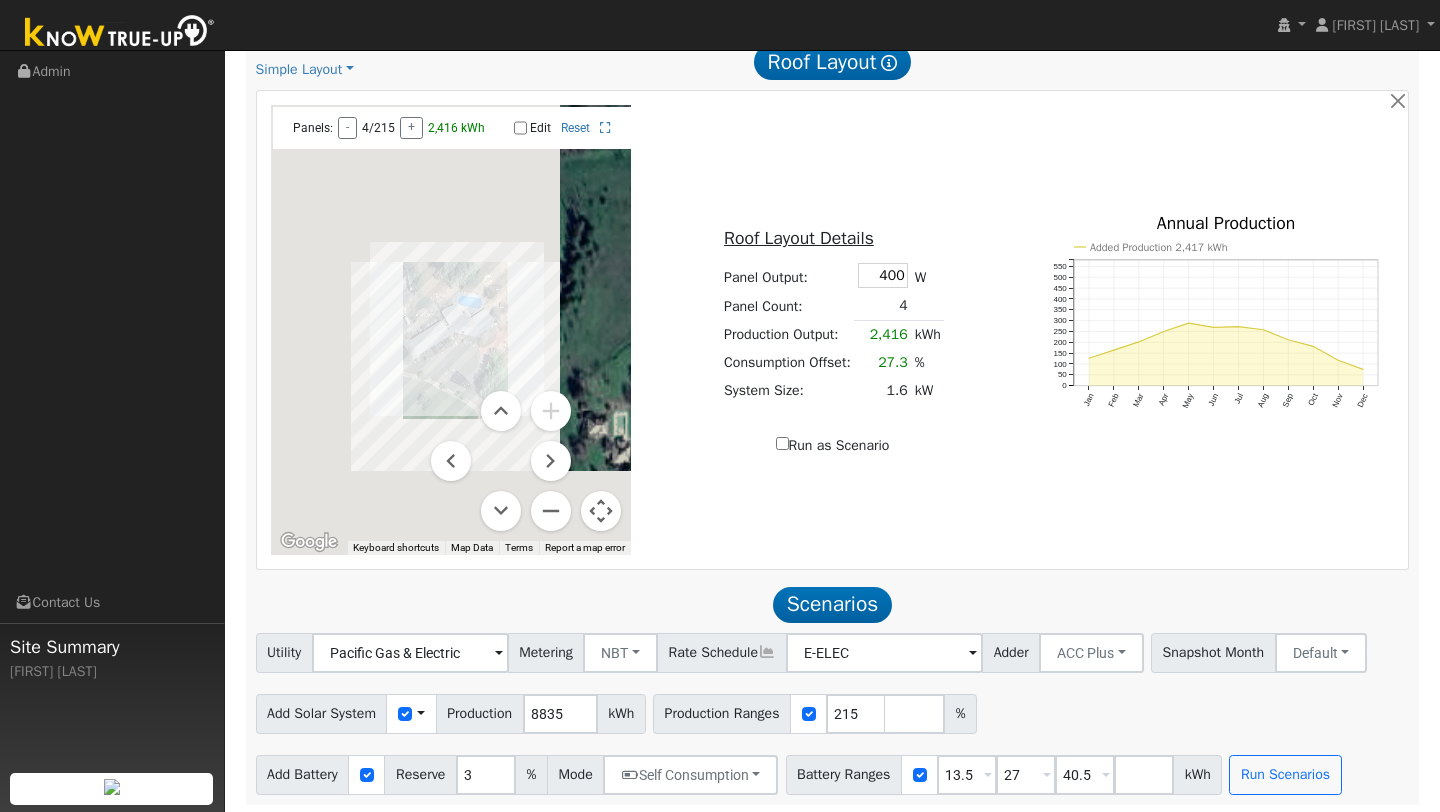 click at bounding box center (601, 511) 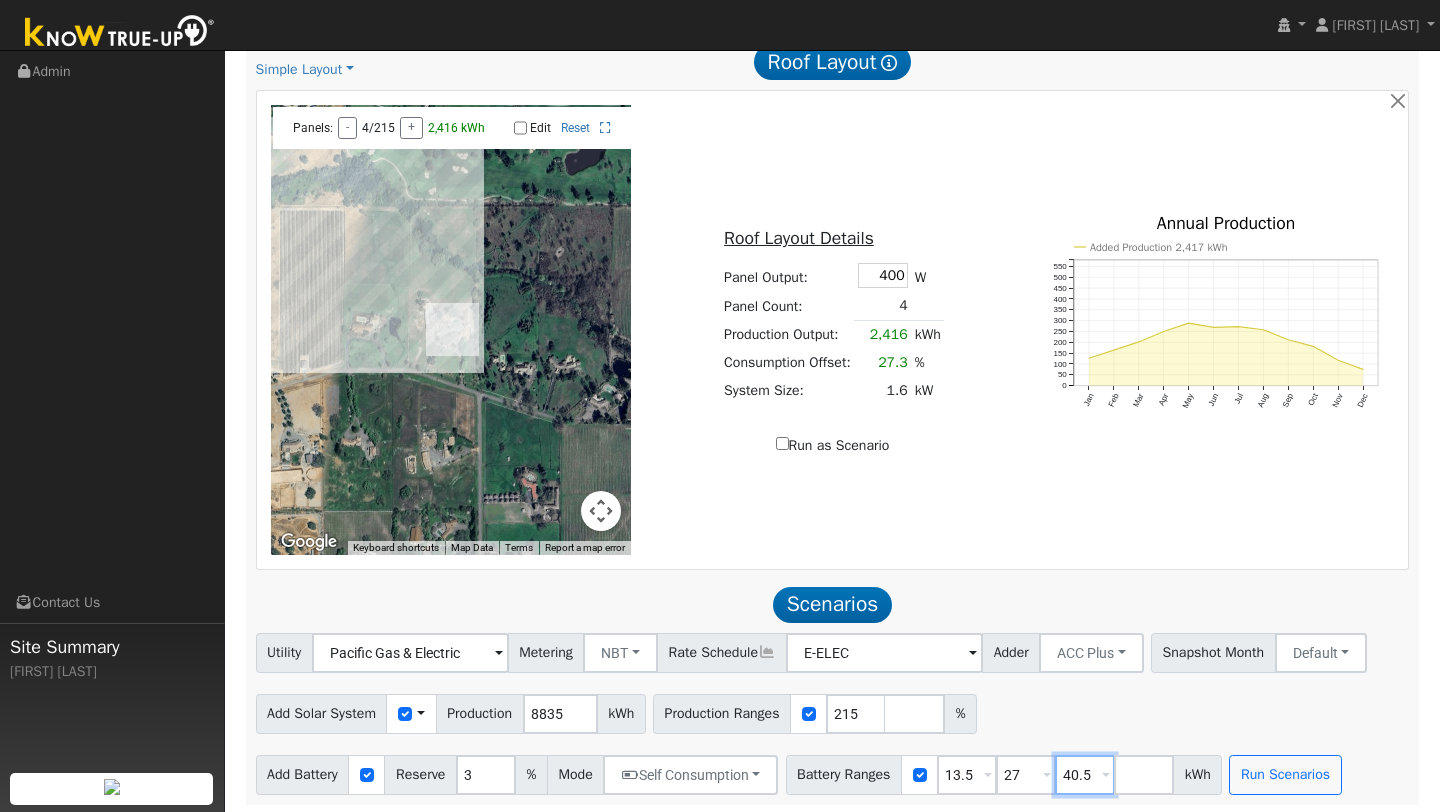 click on "40.5" at bounding box center (1085, 775) 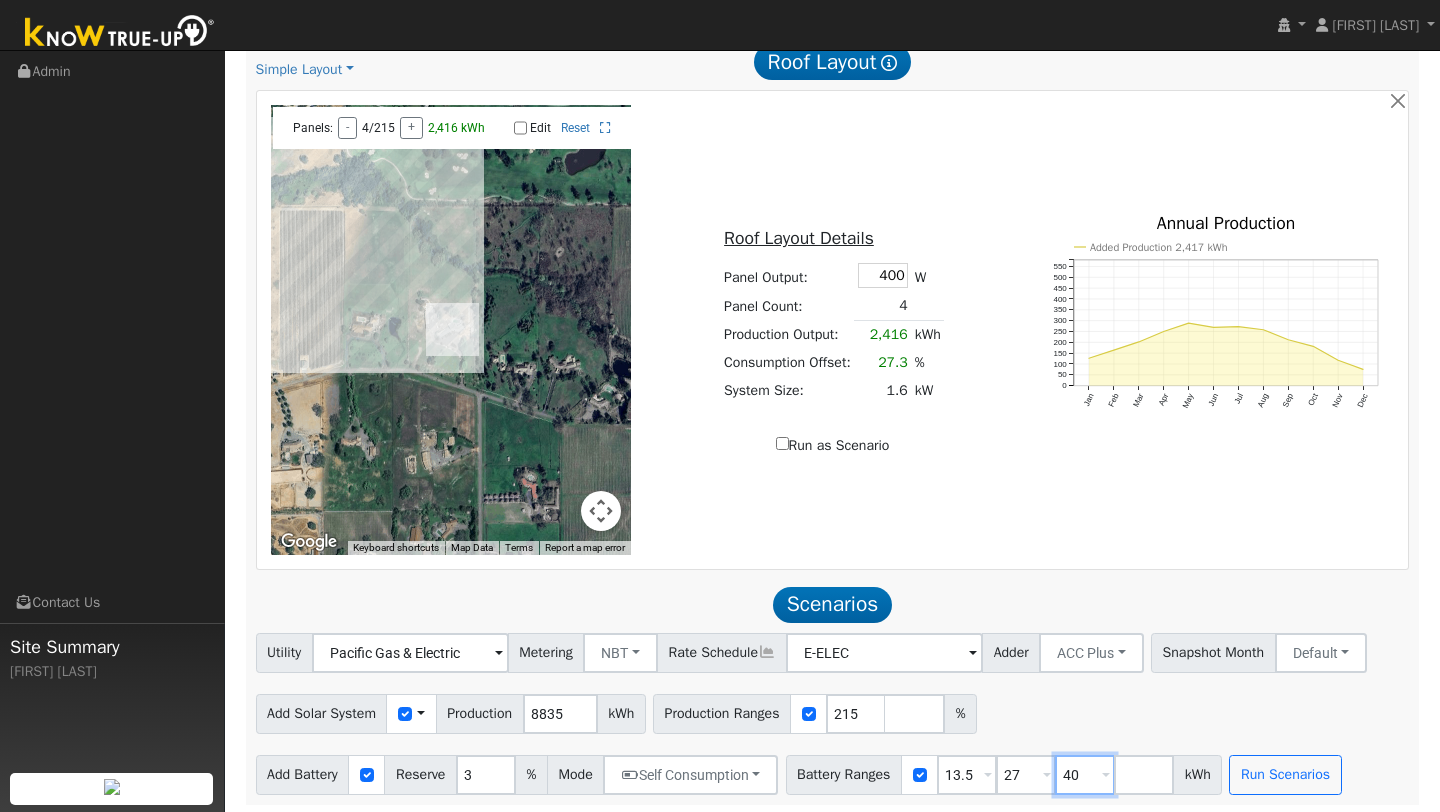 type on "4" 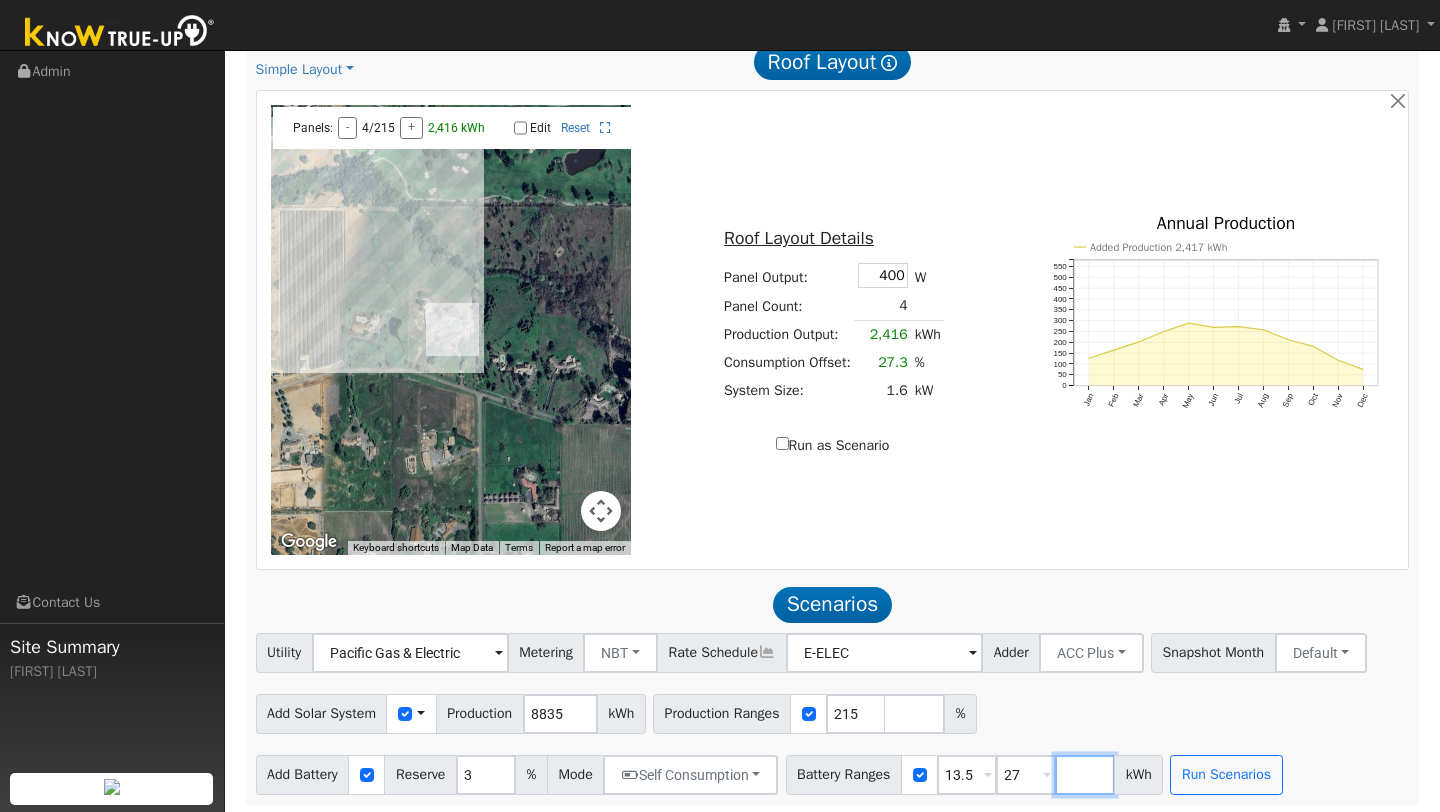 type 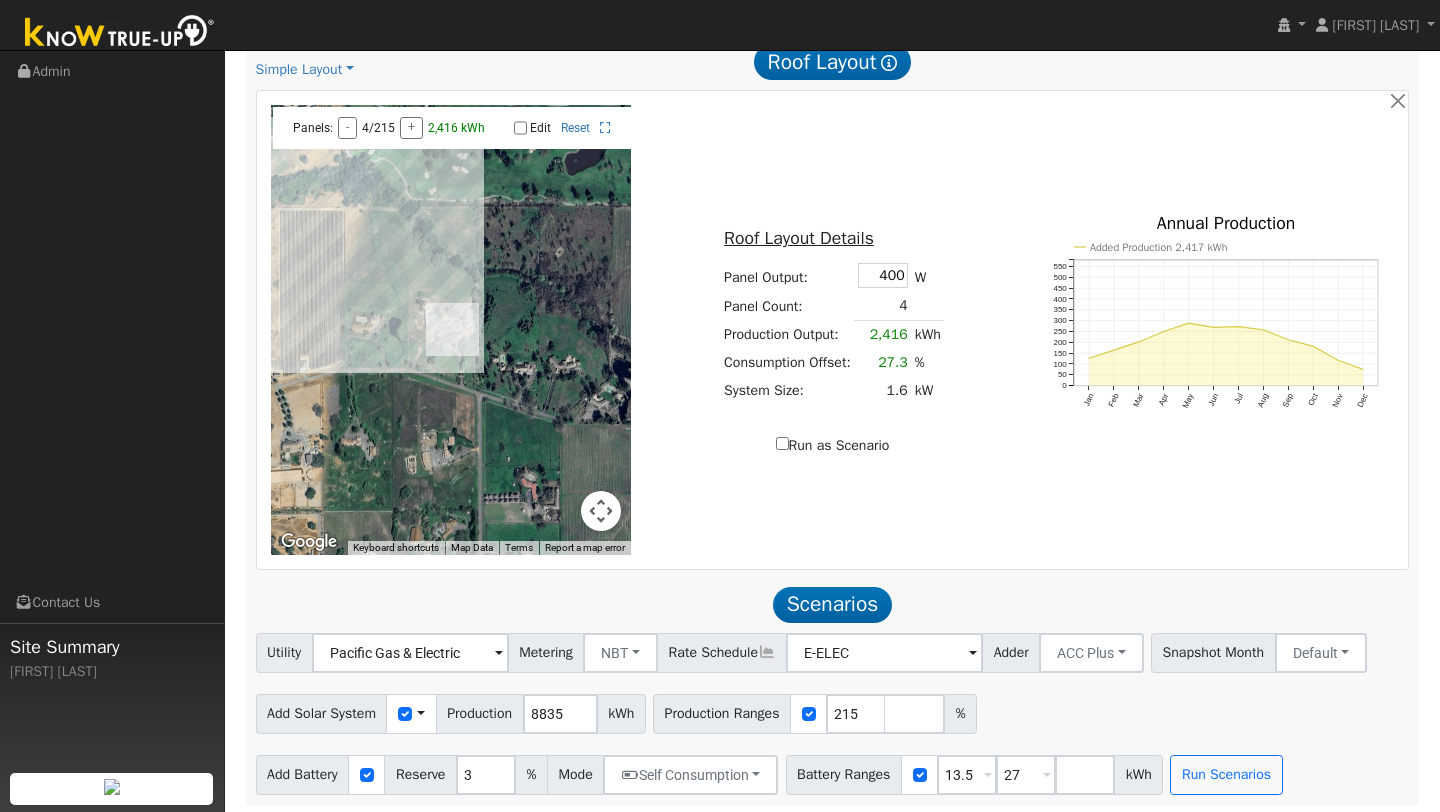 click on "Add Solar System Use CSV Data Production 8835 kWh Production Ranges 215 %" at bounding box center [832, 710] 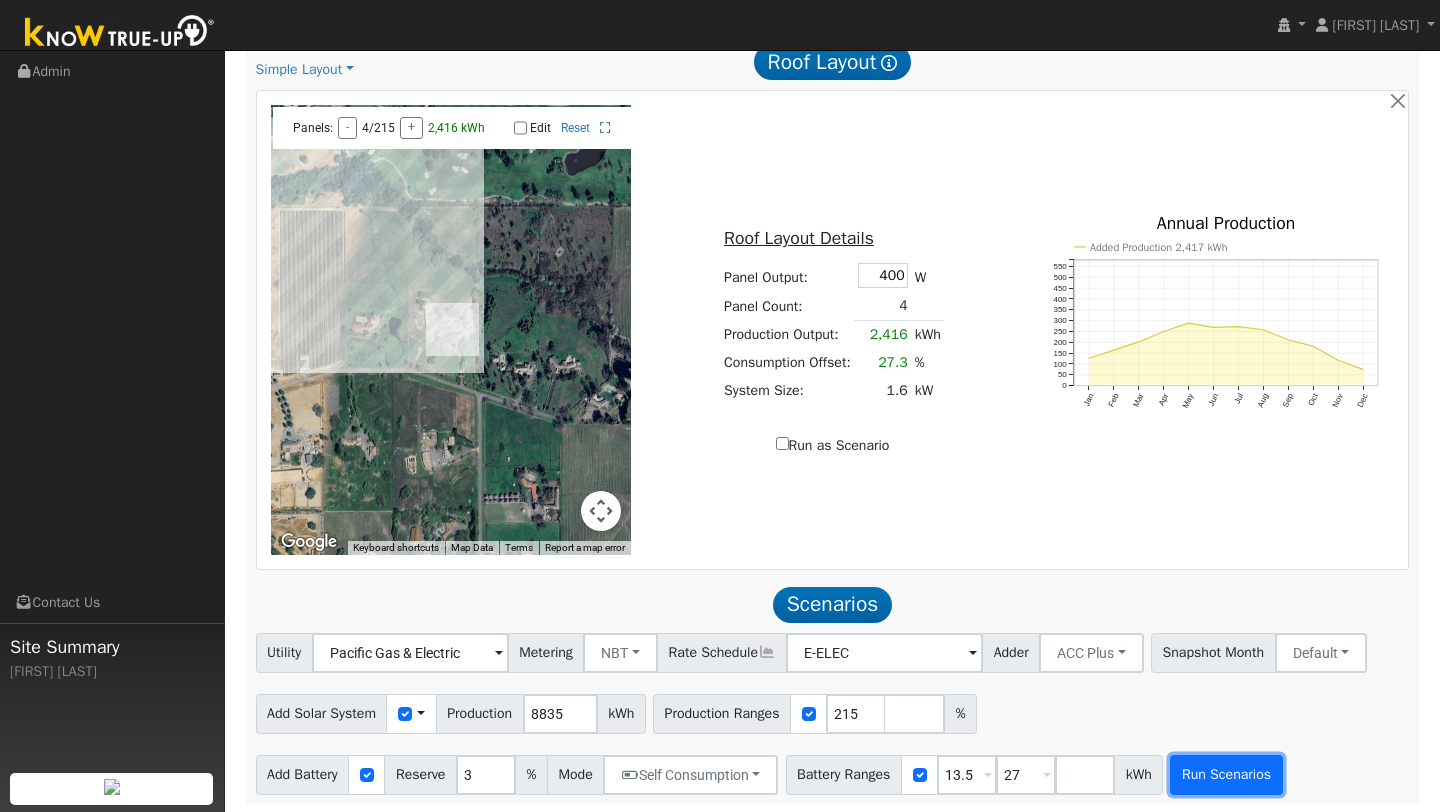 click on "Run Scenarios" at bounding box center (1226, 775) 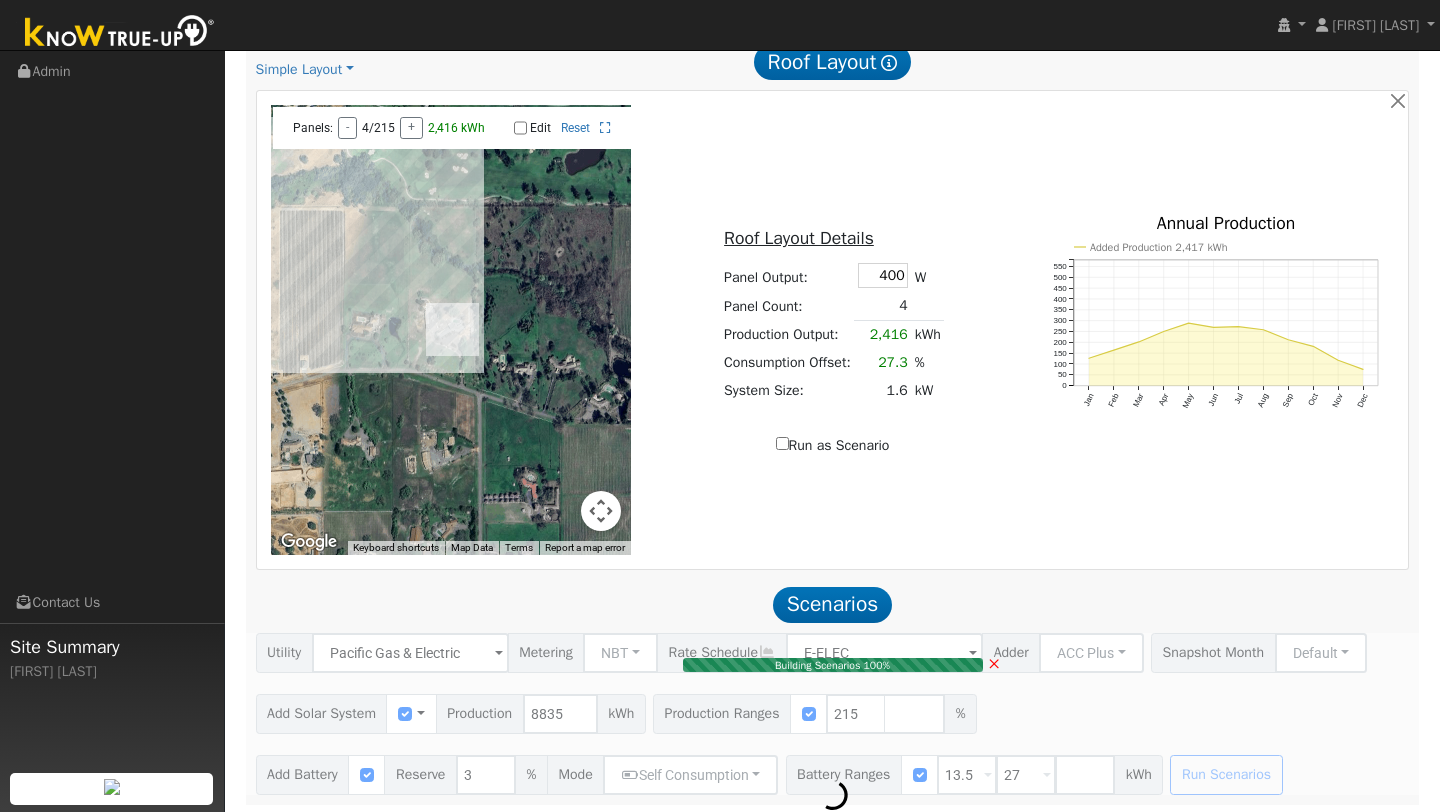 type on "12.7" 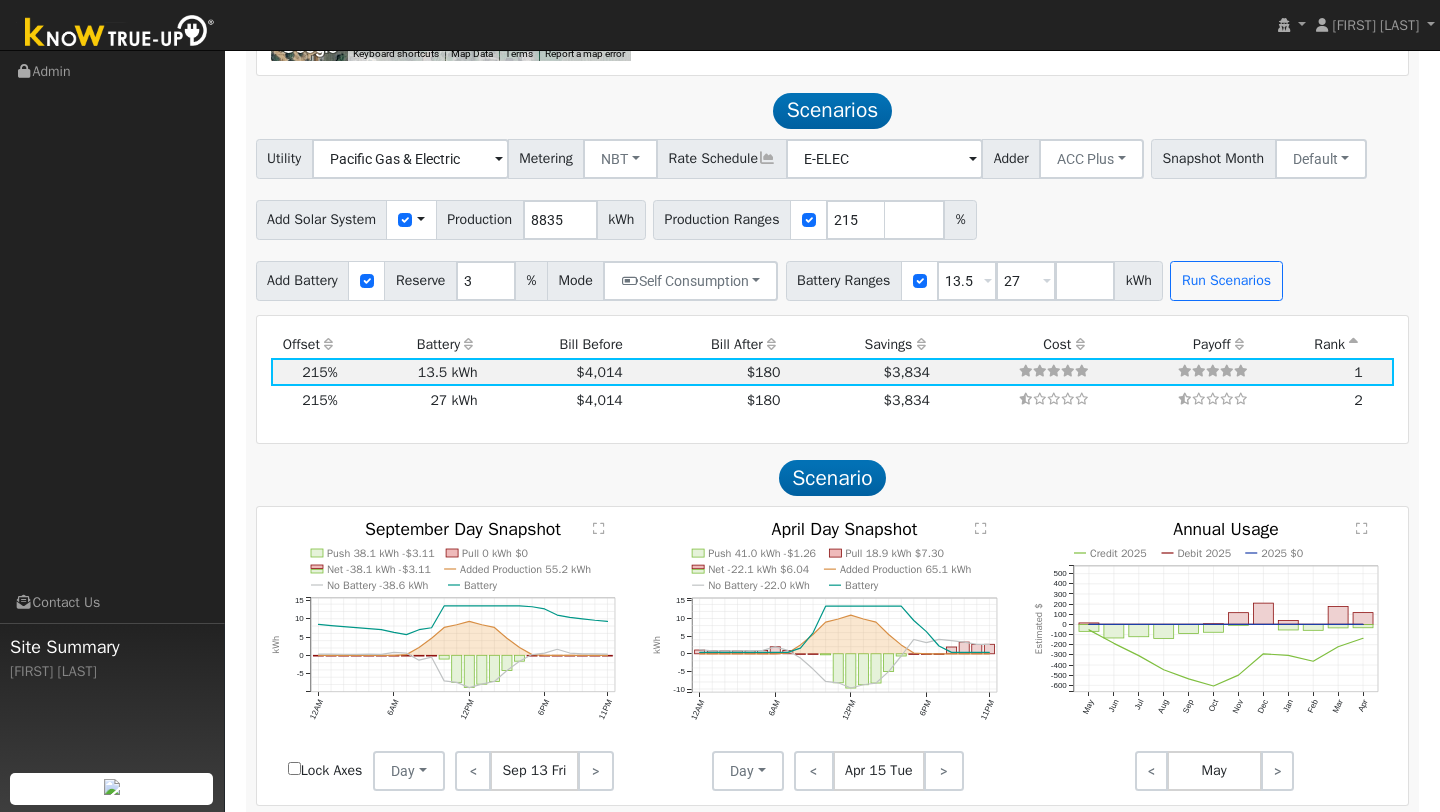 scroll, scrollTop: 1681, scrollLeft: 0, axis: vertical 